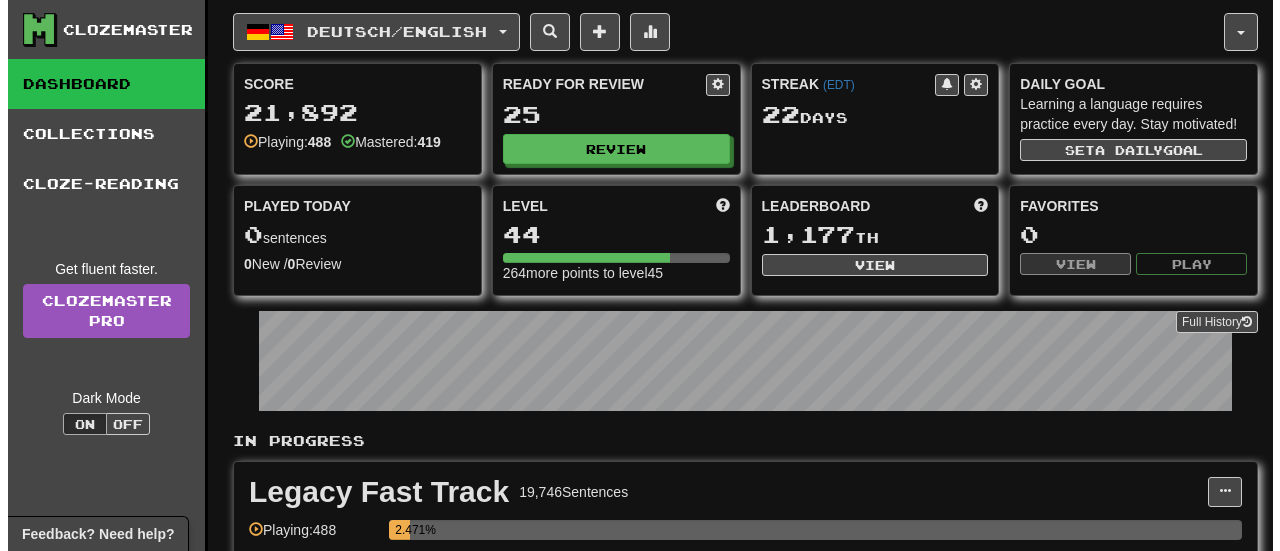 scroll, scrollTop: 0, scrollLeft: 0, axis: both 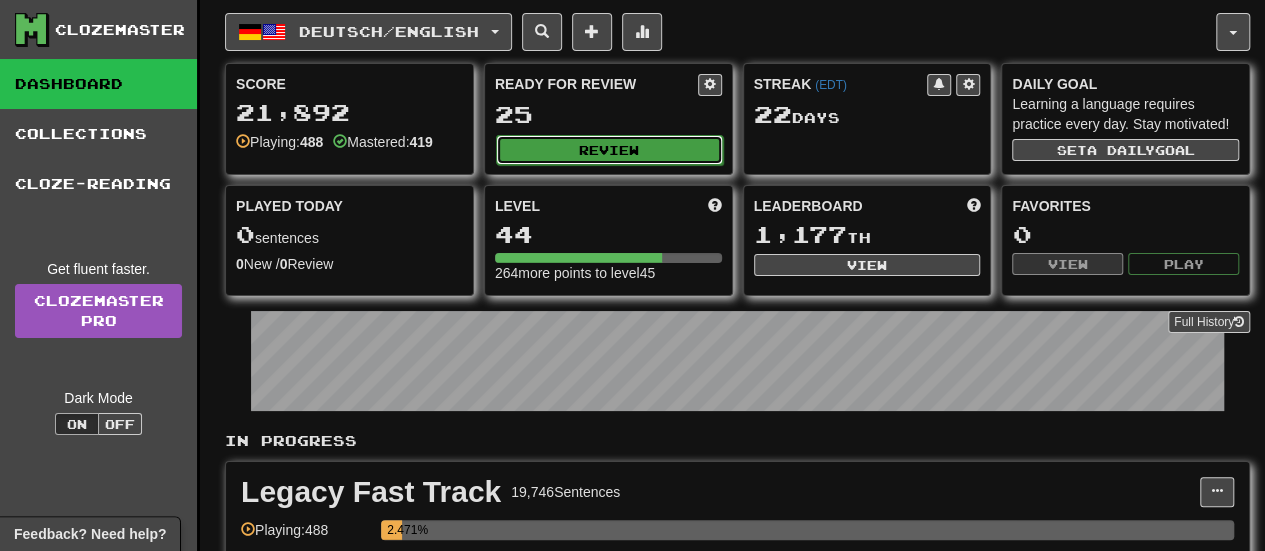 click on "Review" at bounding box center (609, 150) 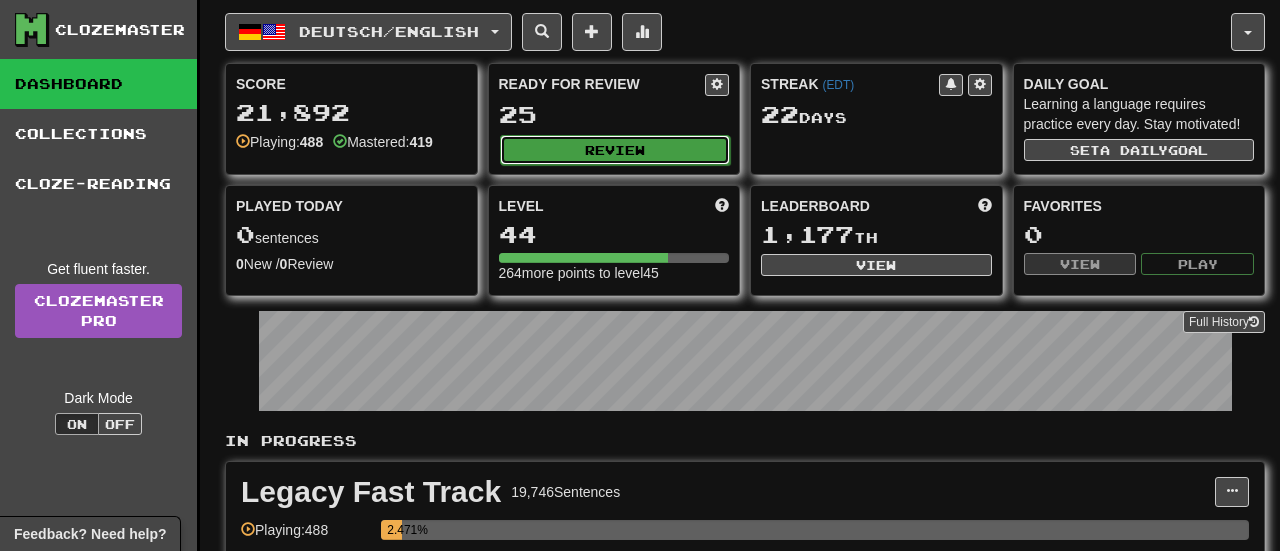 select on "**" 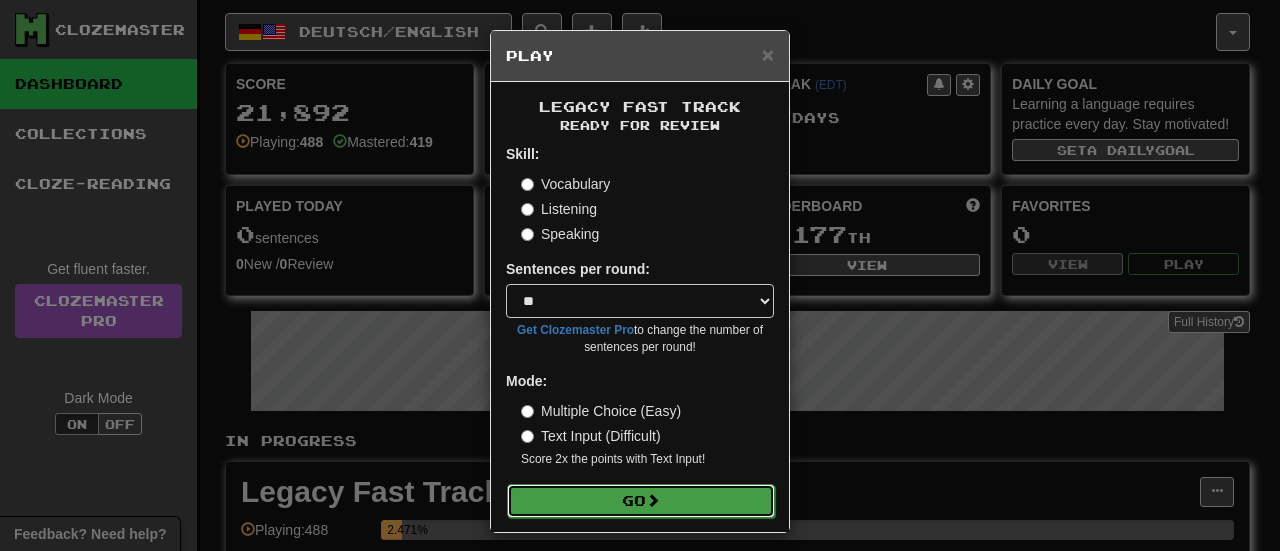 click on "Go" at bounding box center (641, 501) 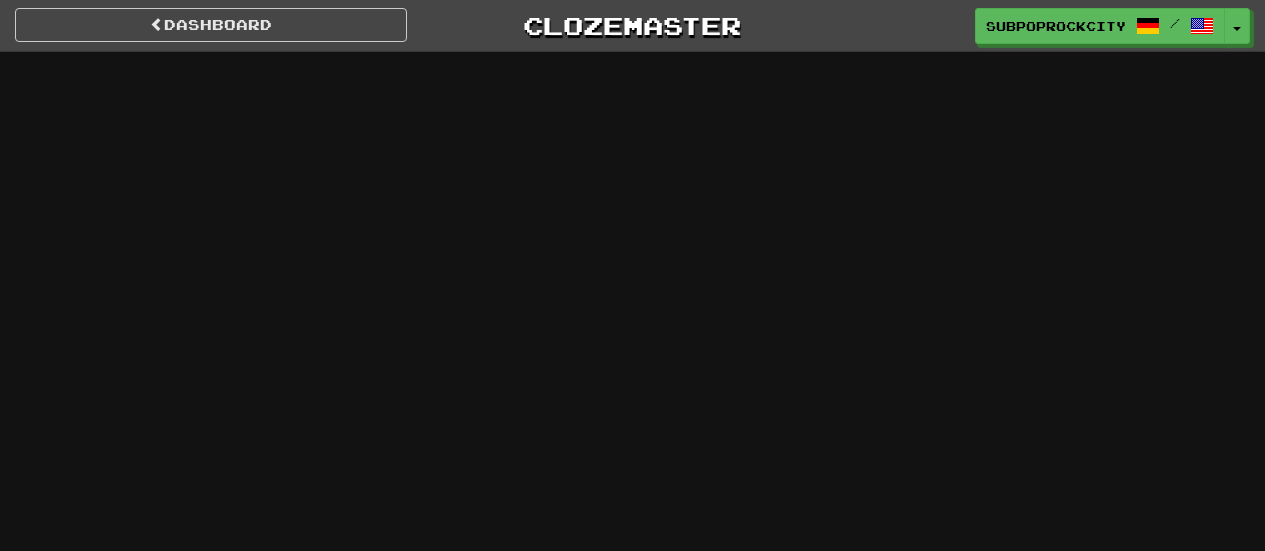 scroll, scrollTop: 0, scrollLeft: 0, axis: both 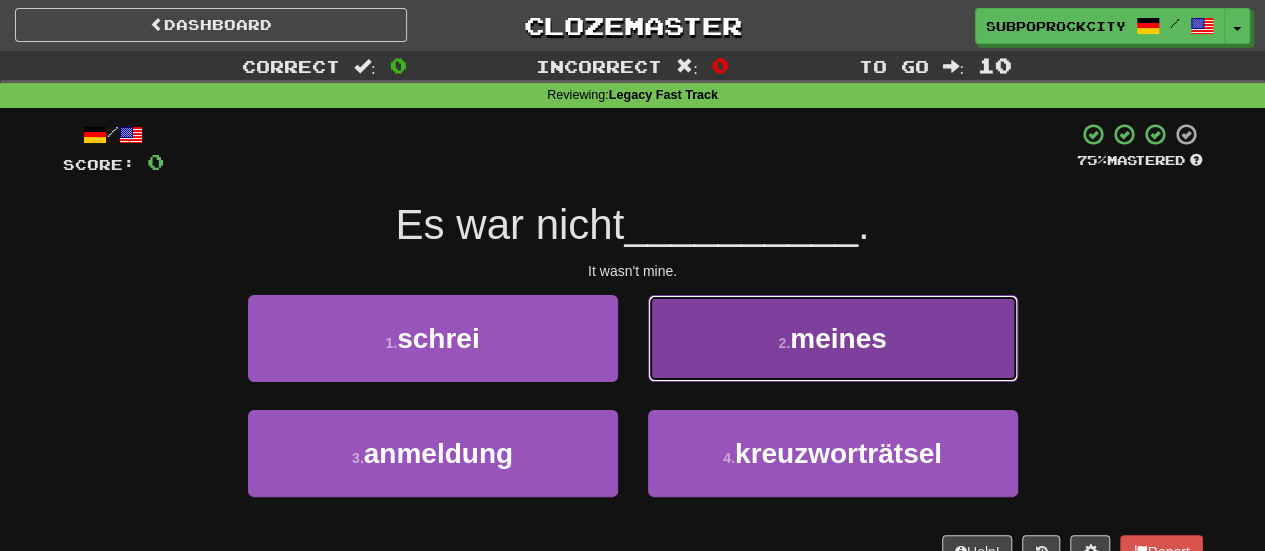 click on "meines" at bounding box center [838, 338] 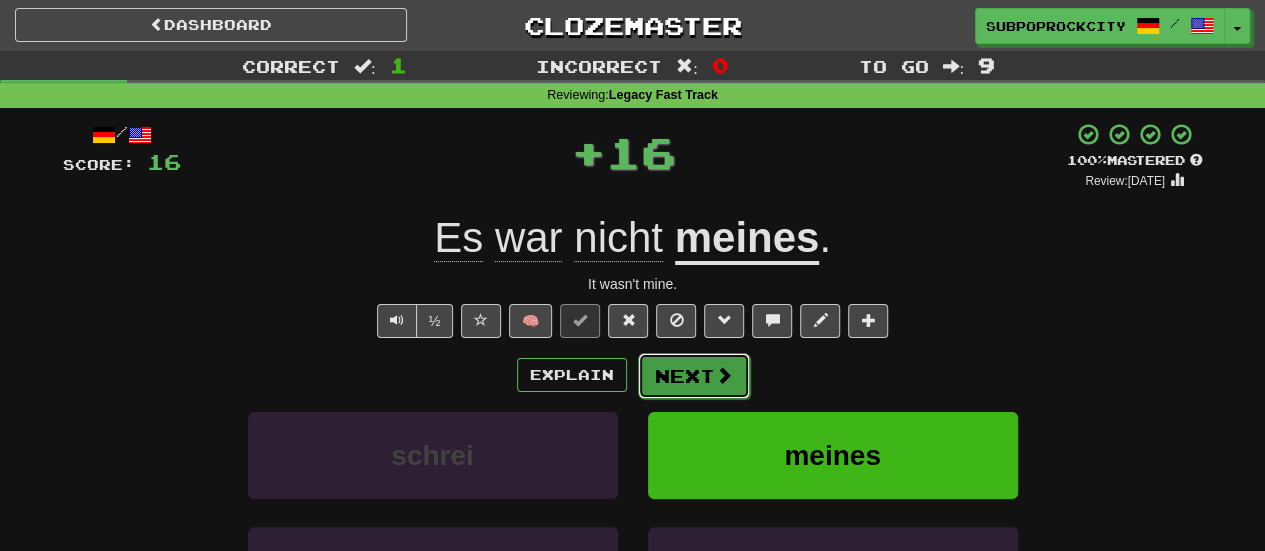 click at bounding box center [724, 375] 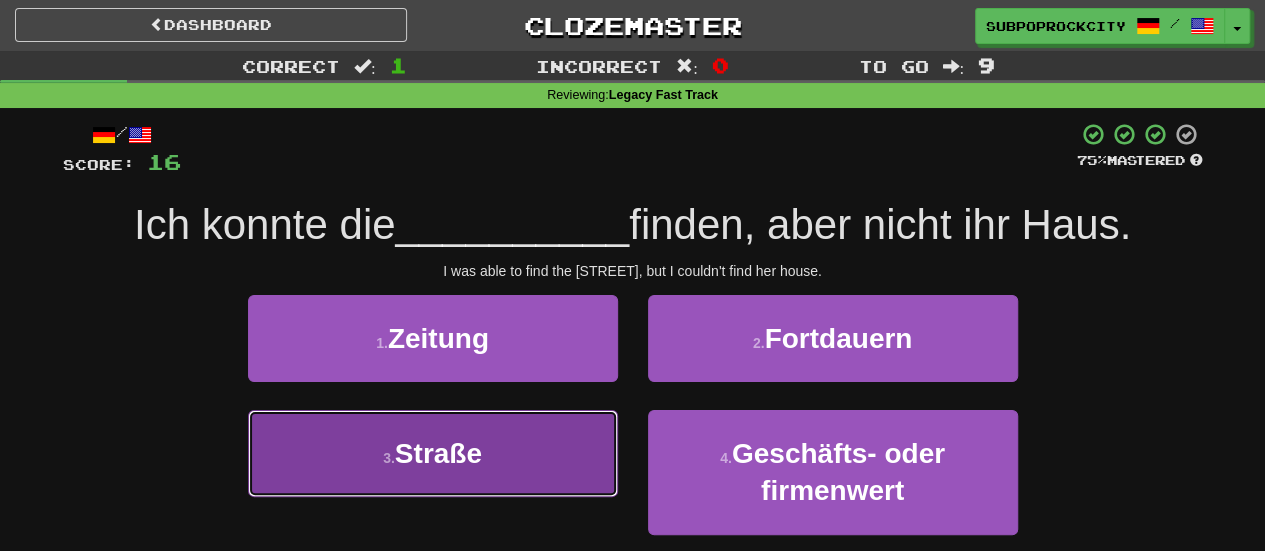 click on "3 .  Straße" at bounding box center [433, 453] 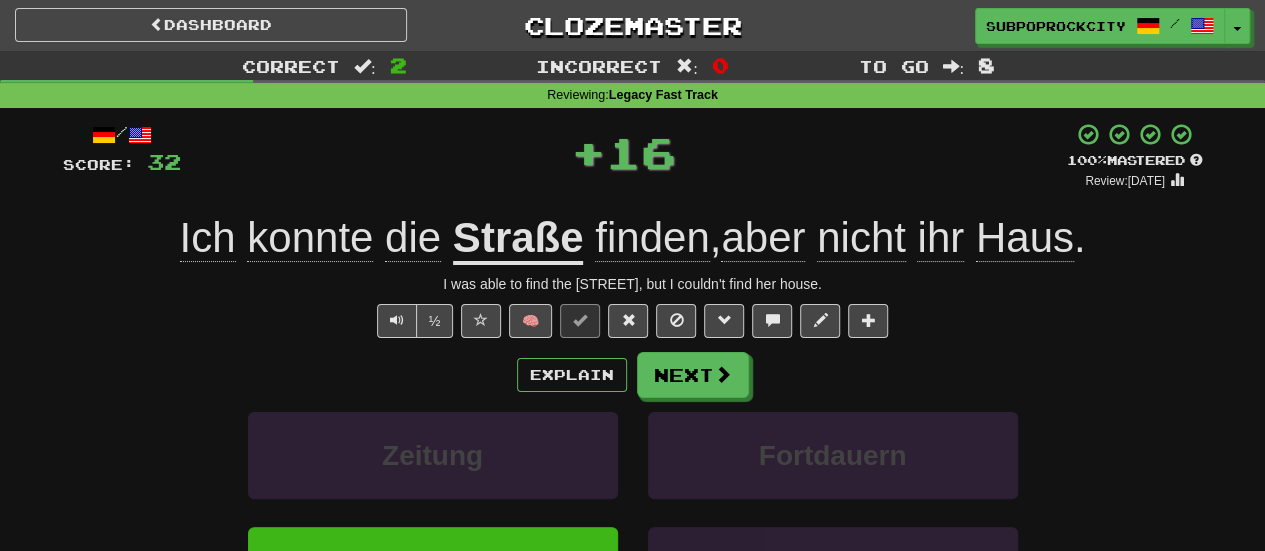 click on "Explain Next Zeitung Fortdauern Straße Geschäfts- oder firmenwert Learn more: Zeitung Fortdauern Straße Geschäfts- oder firmenwert" at bounding box center [633, 531] 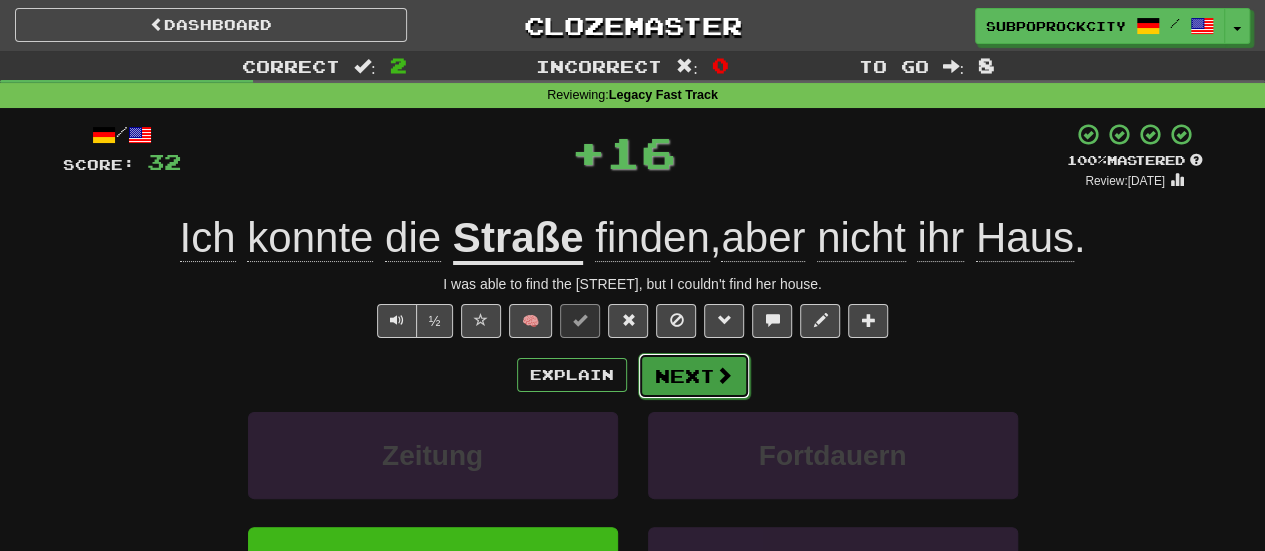 click on "Next" at bounding box center [694, 376] 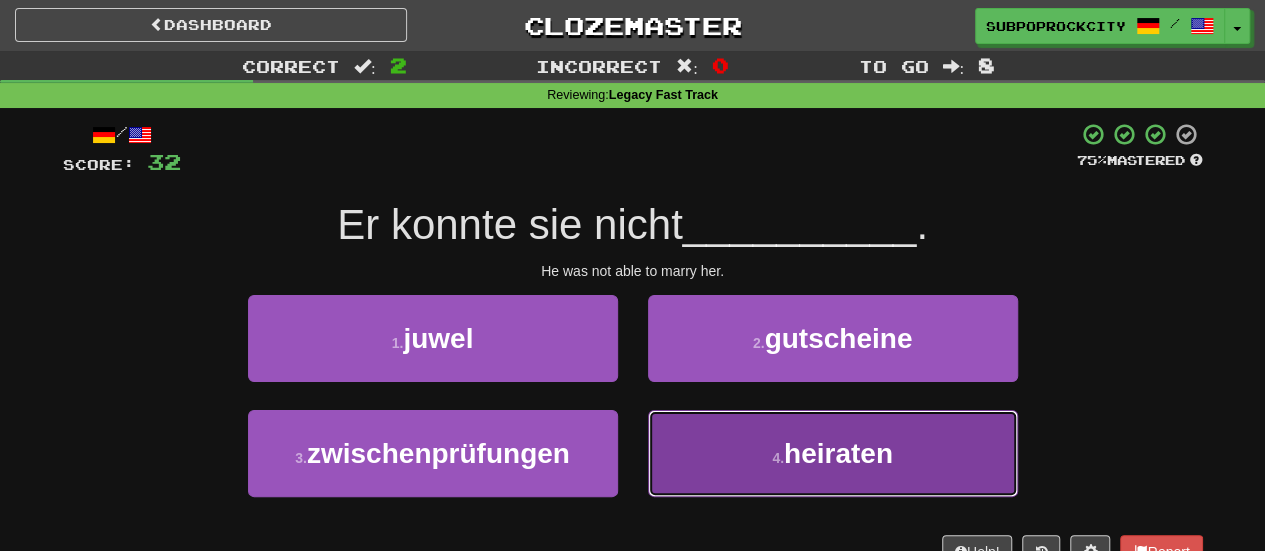 click on "4 .  heiraten" at bounding box center (833, 453) 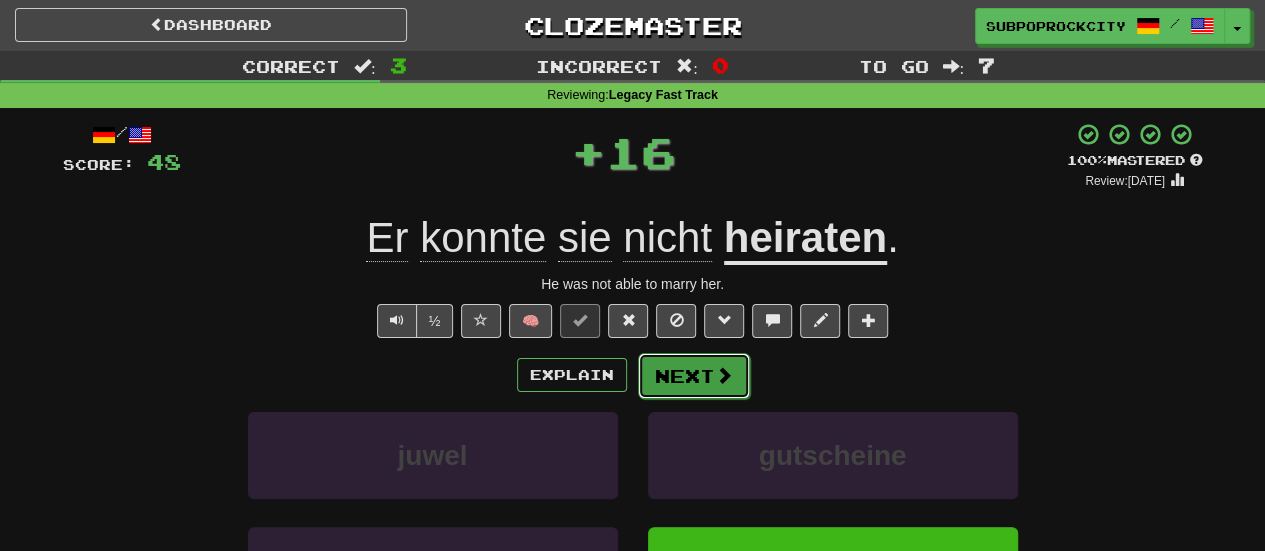click on "Next" at bounding box center [694, 376] 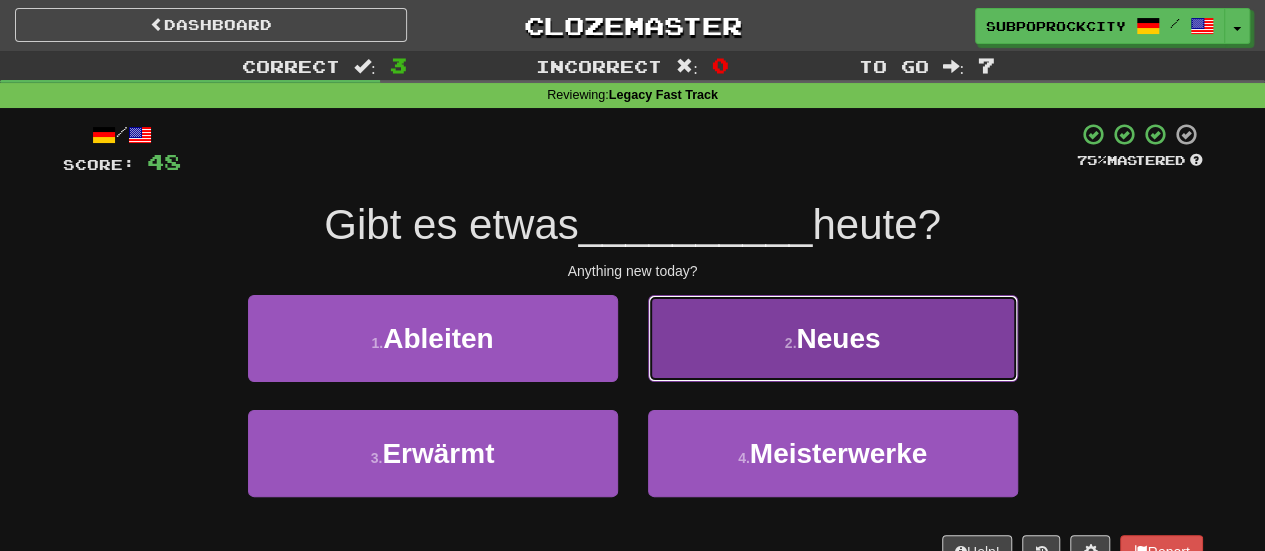click on "2 .  Neues" at bounding box center [833, 338] 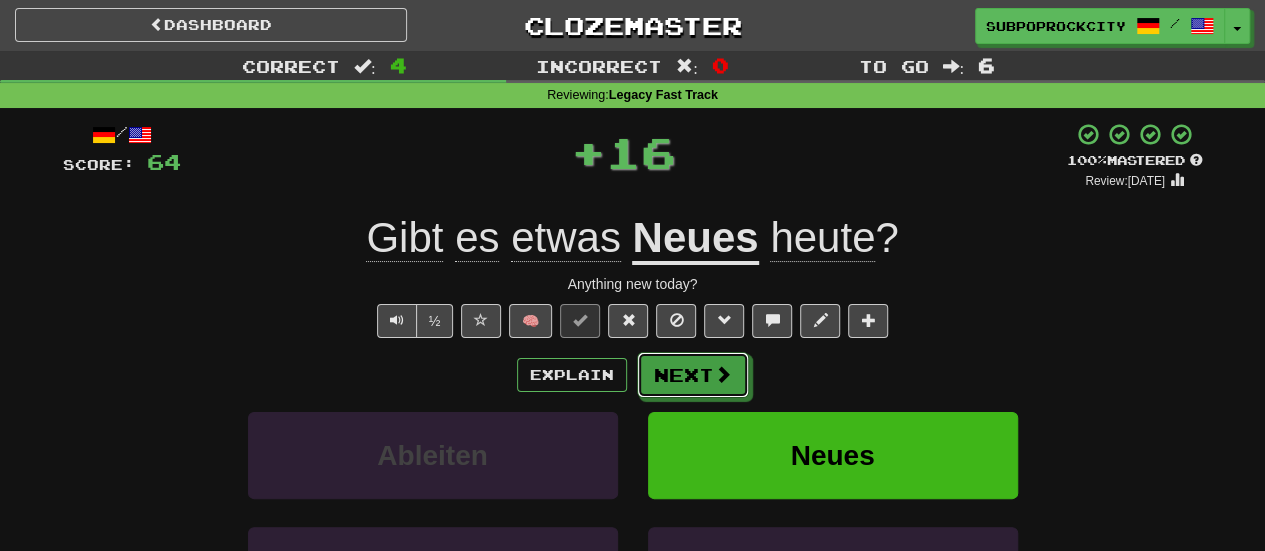 click on "Next" at bounding box center [693, 375] 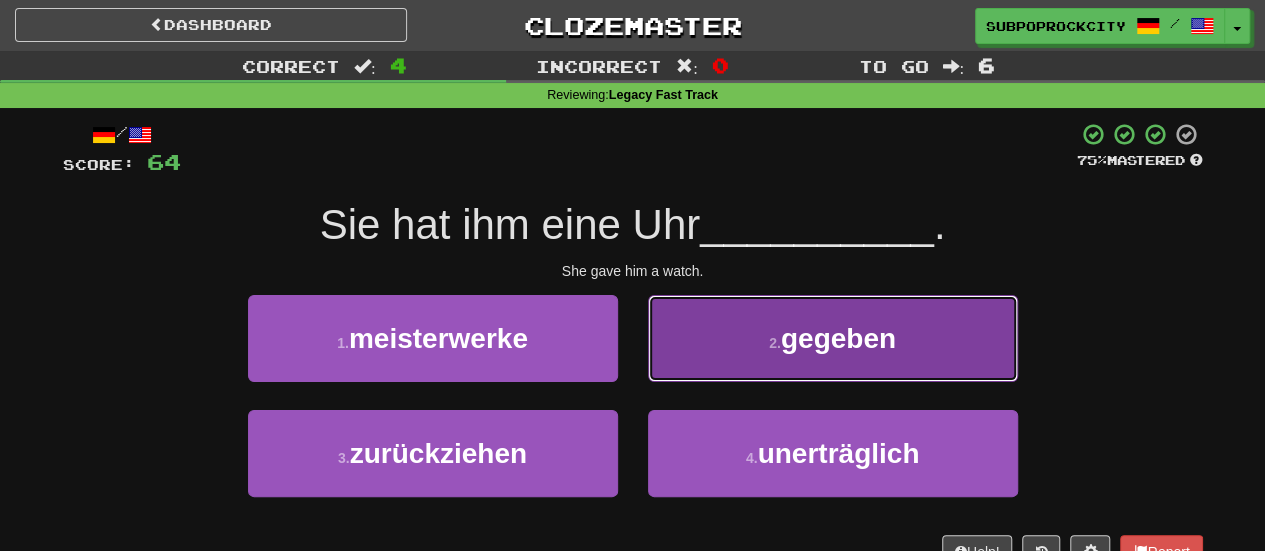 click on "2 .  gegeben" at bounding box center (833, 338) 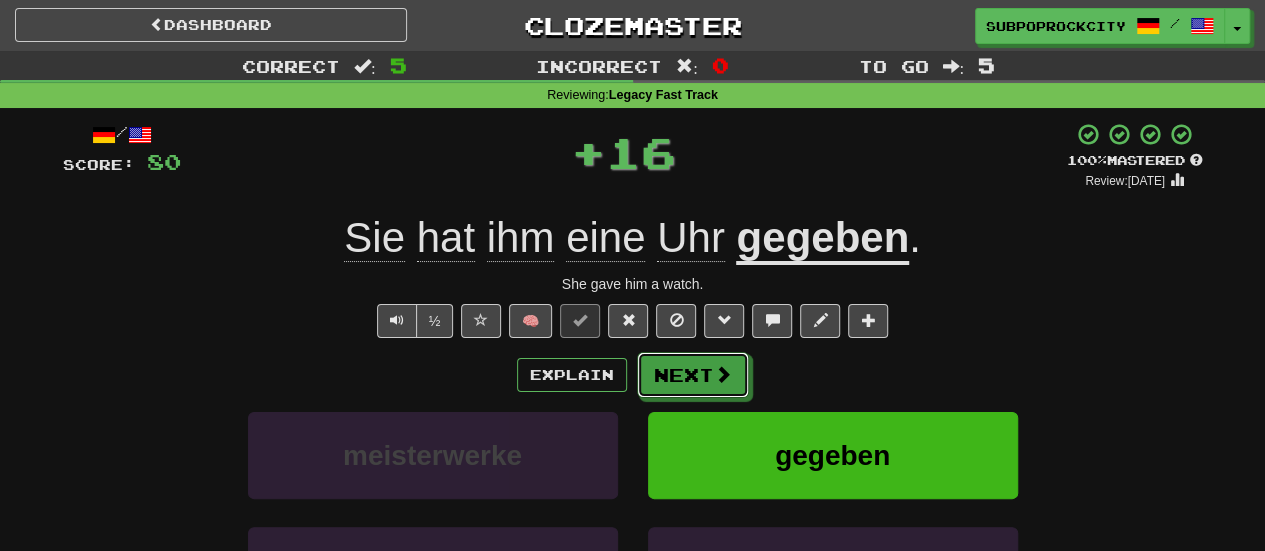 click on "Next" at bounding box center [693, 375] 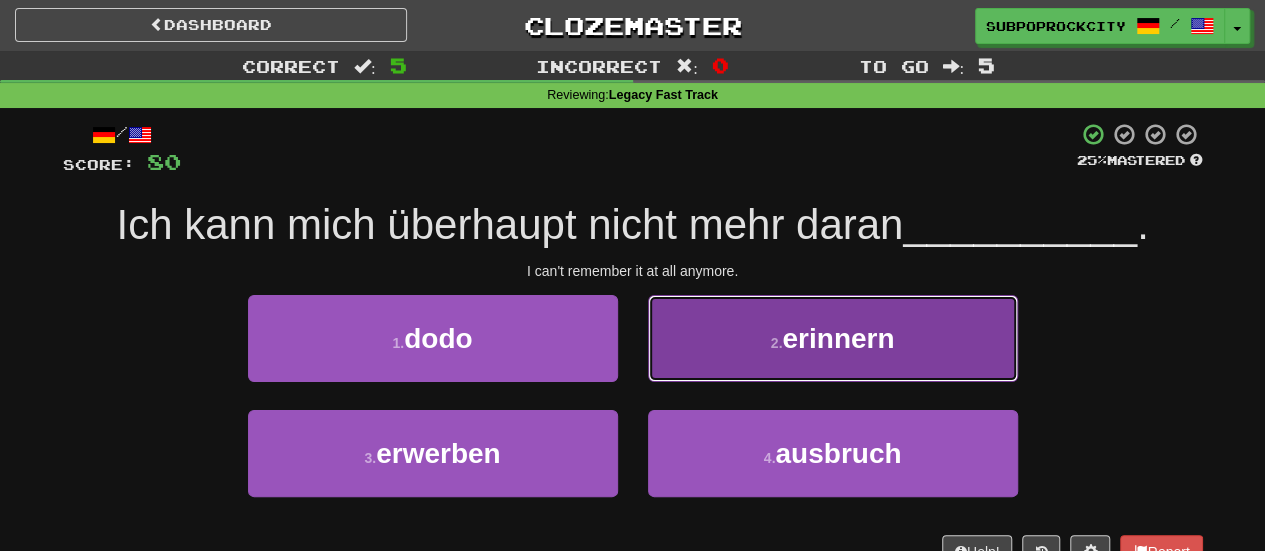 click on "2 .  erinnern" at bounding box center (833, 338) 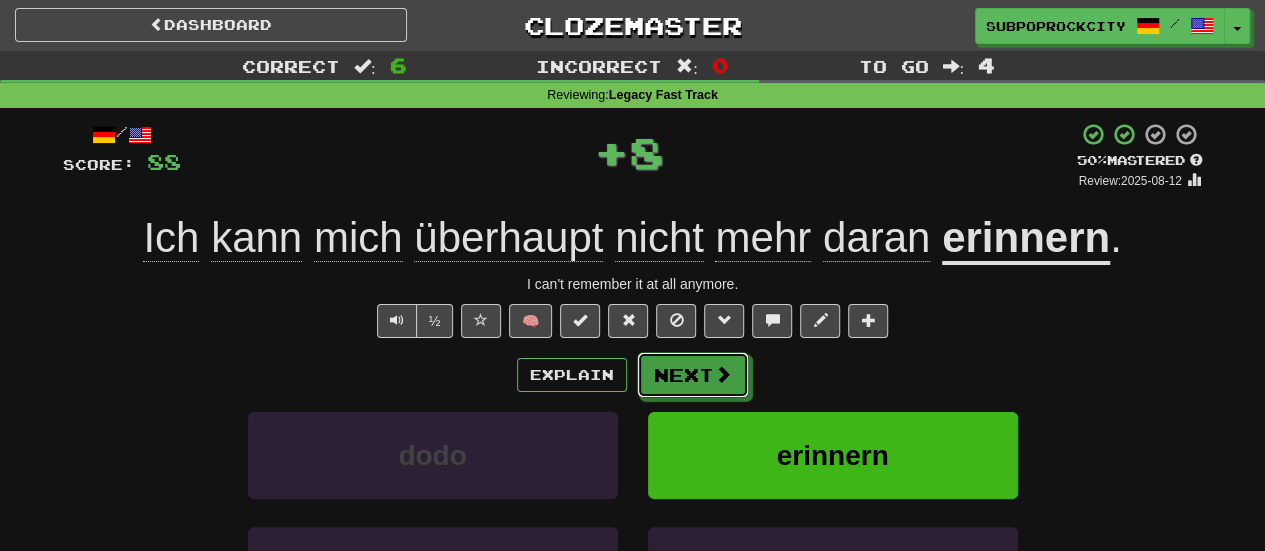 click on "Next" at bounding box center (693, 375) 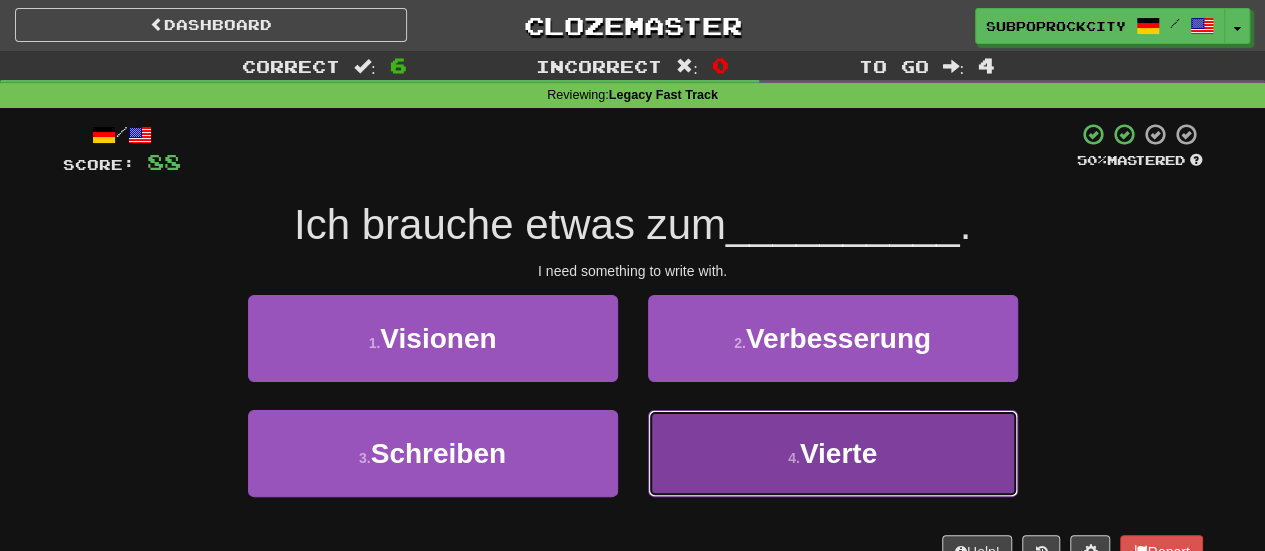 click on "4 .  Vierte" at bounding box center [833, 453] 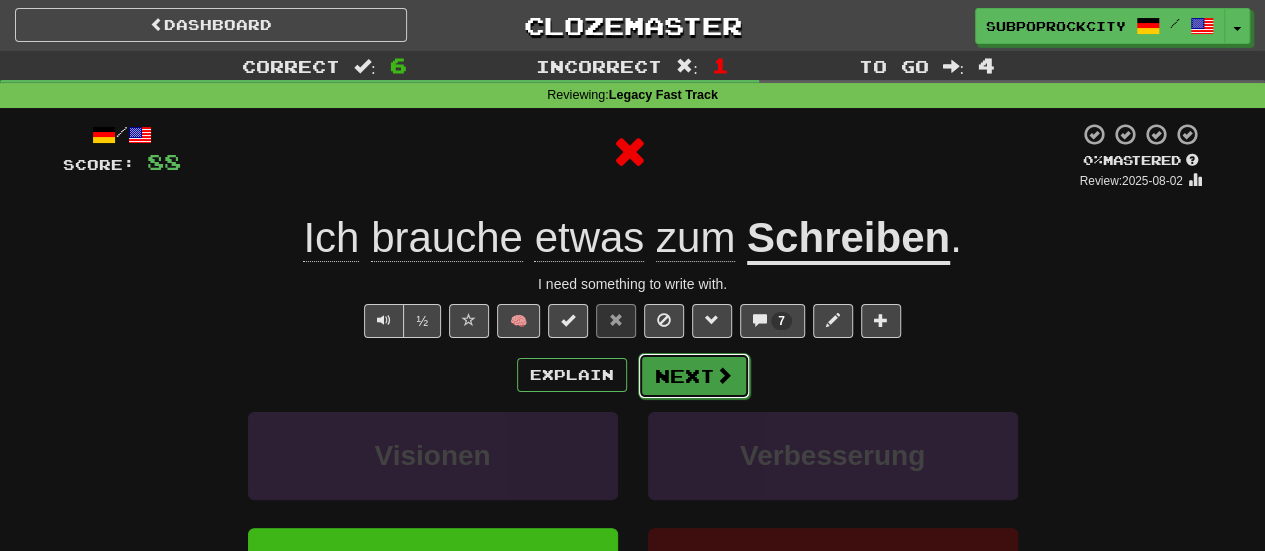 click on "Next" at bounding box center (694, 376) 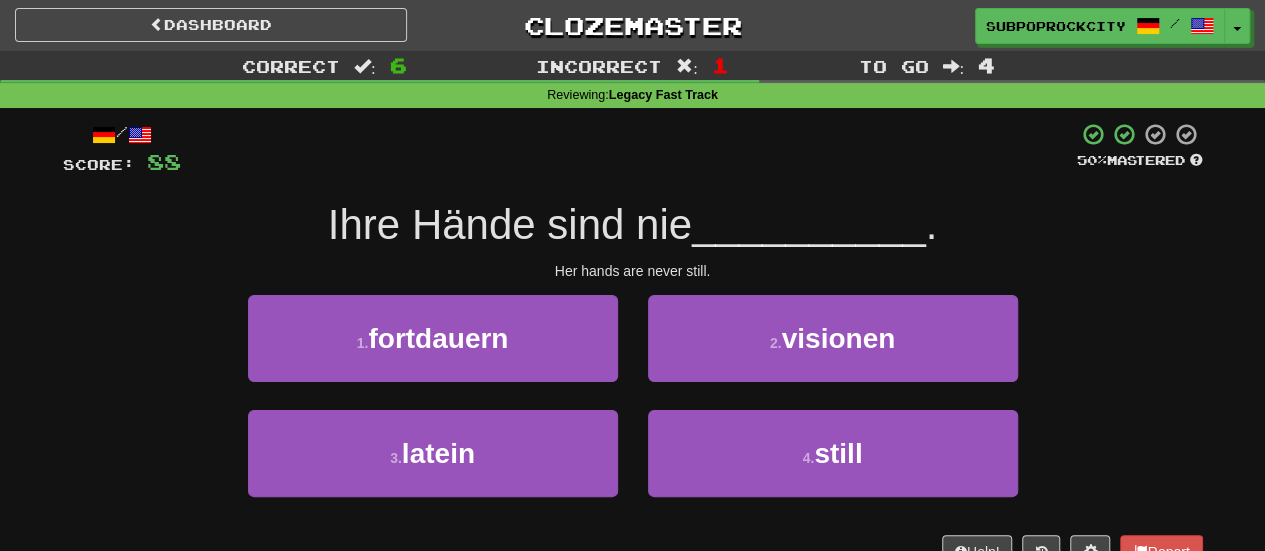 click on "2 .  visionen" at bounding box center (833, 352) 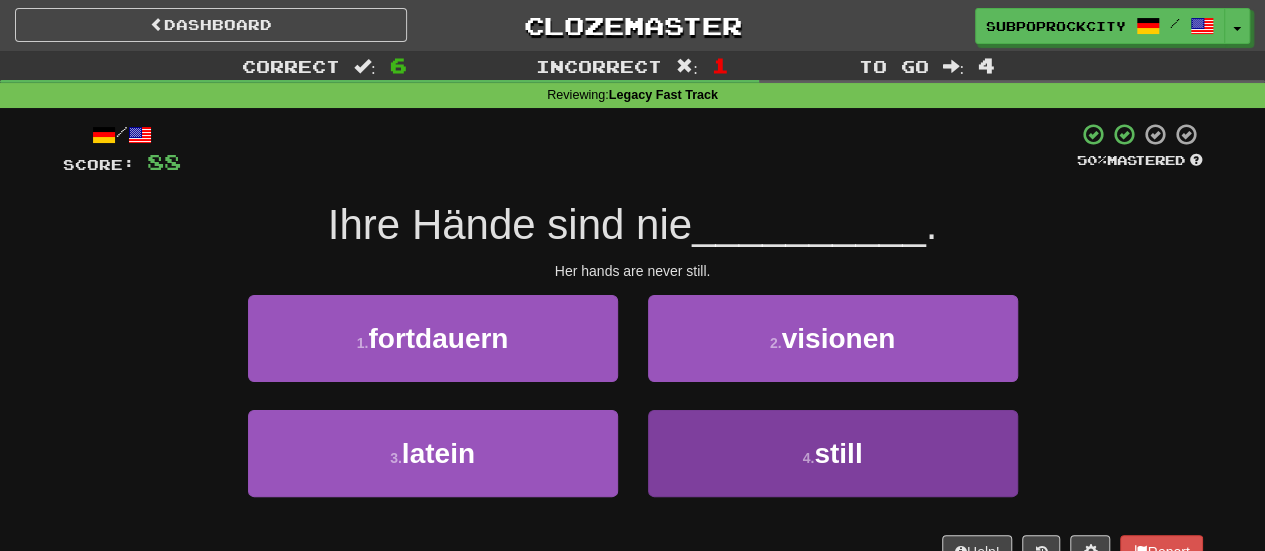 drag, startPoint x: 690, startPoint y: 404, endPoint x: 704, endPoint y: 416, distance: 18.439089 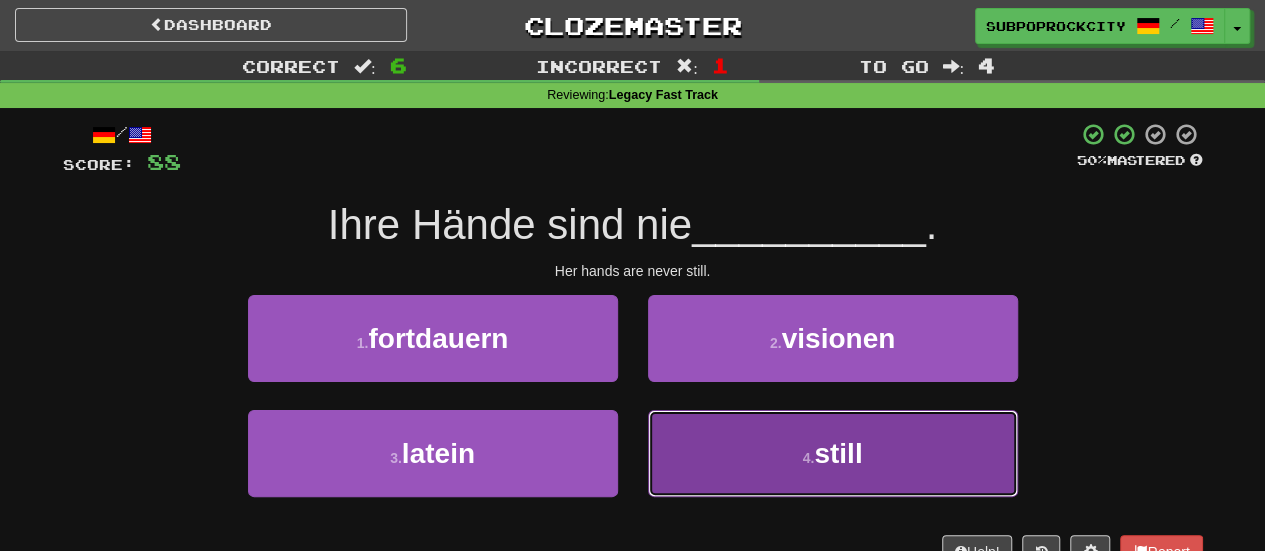 click on "4 .  still" at bounding box center [833, 453] 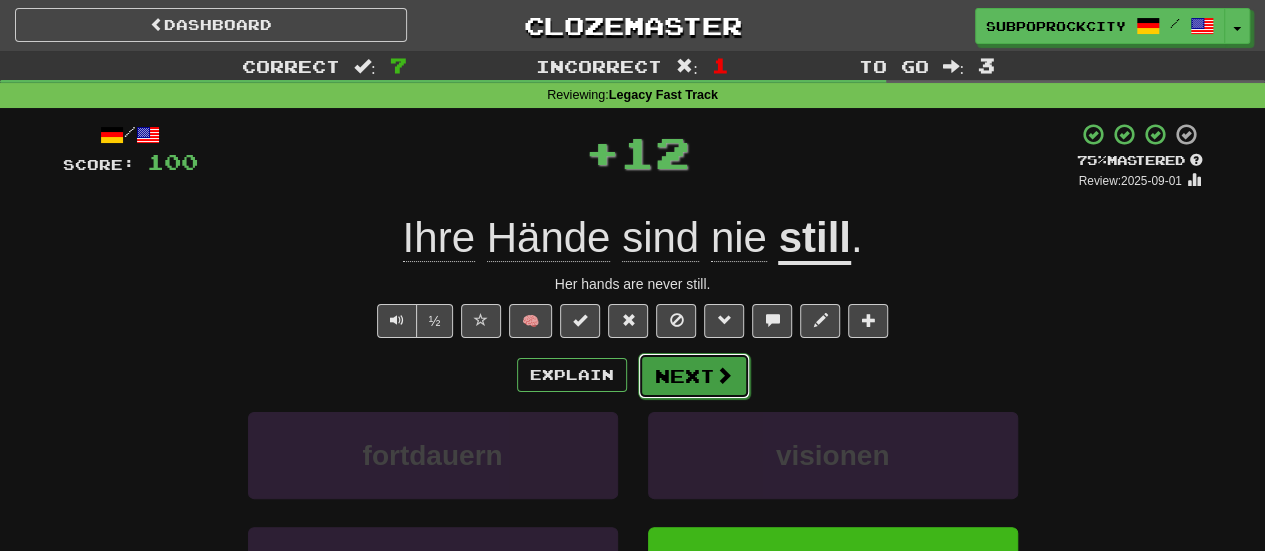 click on "Next" at bounding box center (694, 376) 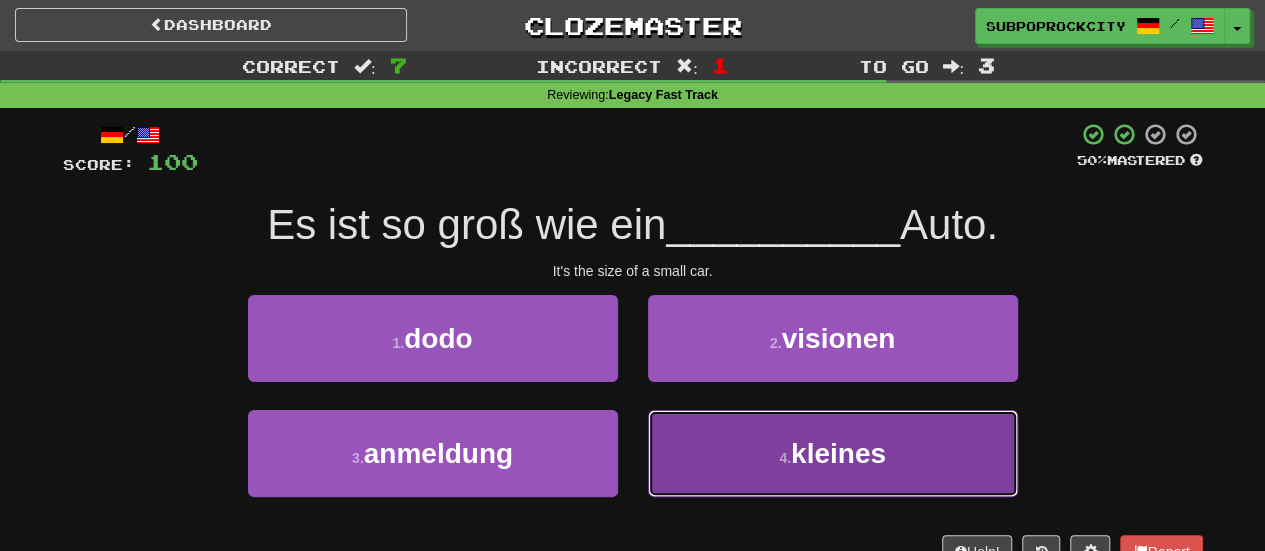 click on "4 .  kleines" at bounding box center (833, 453) 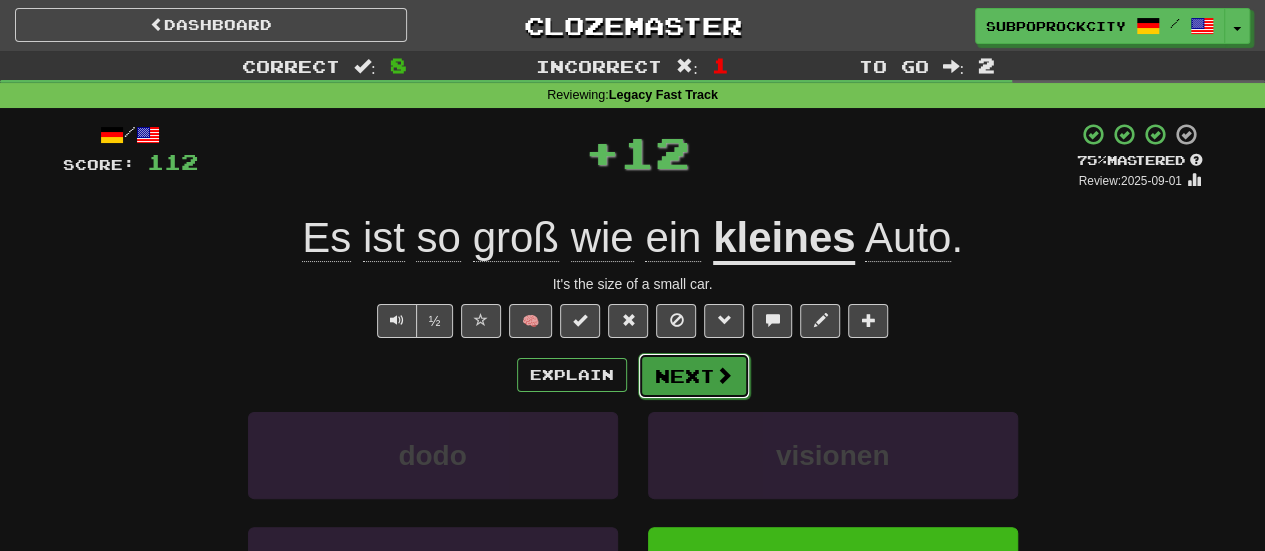 click on "Next" at bounding box center [694, 376] 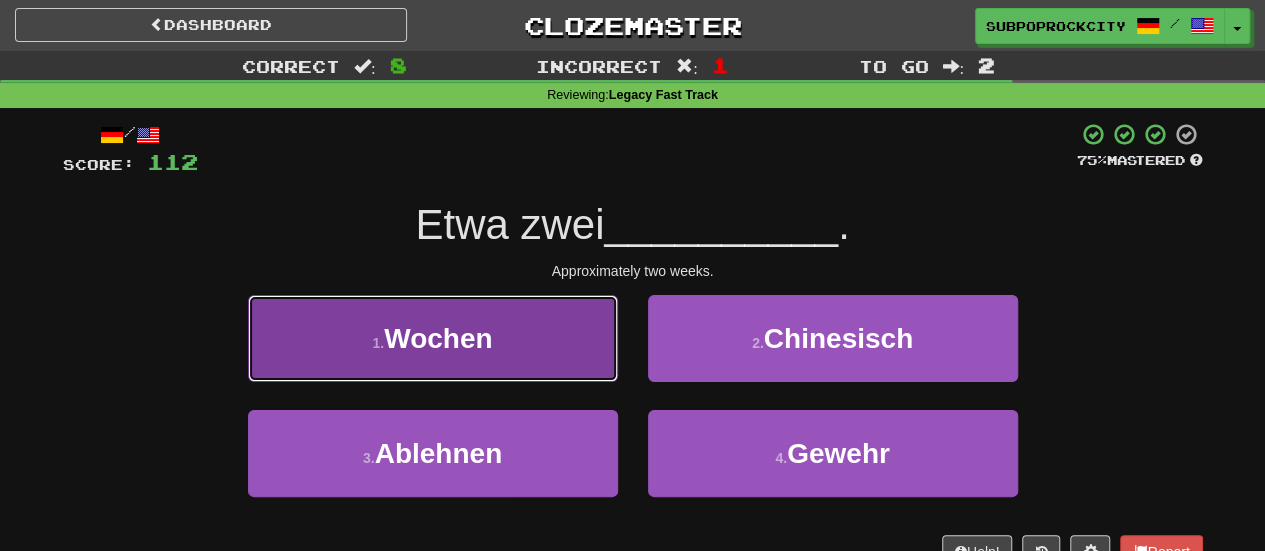 click on "1 .  Wochen" at bounding box center [433, 338] 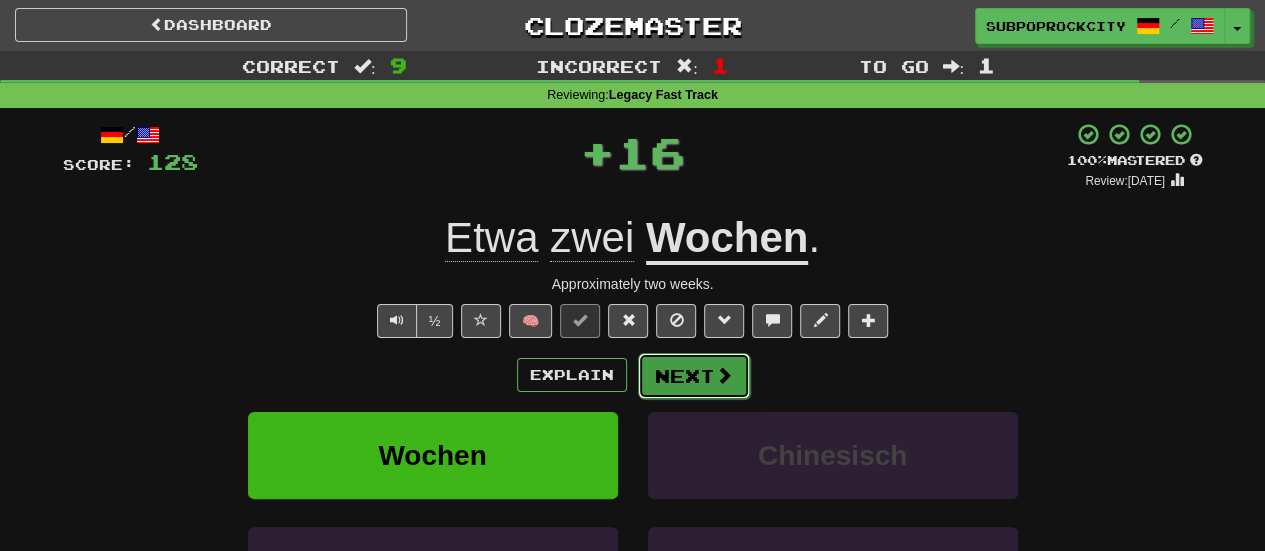 click on "Next" at bounding box center [694, 376] 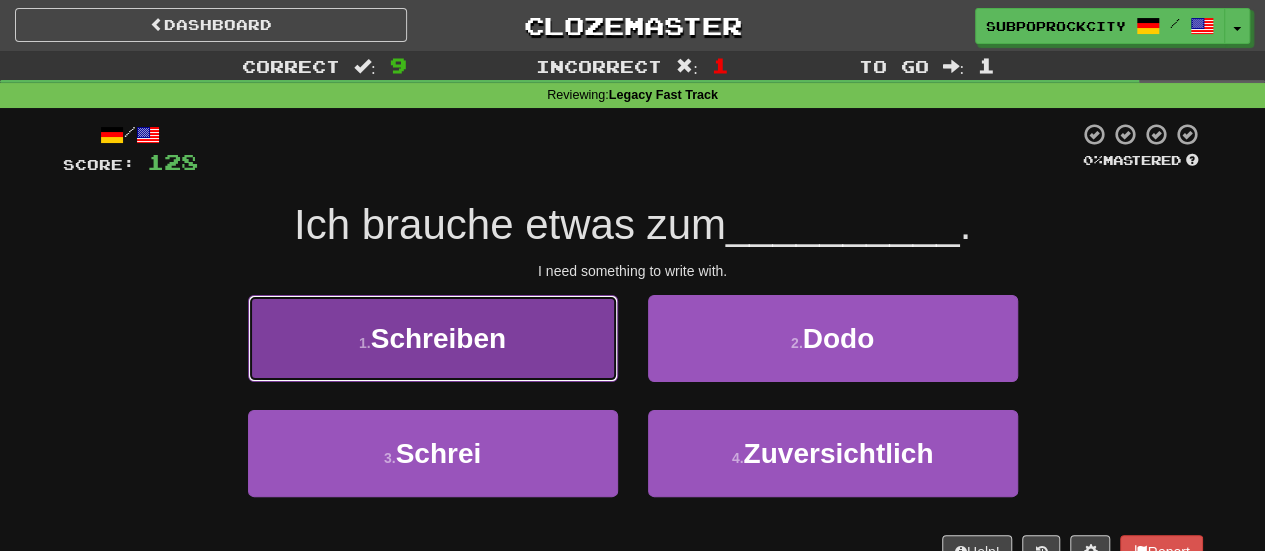 click on "1 .  Schreiben" at bounding box center [433, 338] 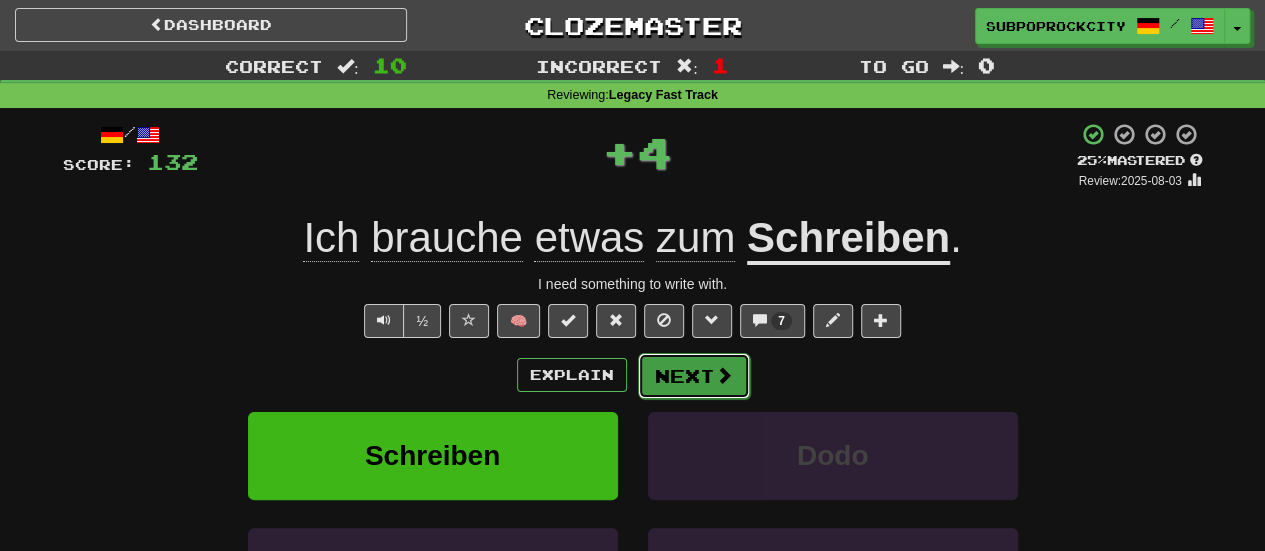 click on "Next" at bounding box center [694, 376] 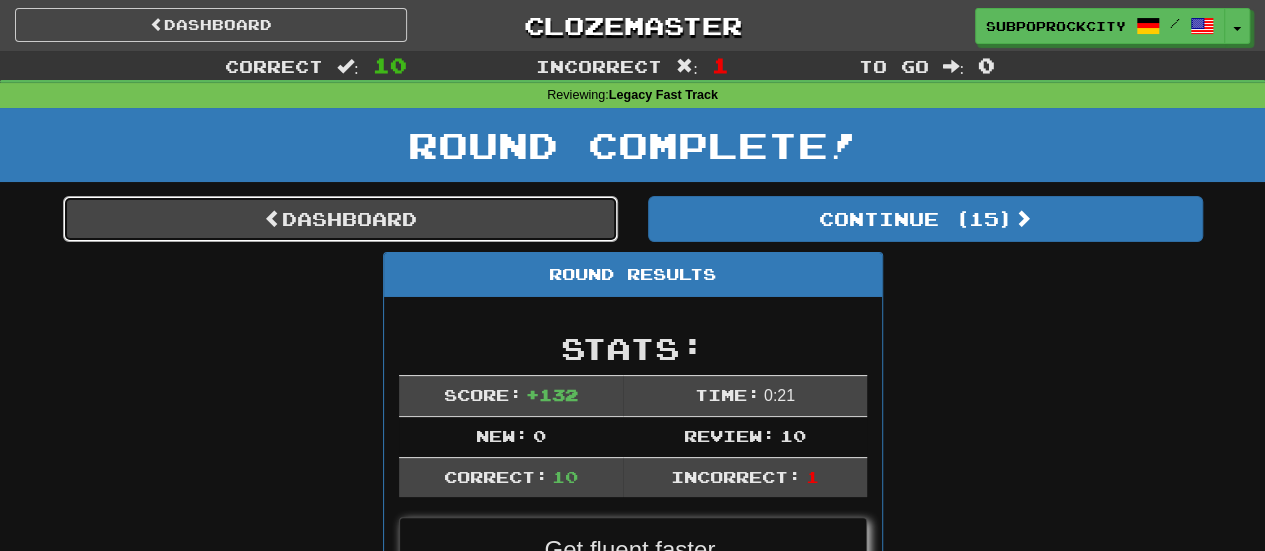 click on "Dashboard" at bounding box center (340, 219) 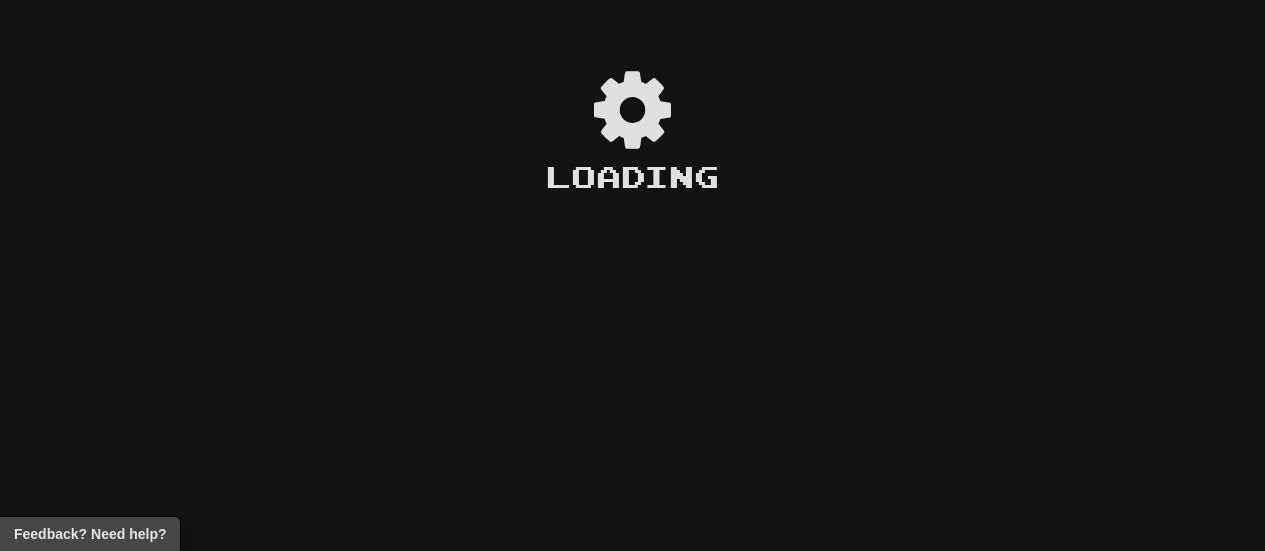 scroll, scrollTop: 0, scrollLeft: 0, axis: both 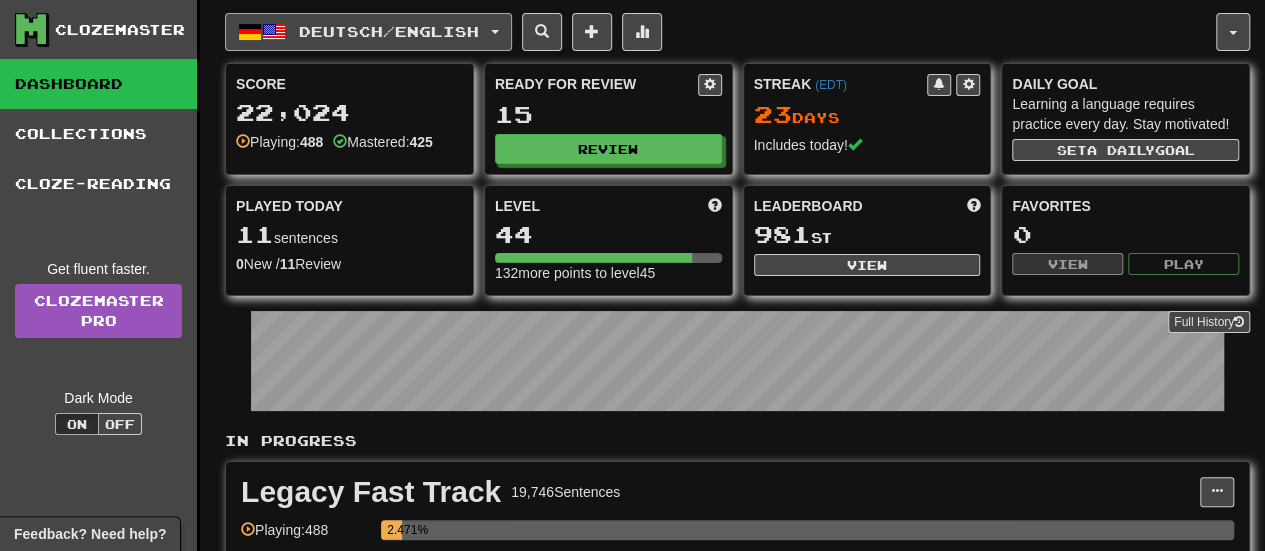 click on "Deutsch  /  English" at bounding box center [368, 32] 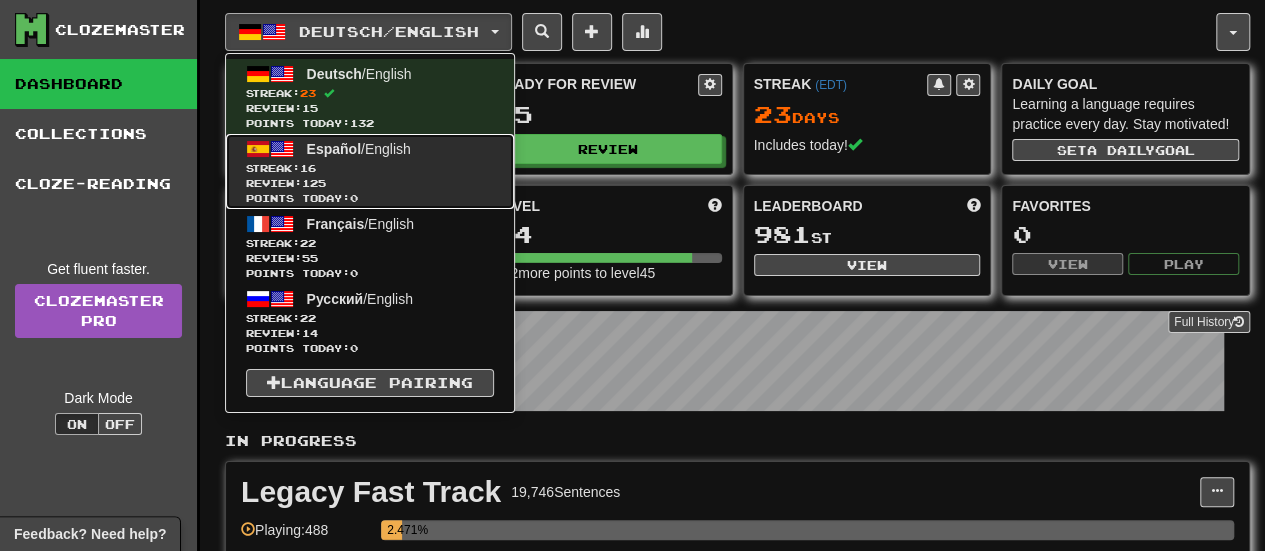 click on "Español  /  English Streak:  16   Review:  125 Points today:  0" at bounding box center (370, 171) 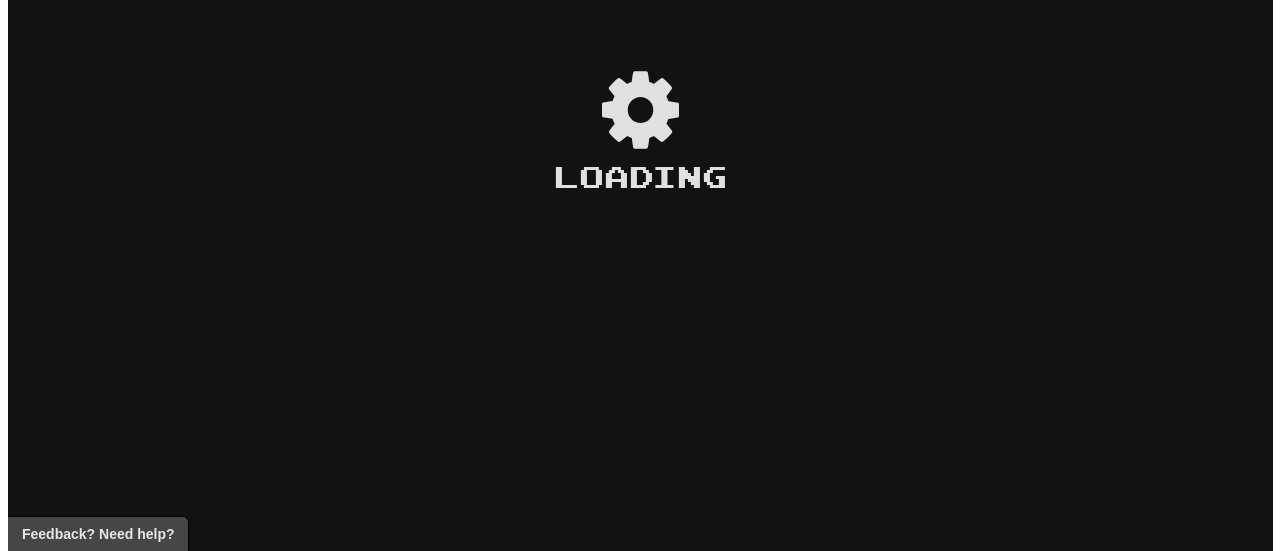 scroll, scrollTop: 0, scrollLeft: 0, axis: both 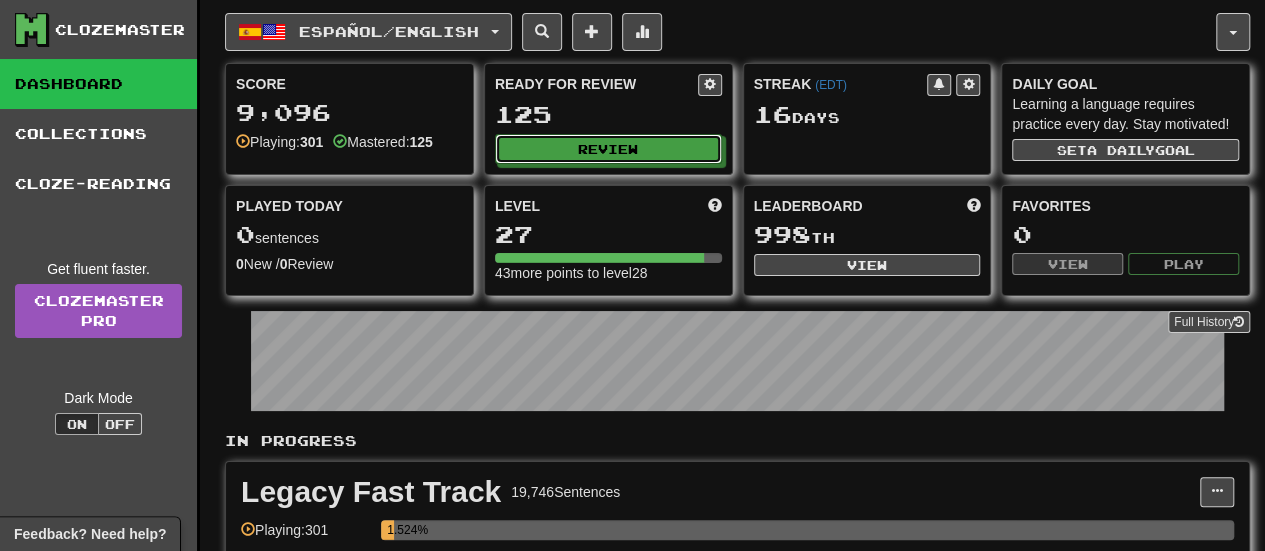click on "Review" at bounding box center [608, 149] 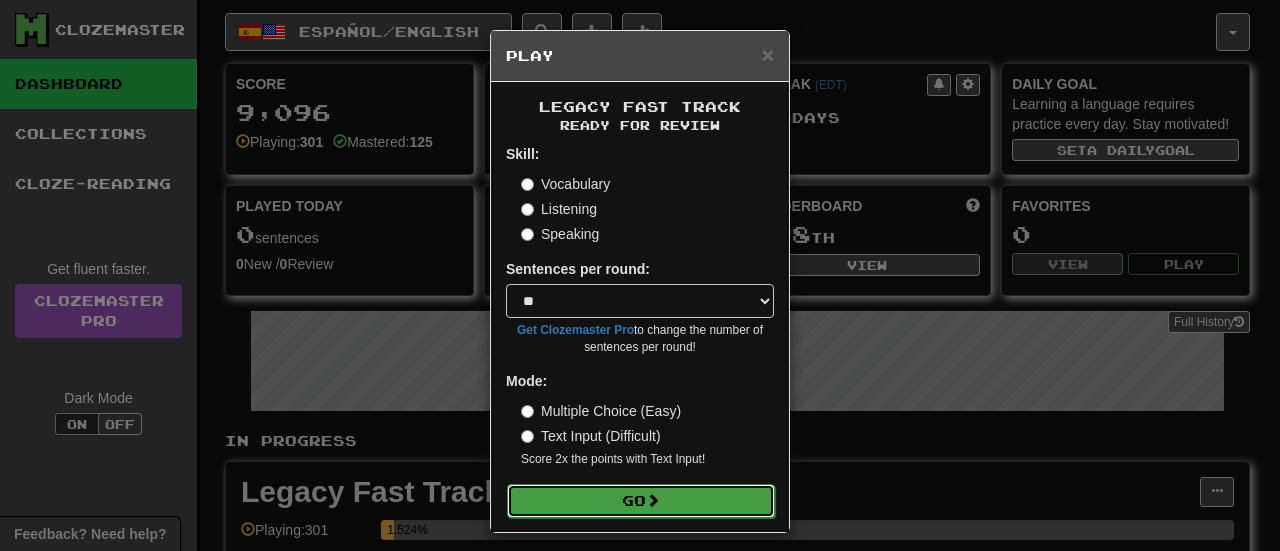 click on "Go" at bounding box center [641, 501] 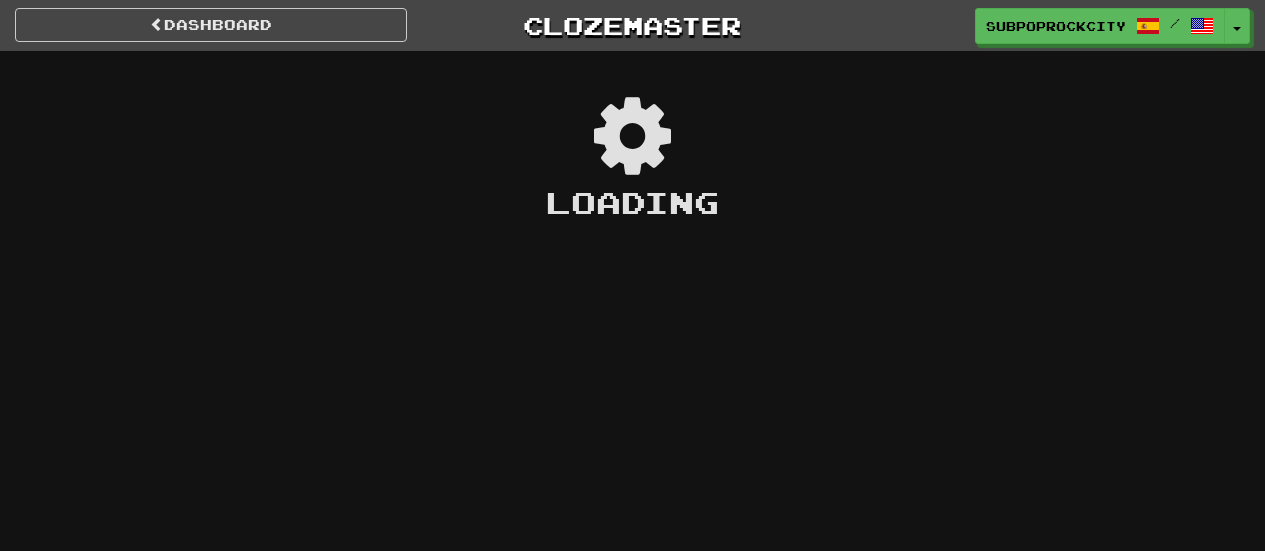 scroll, scrollTop: 0, scrollLeft: 0, axis: both 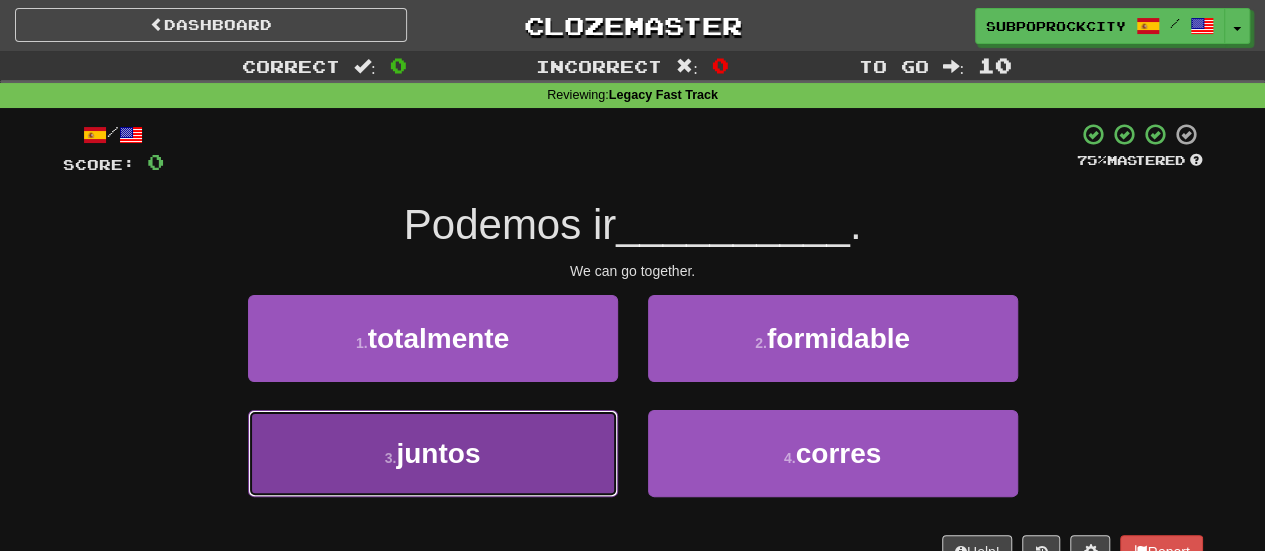 click on "3 .  juntos" at bounding box center (433, 453) 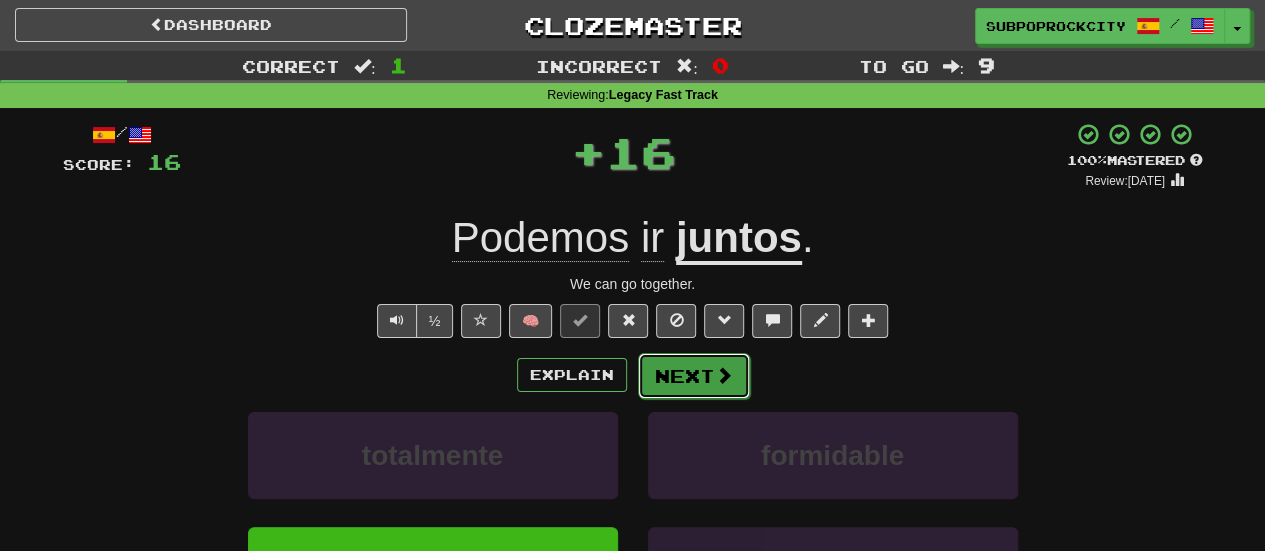 click on "Next" at bounding box center (694, 376) 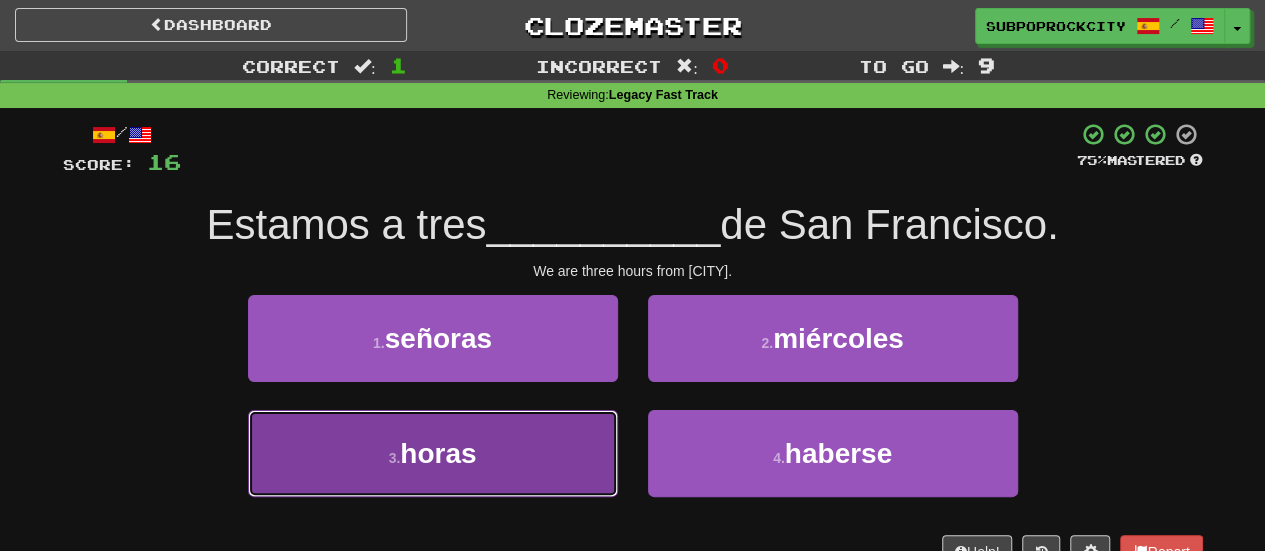 click on "3 .  horas" at bounding box center [433, 453] 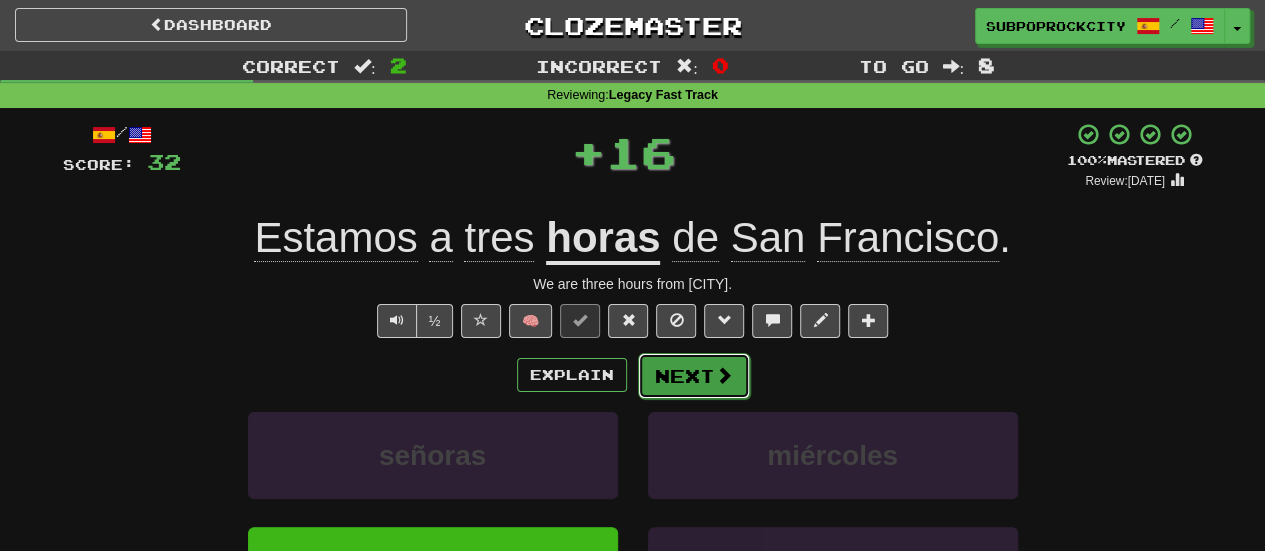 click on "Next" at bounding box center [694, 376] 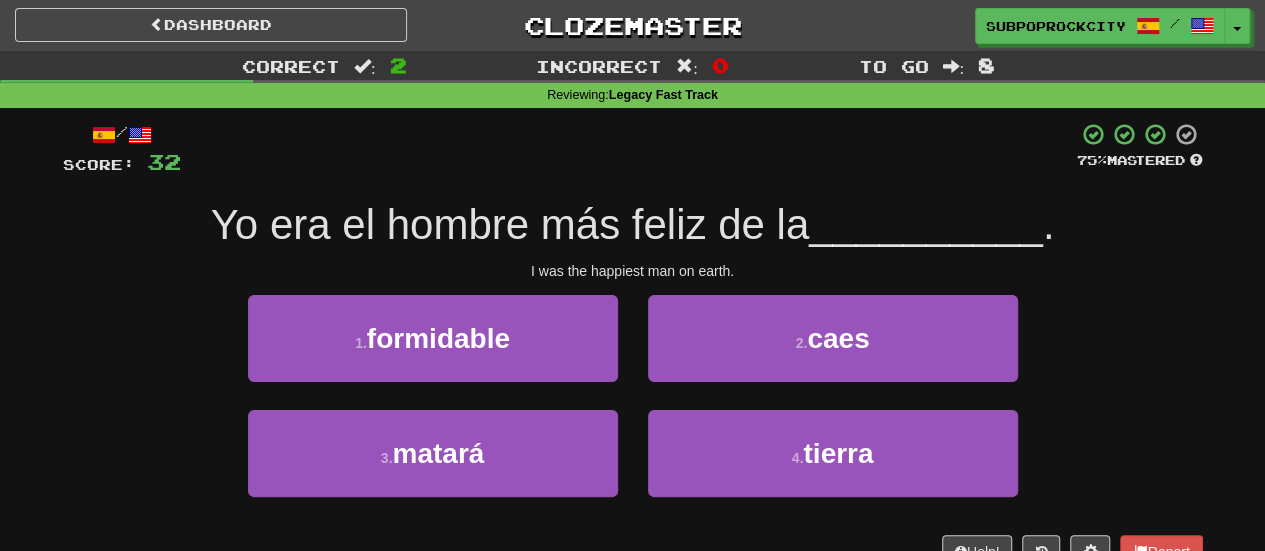 click on "4 .  tierra" at bounding box center (833, 467) 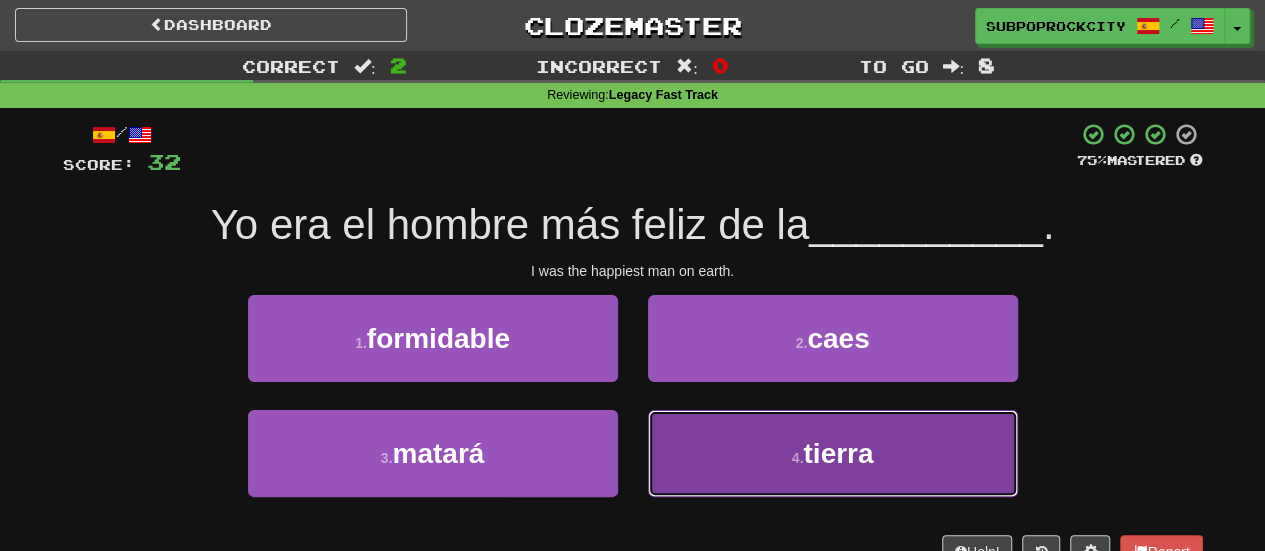 click on "4 .  tierra" at bounding box center (833, 453) 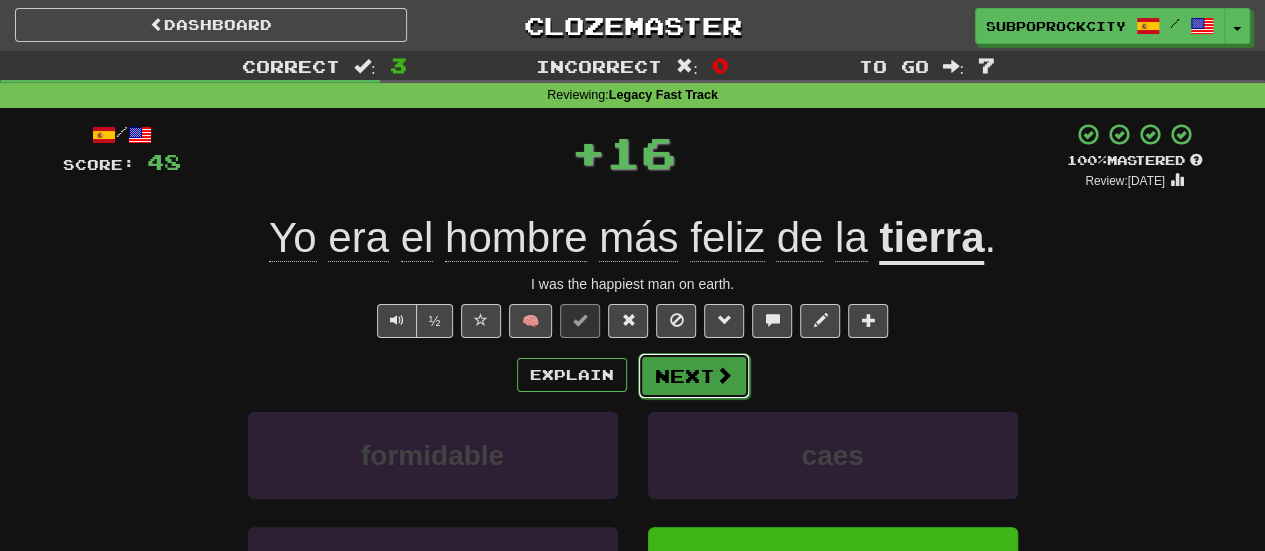 click on "Next" at bounding box center (694, 376) 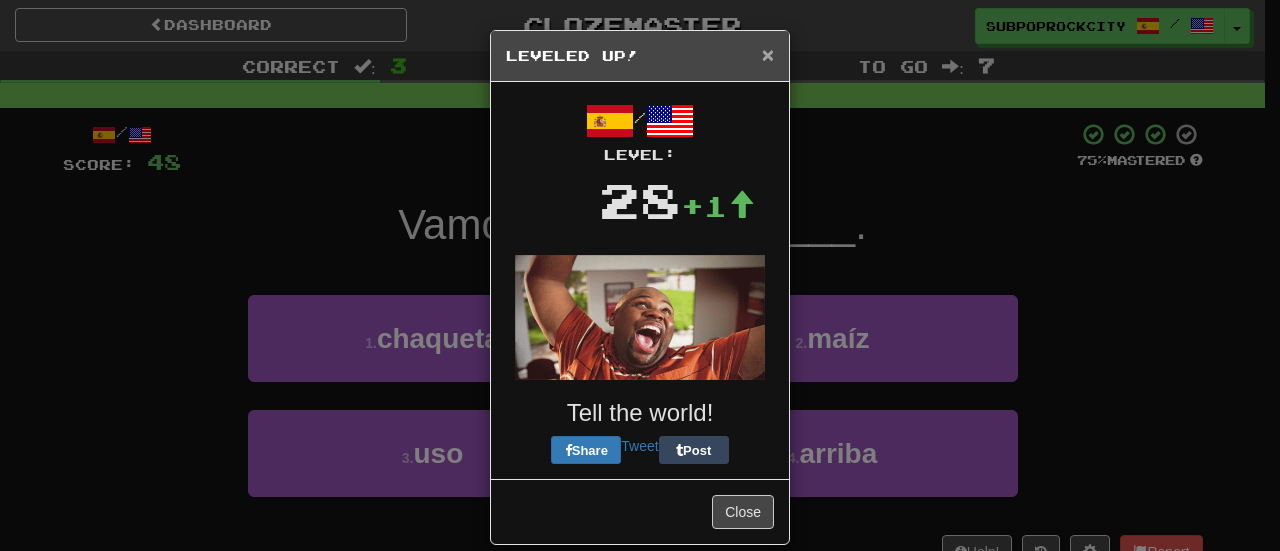 click on "×" at bounding box center (768, 54) 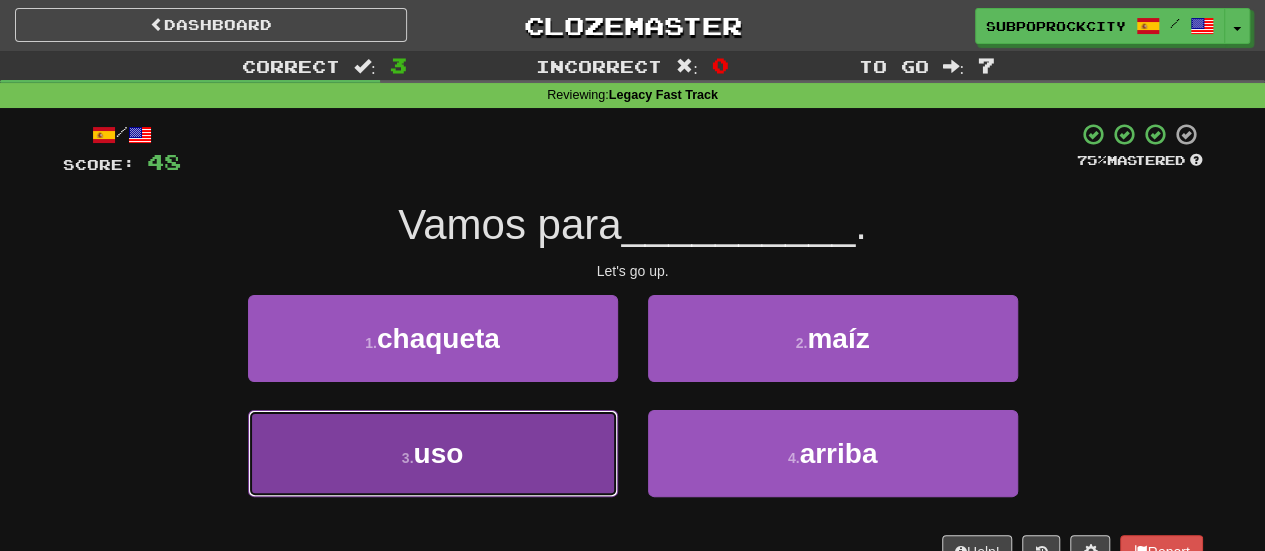 click on "3 .  uso" at bounding box center [433, 453] 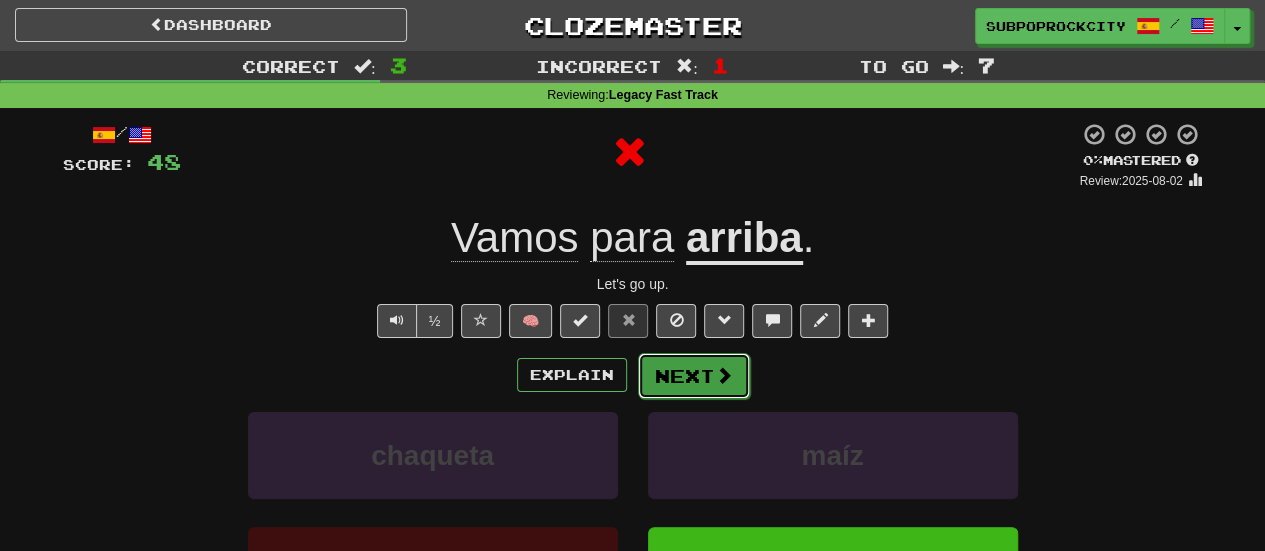 click on "Next" at bounding box center (694, 376) 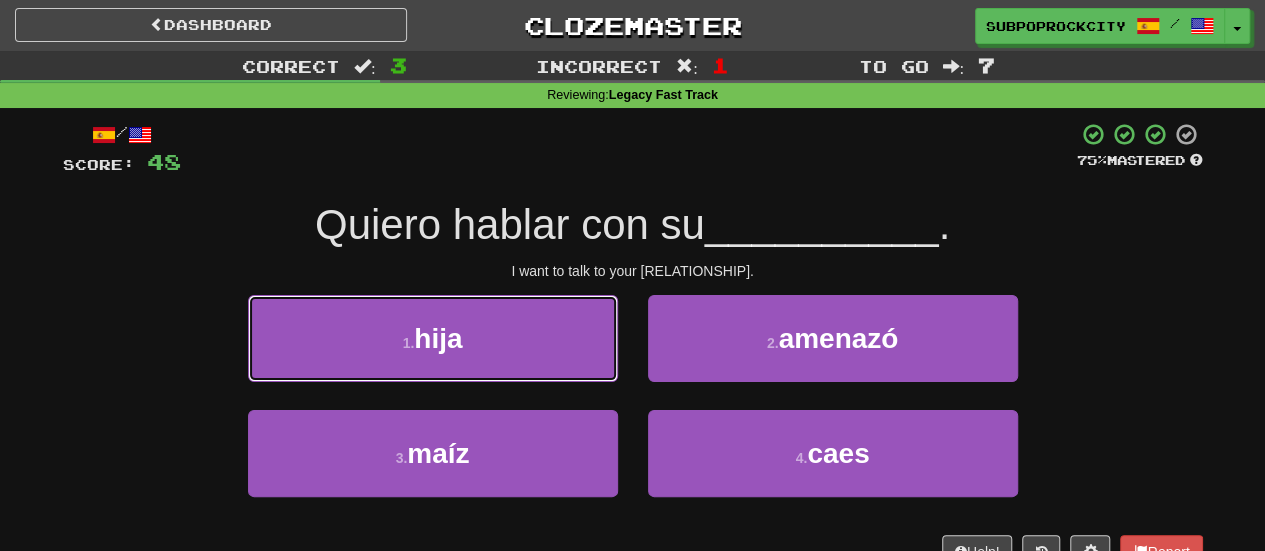 click on "hija" at bounding box center (438, 338) 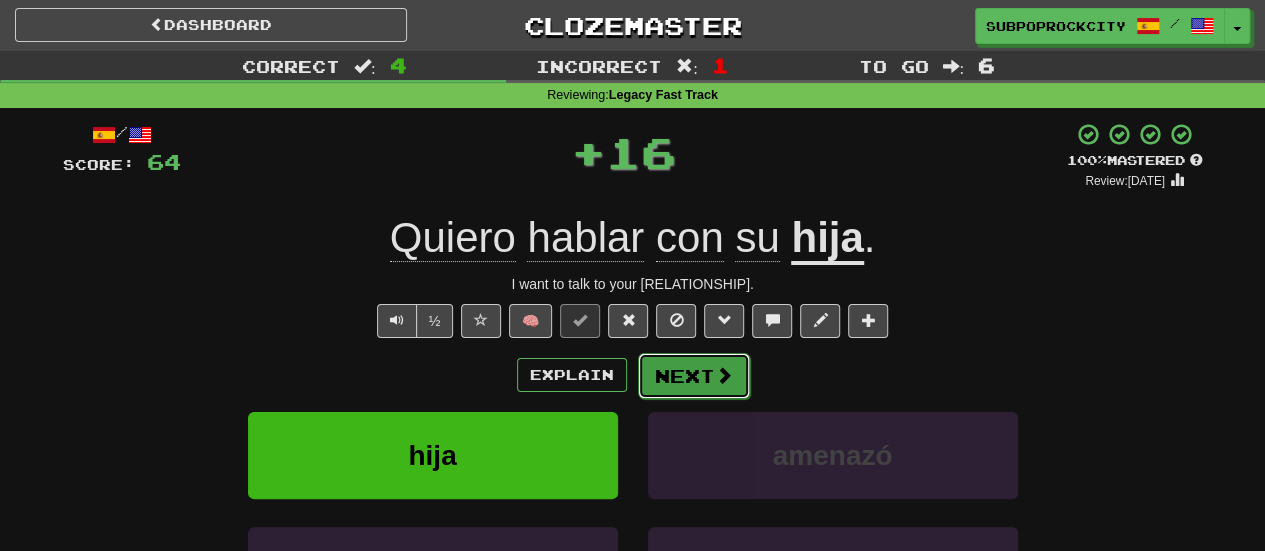 click on "Next" at bounding box center [694, 376] 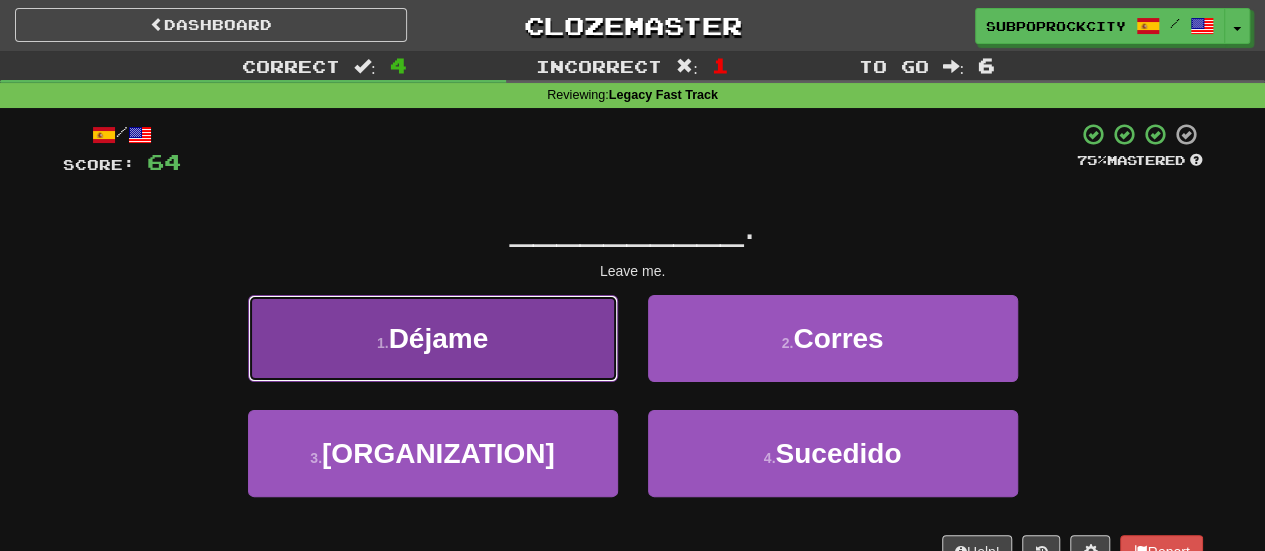 click on "1 .  Déjame" at bounding box center [433, 338] 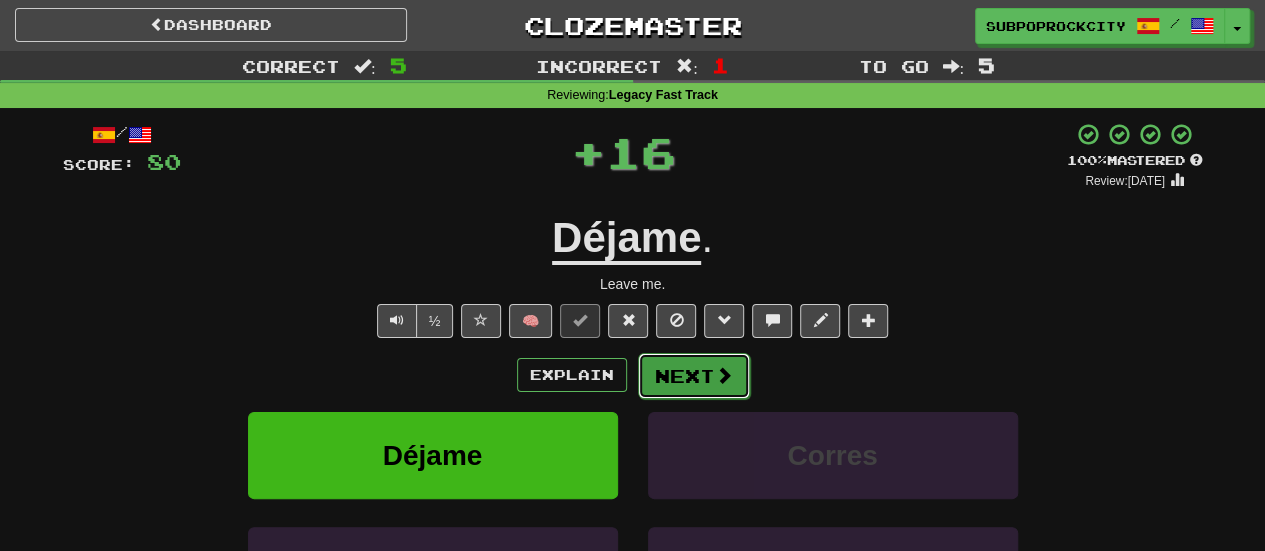click on "Next" at bounding box center (694, 376) 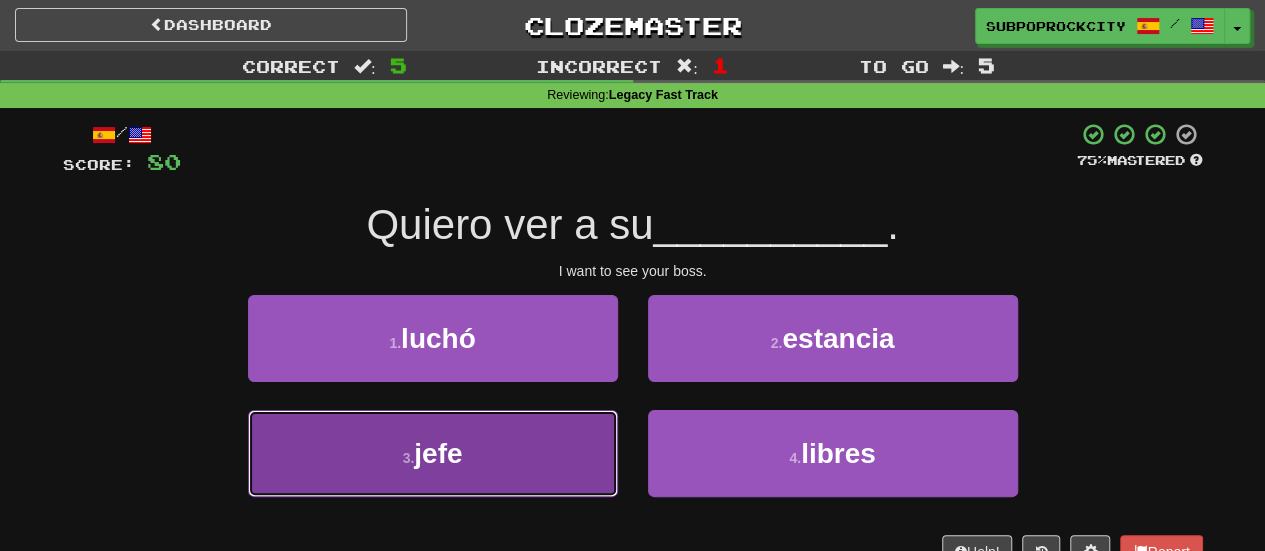 click on "3 .  jefe" at bounding box center (433, 453) 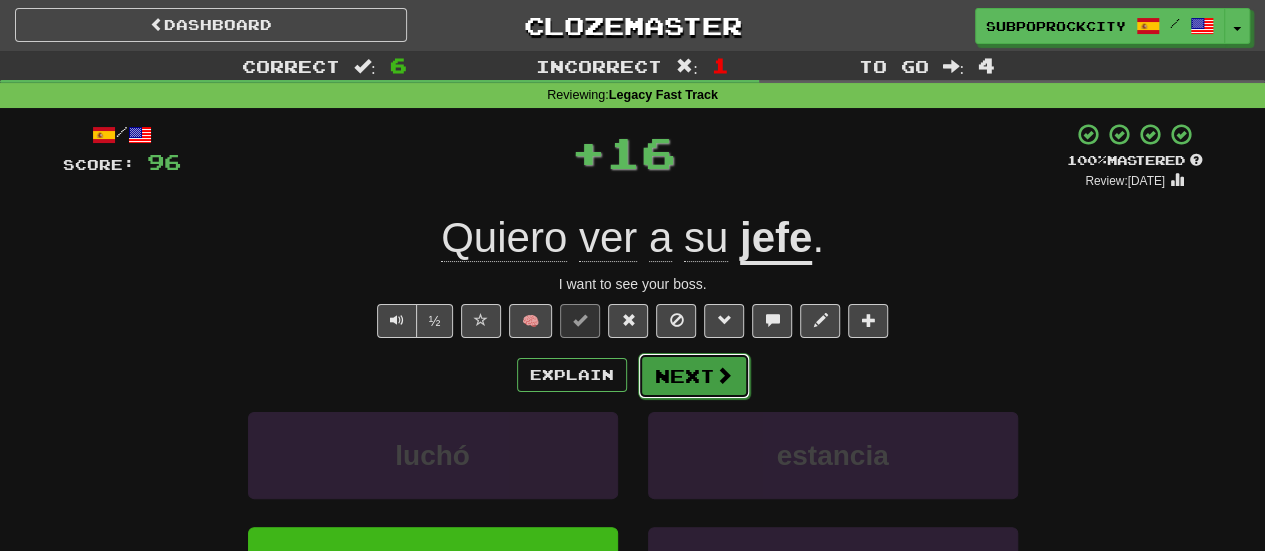 click on "Next" at bounding box center (694, 376) 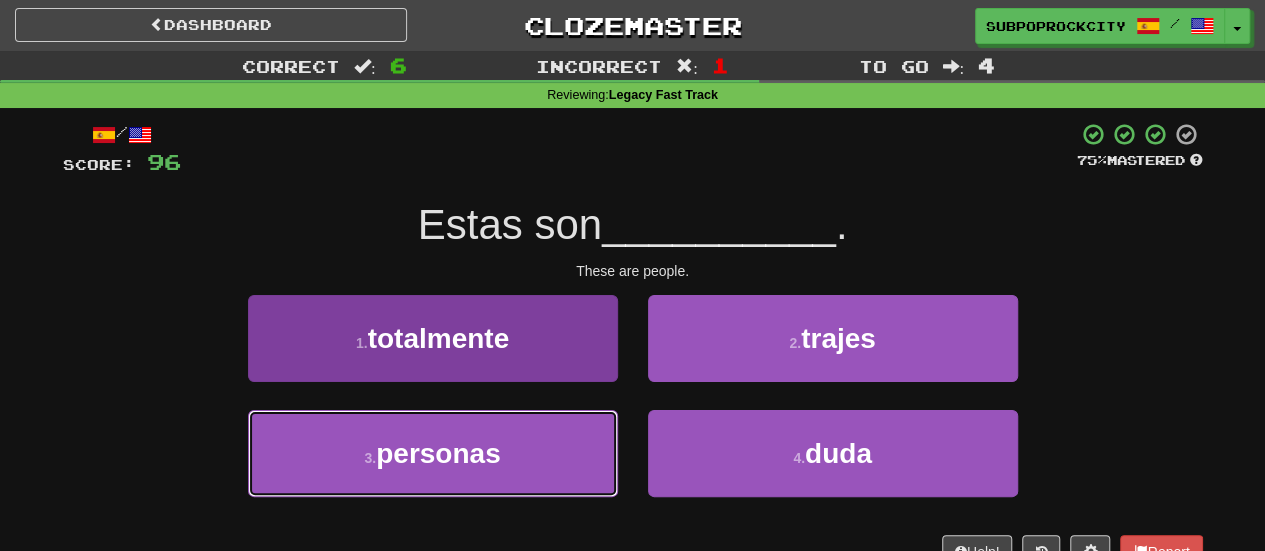 click on "3 .  personas" at bounding box center (433, 453) 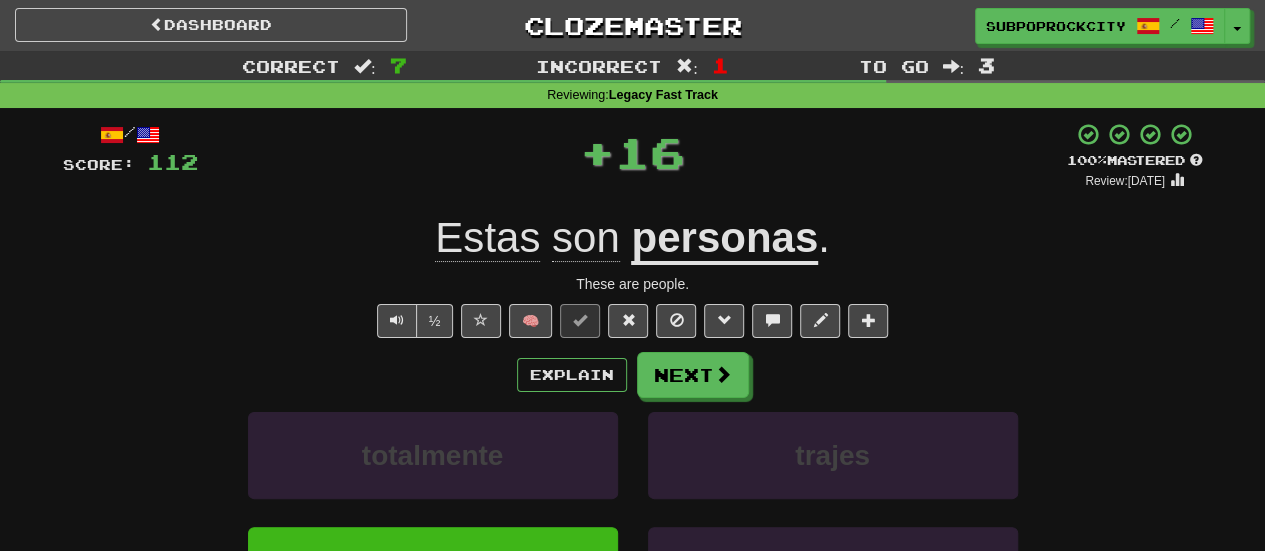 click on "Explain Next totalmente trajes personas duda Learn more: totalmente trajes personas duda" at bounding box center (633, 512) 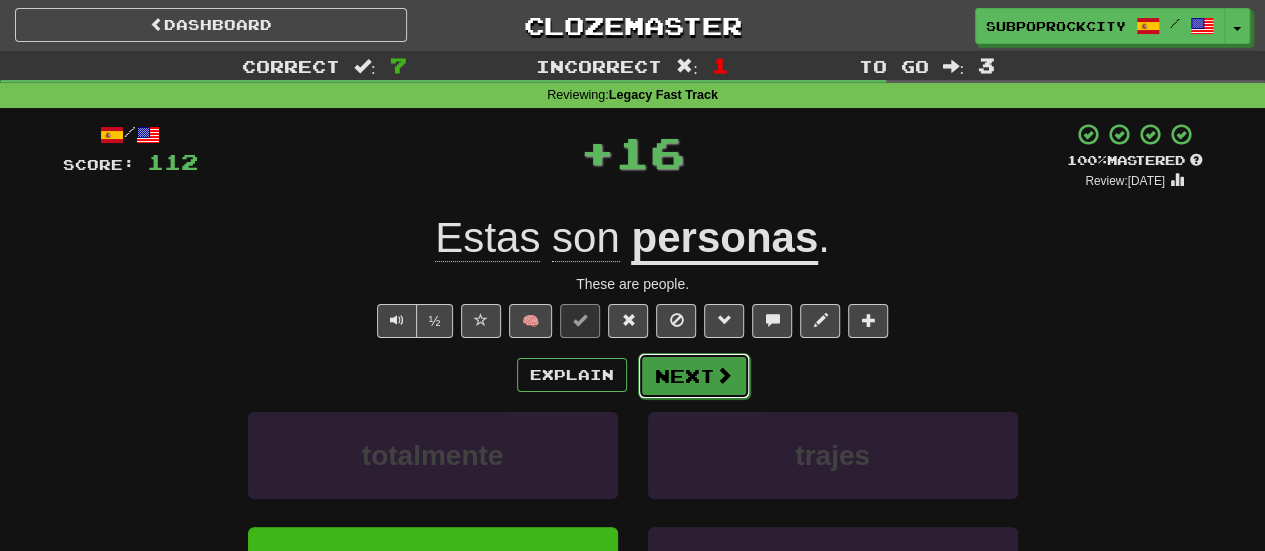 click on "Next" at bounding box center [694, 376] 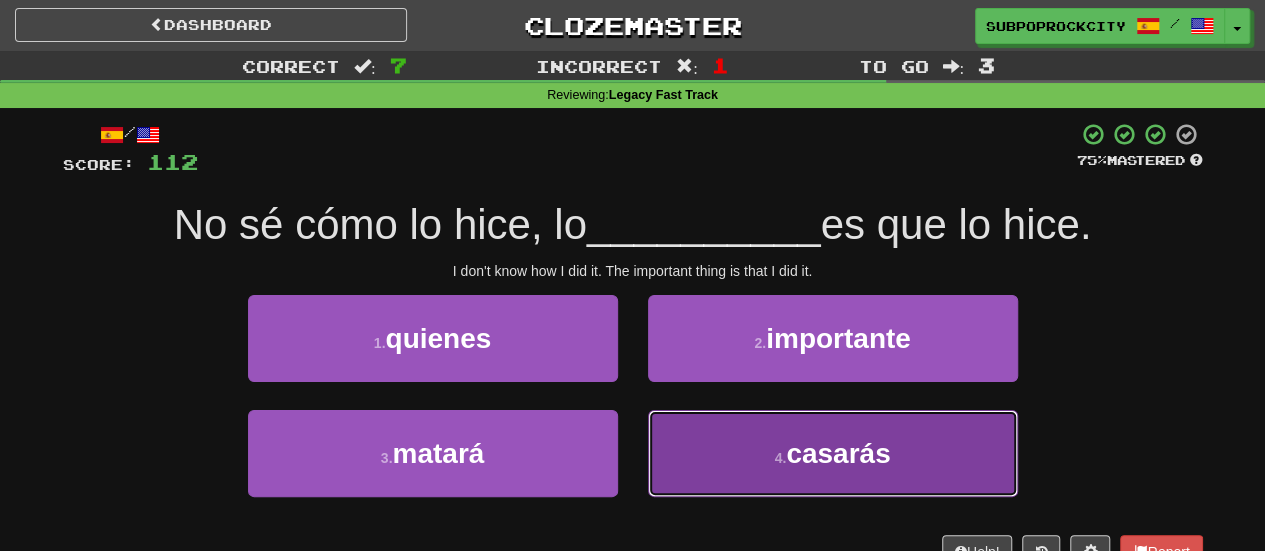 click on "4 .  casarás" at bounding box center (833, 453) 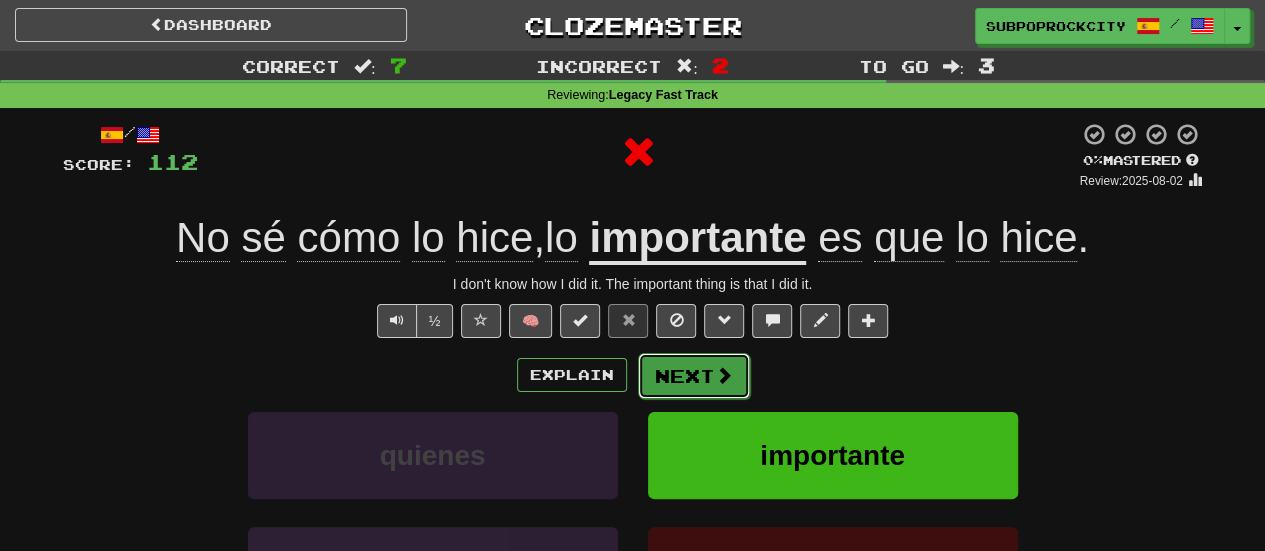 drag, startPoint x: 707, startPoint y: 406, endPoint x: 702, endPoint y: 376, distance: 30.413813 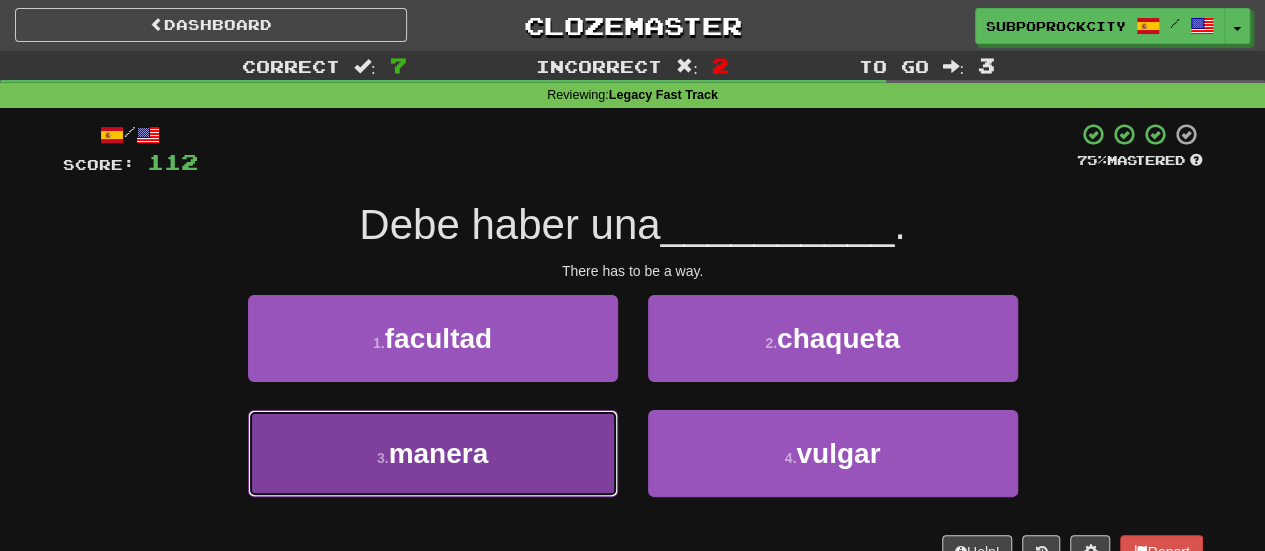 click on "3 .  manera" at bounding box center (433, 453) 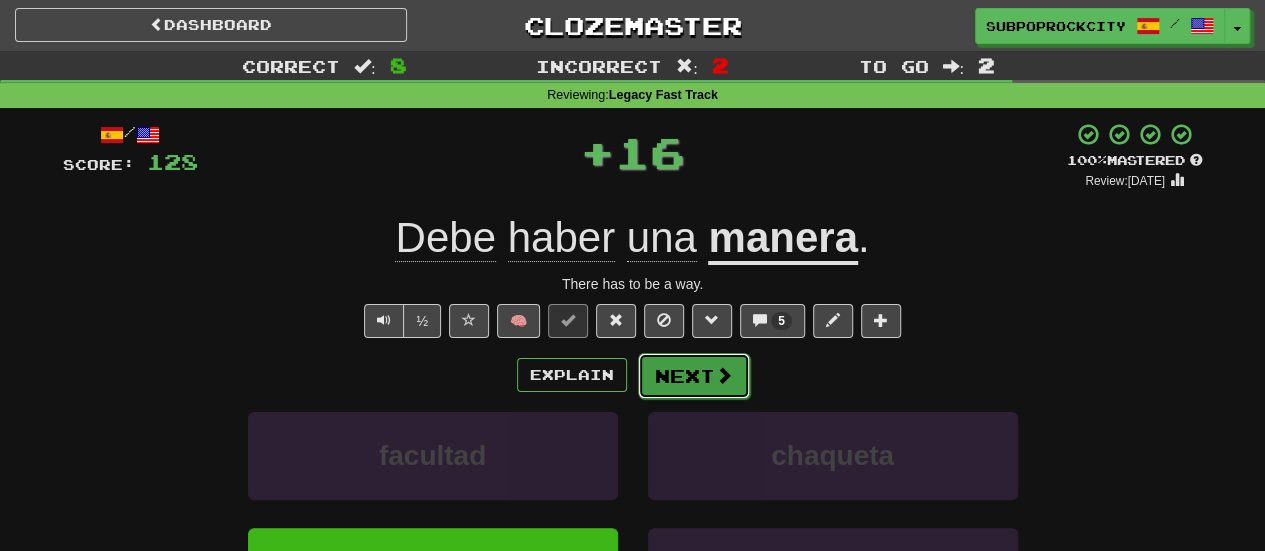click at bounding box center [724, 375] 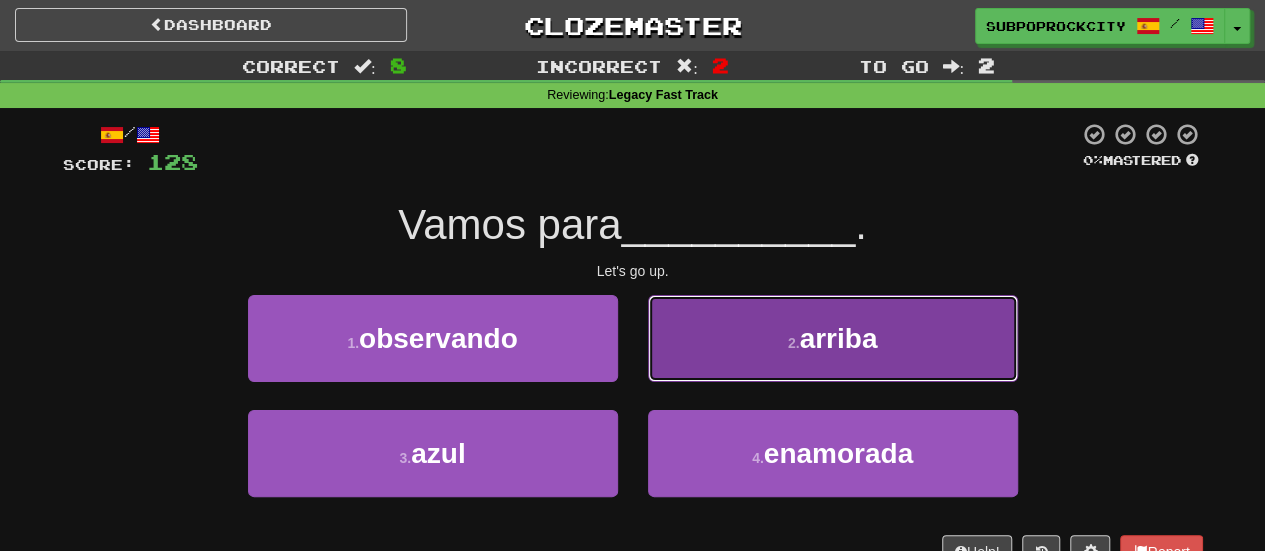click on "2 .  arriba" at bounding box center (833, 338) 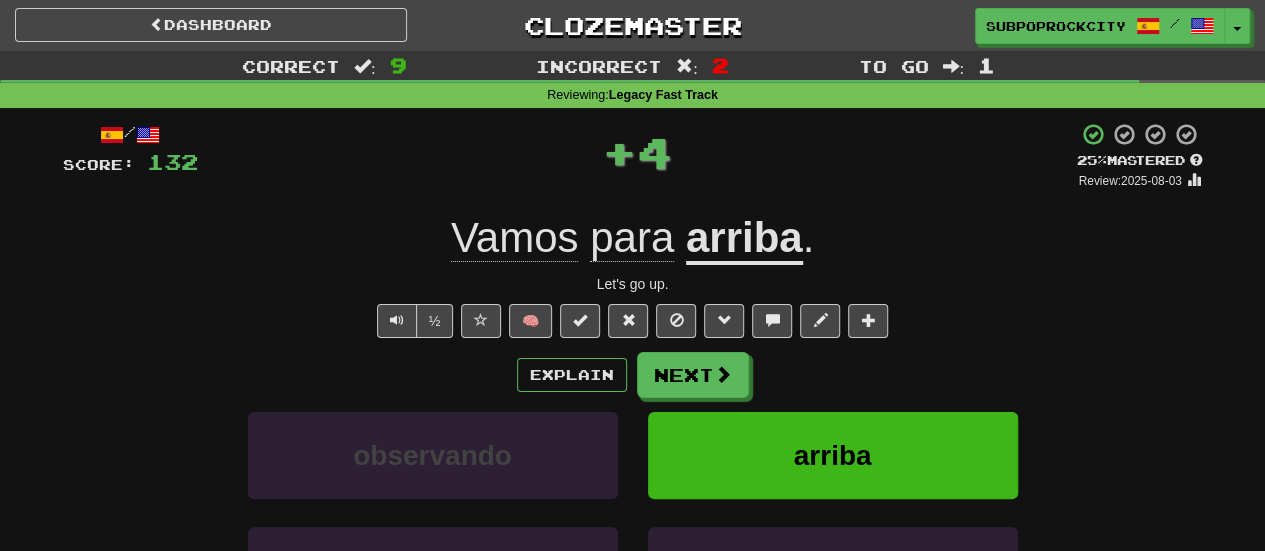 click on "Next" at bounding box center [693, 375] 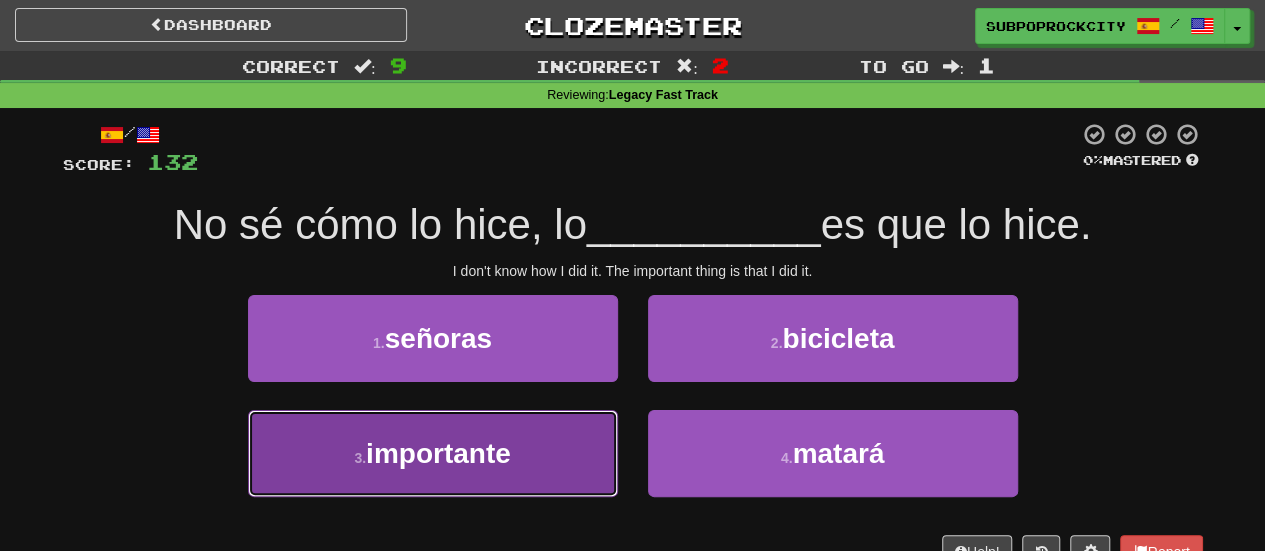 click on "3 .  importante" at bounding box center [433, 453] 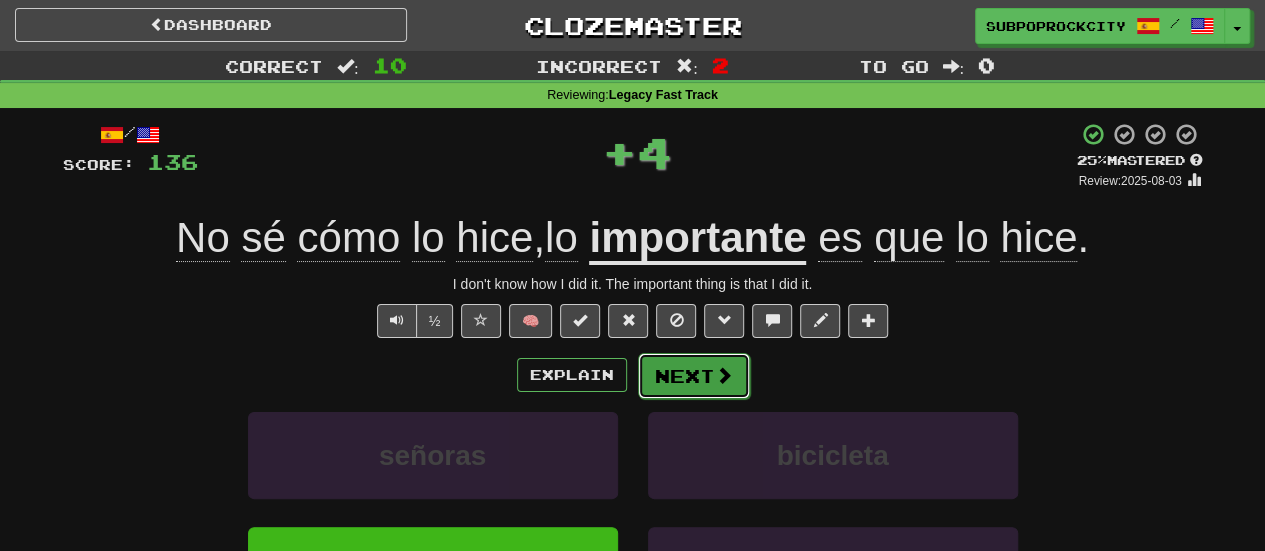 click on "Next" at bounding box center (694, 376) 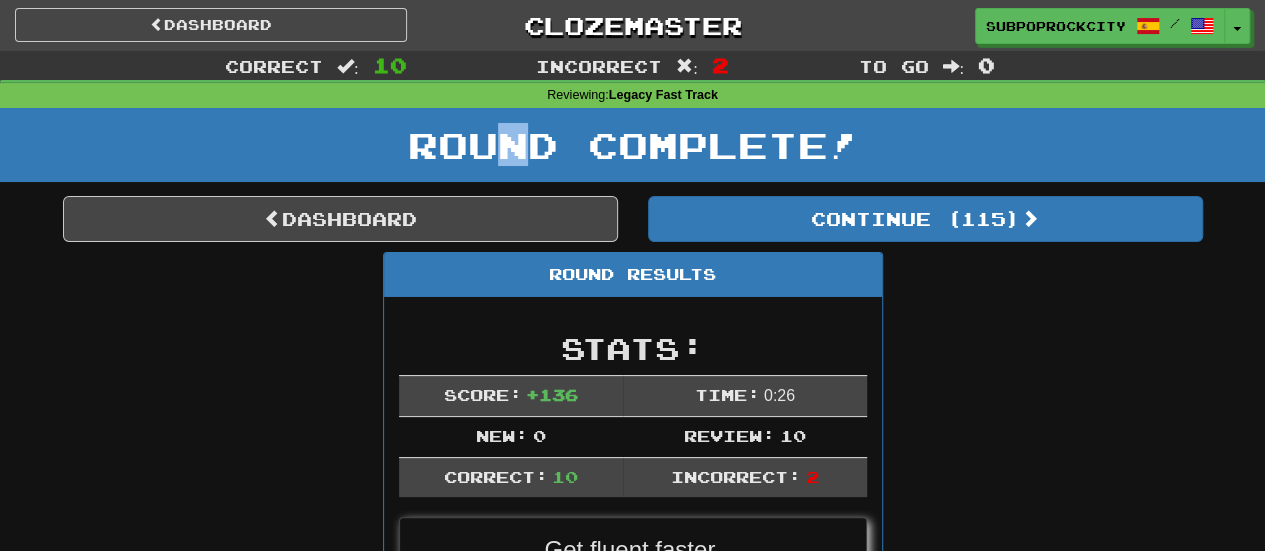 click on "Round Complete!" at bounding box center [632, 152] 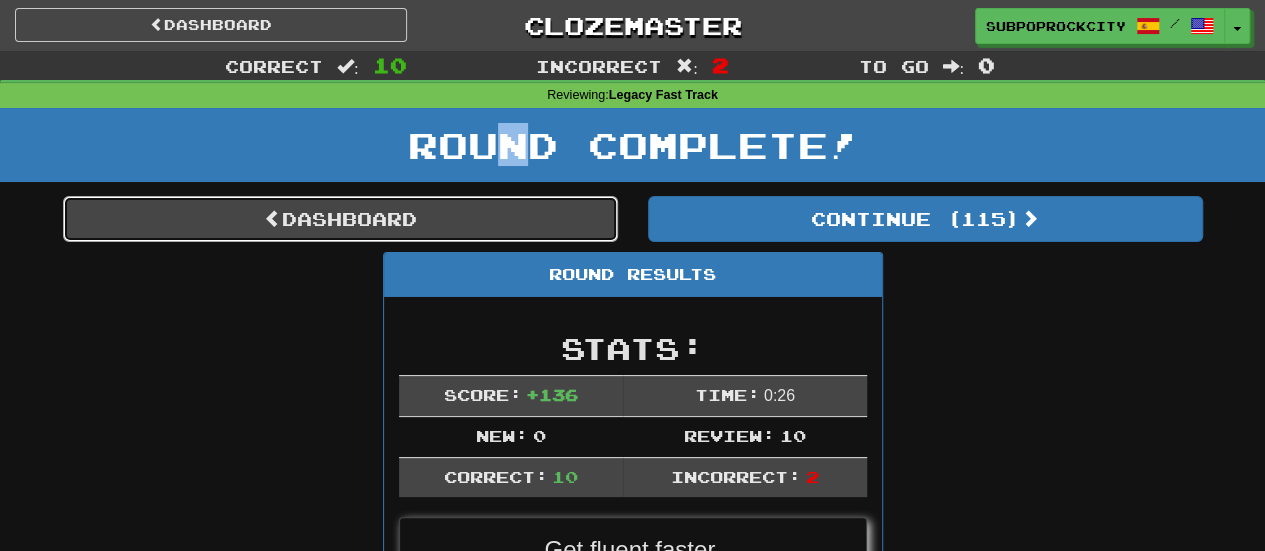 click on "Dashboard" at bounding box center [340, 219] 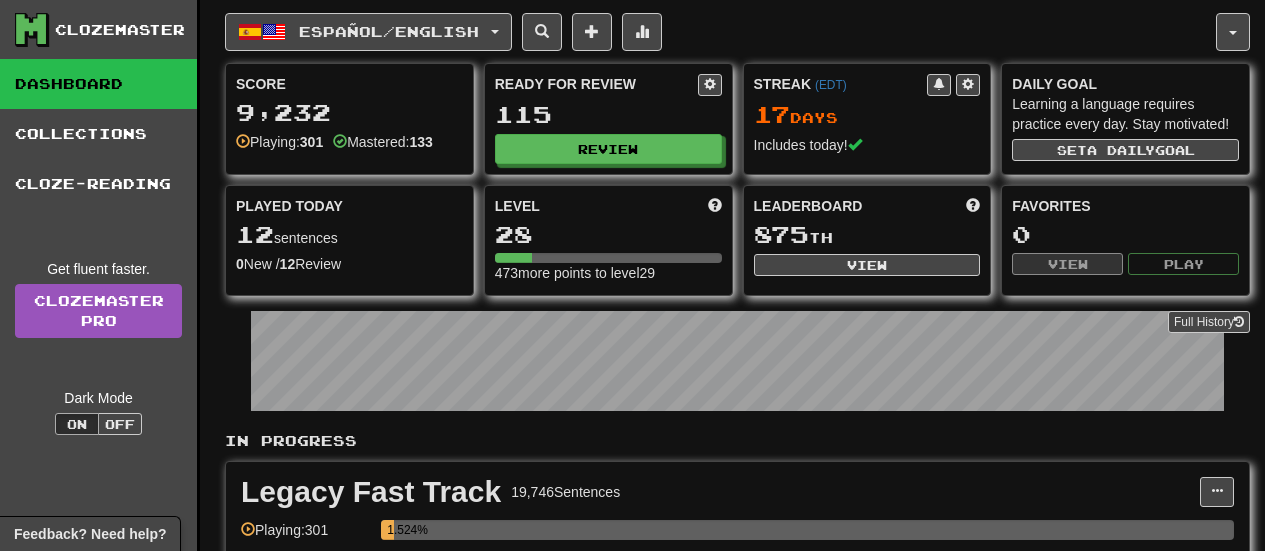 scroll, scrollTop: 0, scrollLeft: 0, axis: both 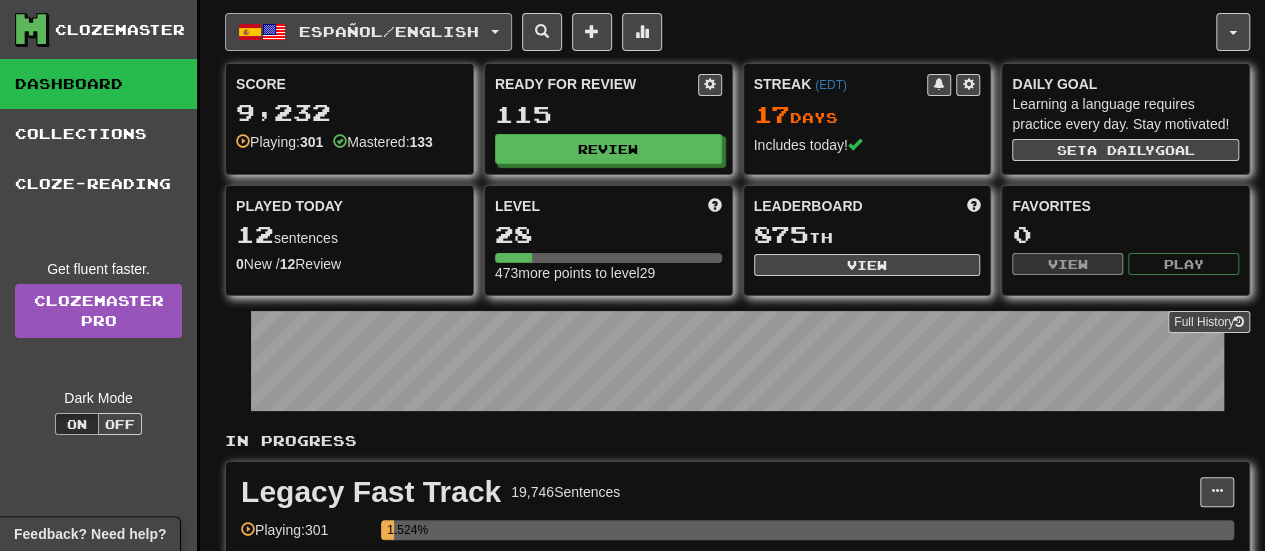 click on "Español  /  English" at bounding box center (389, 31) 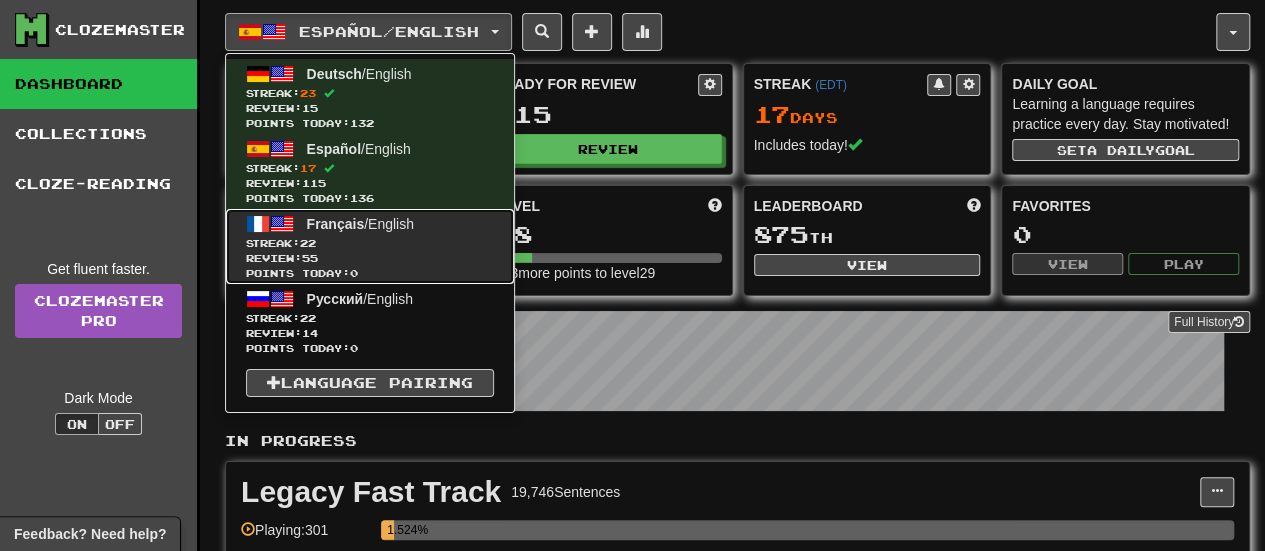 click on "Review:  55" at bounding box center [370, 258] 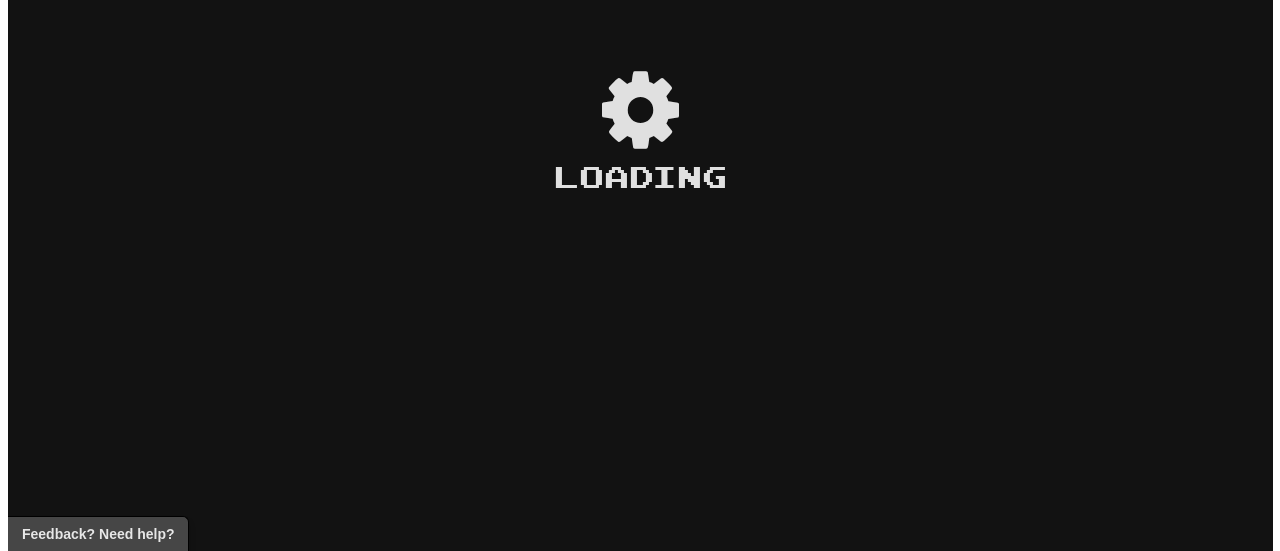 scroll, scrollTop: 0, scrollLeft: 0, axis: both 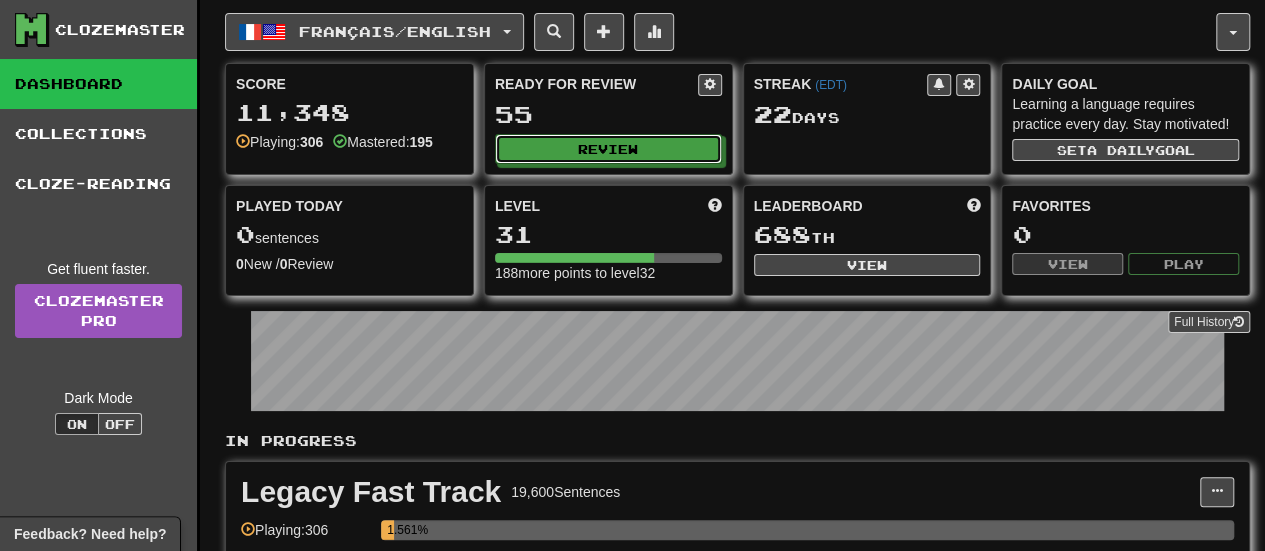 click on "Review" at bounding box center [608, 149] 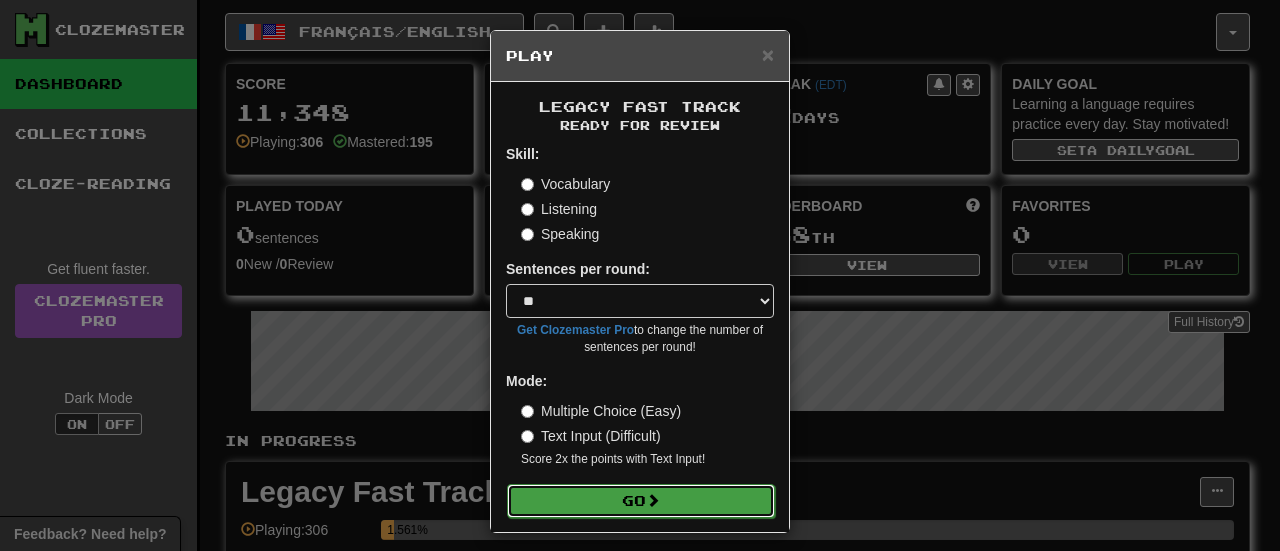 click on "Go" at bounding box center [641, 501] 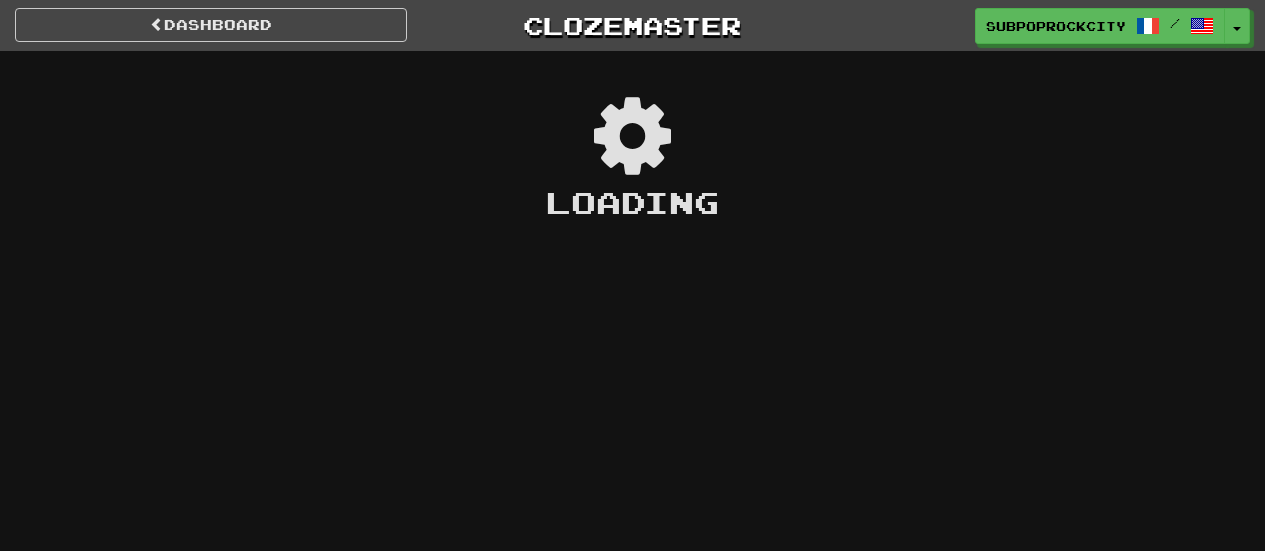 scroll, scrollTop: 0, scrollLeft: 0, axis: both 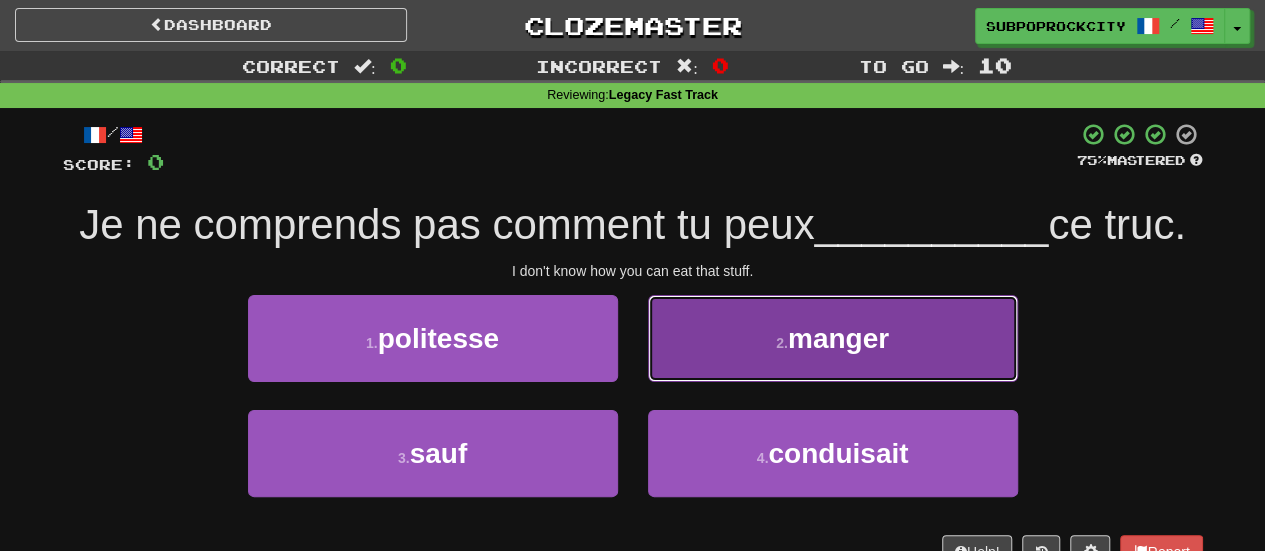 click on "2 .  manger" at bounding box center [833, 338] 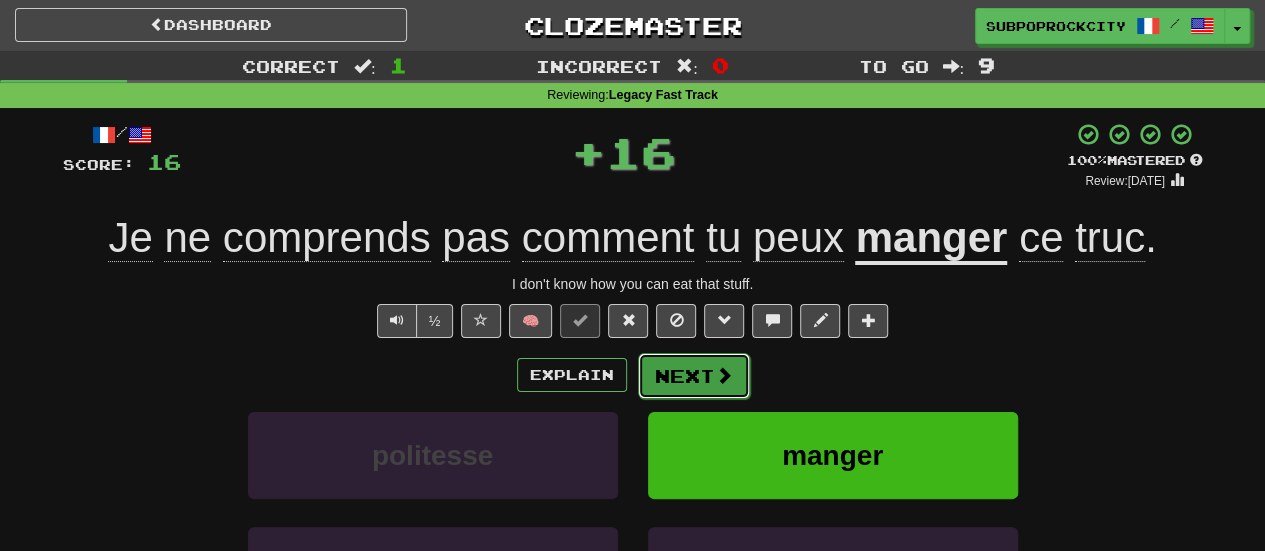 click on "Next" at bounding box center (694, 376) 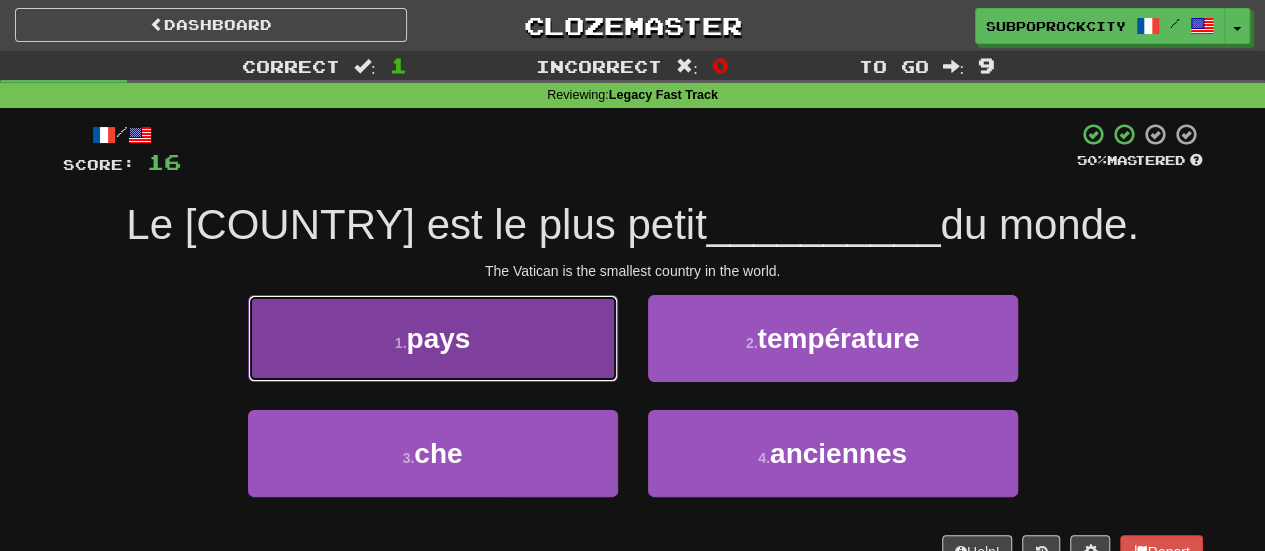 click on "1 .  pays" at bounding box center [433, 338] 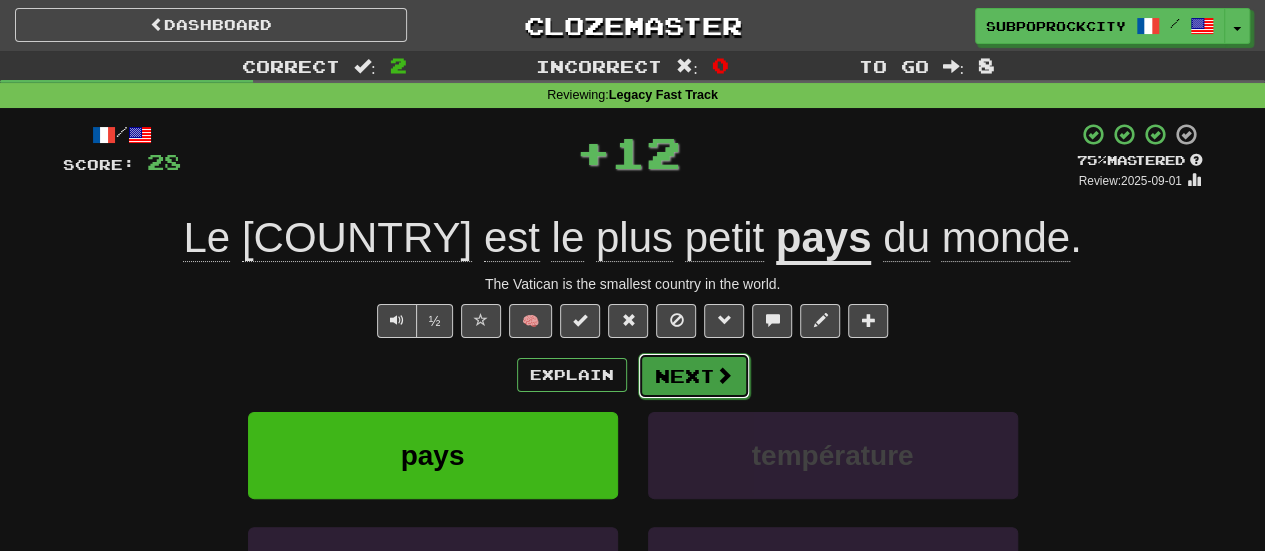 click on "Next" at bounding box center (694, 376) 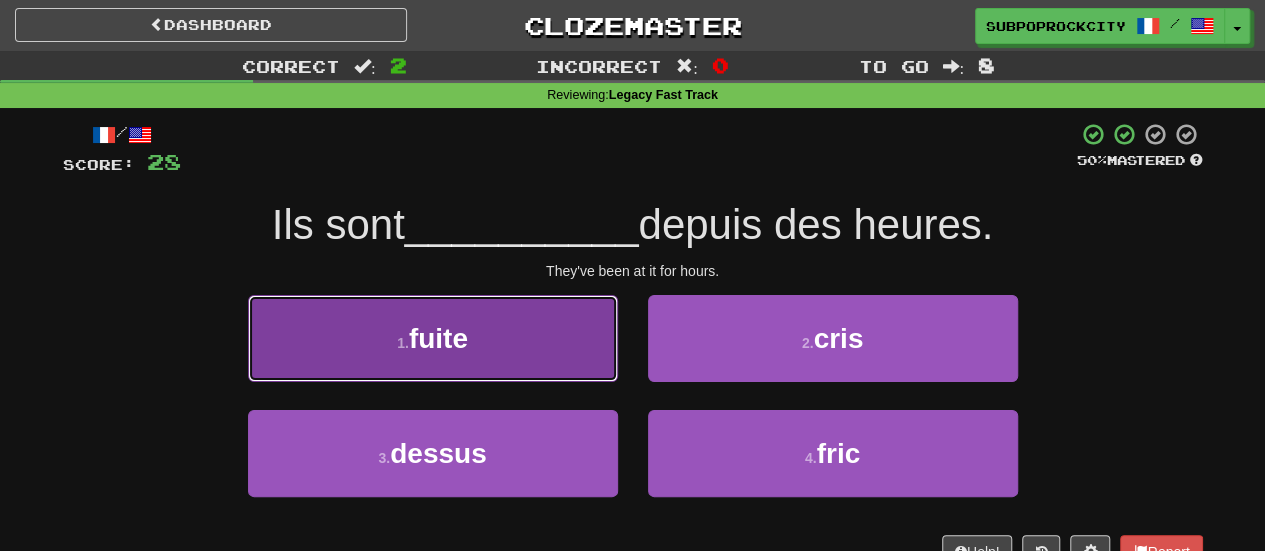 click on "1 .  fuite" at bounding box center [433, 338] 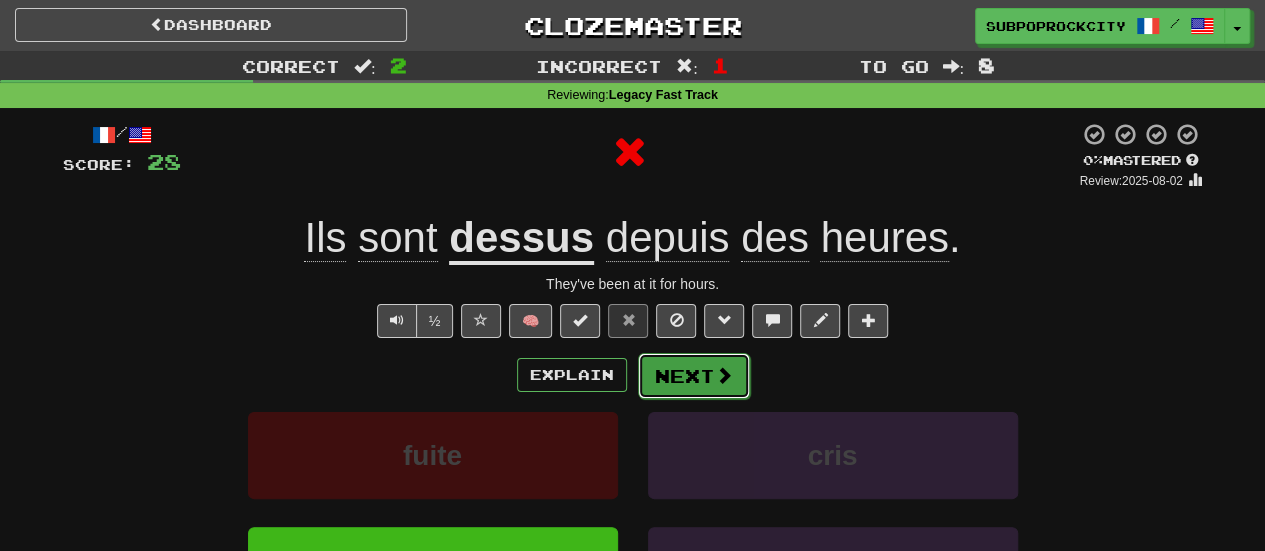 click on "Next" at bounding box center [694, 376] 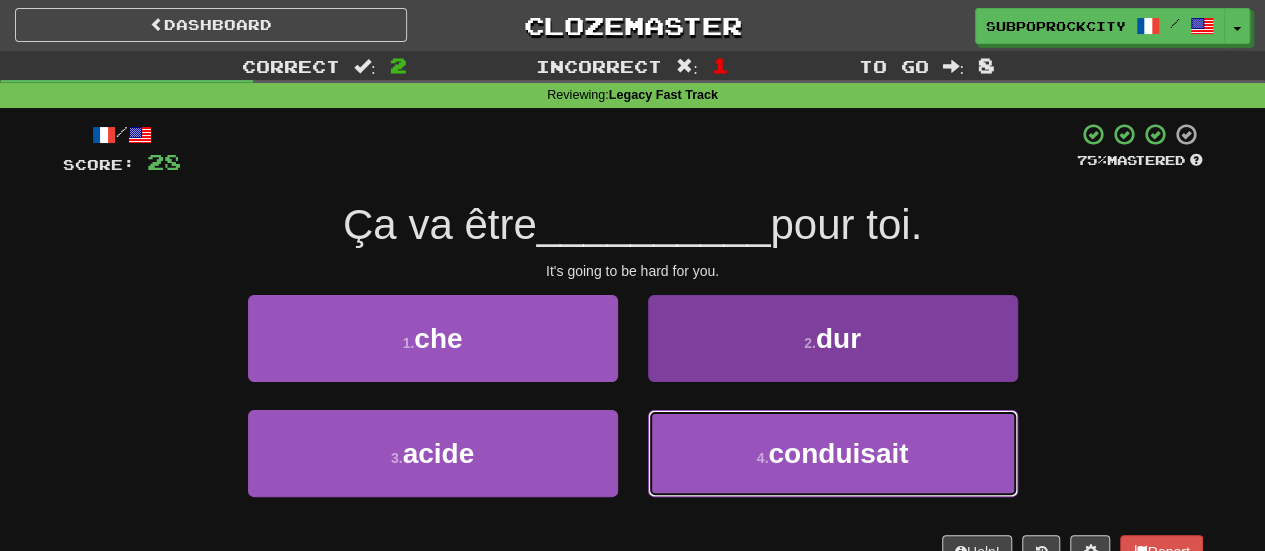 drag, startPoint x: 695, startPoint y: 437, endPoint x: 702, endPoint y: 423, distance: 15.652476 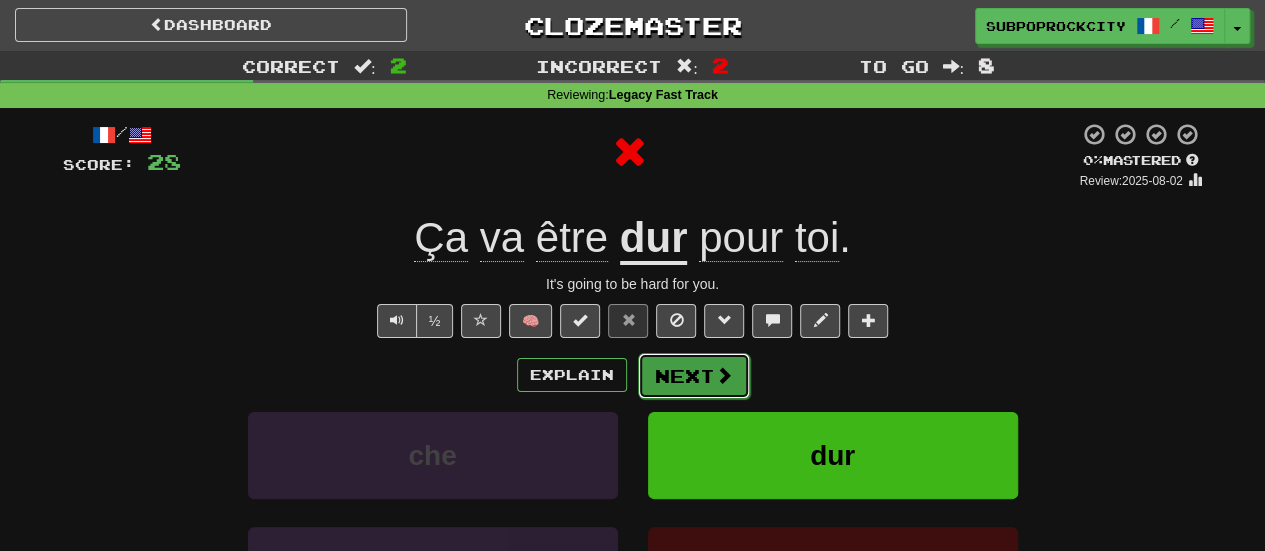 click on "Next" at bounding box center [694, 376] 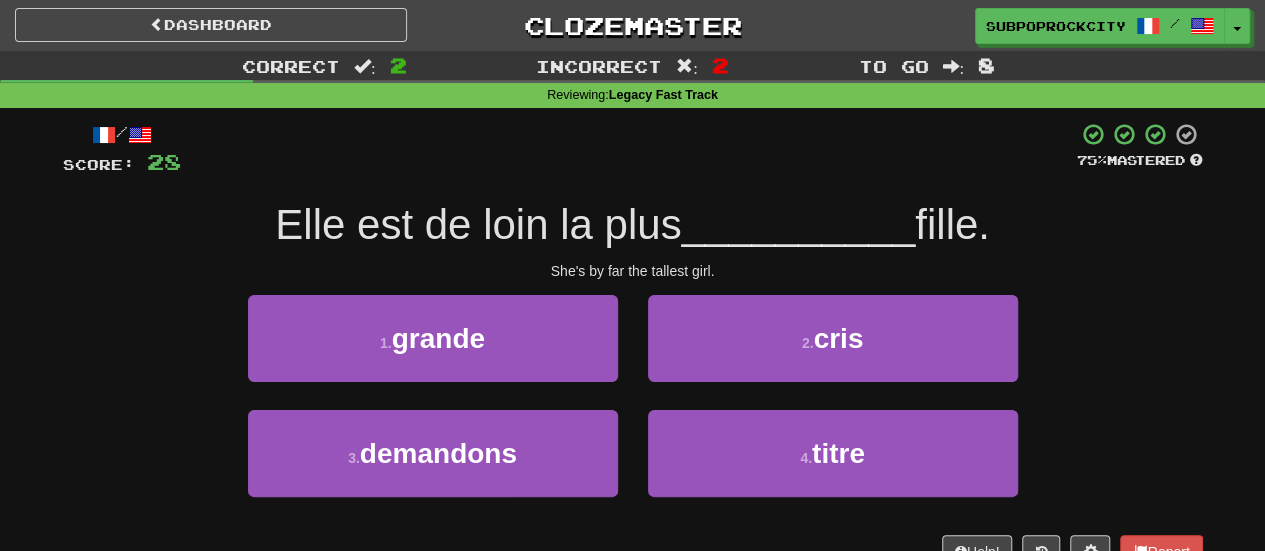 click on "1 .  grande" at bounding box center (433, 352) 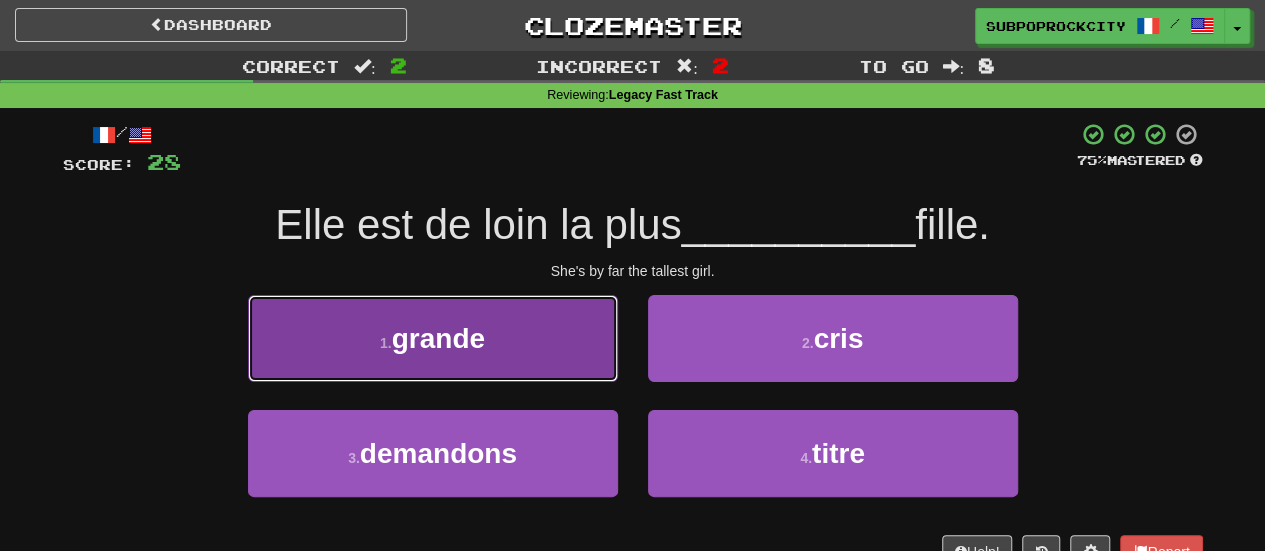 click on "1 .  grande" at bounding box center (433, 338) 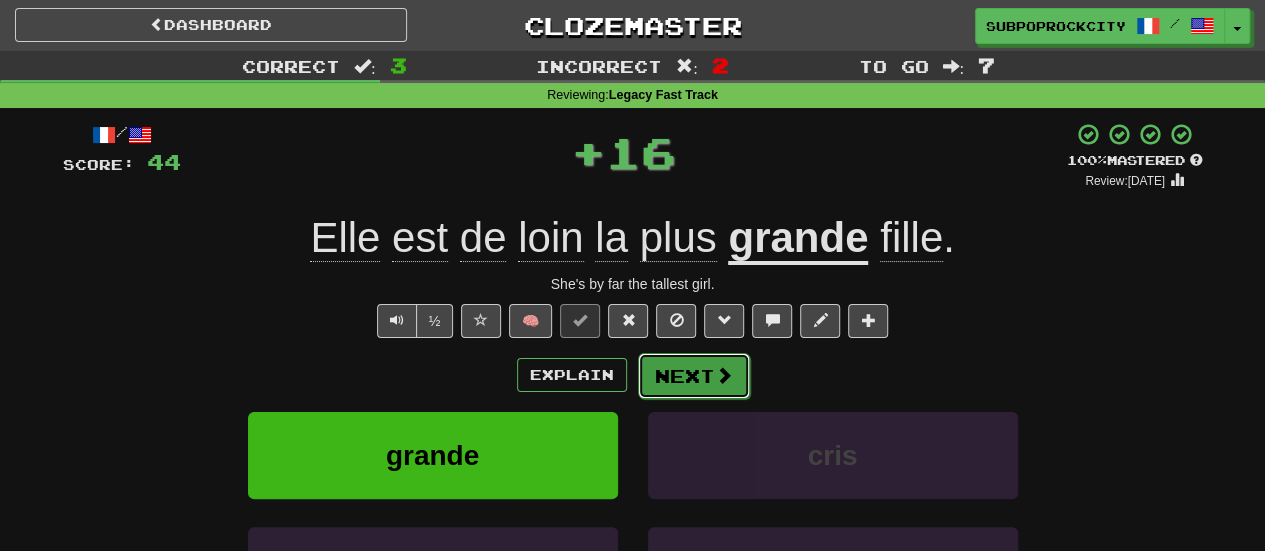 click on "Next" at bounding box center [694, 376] 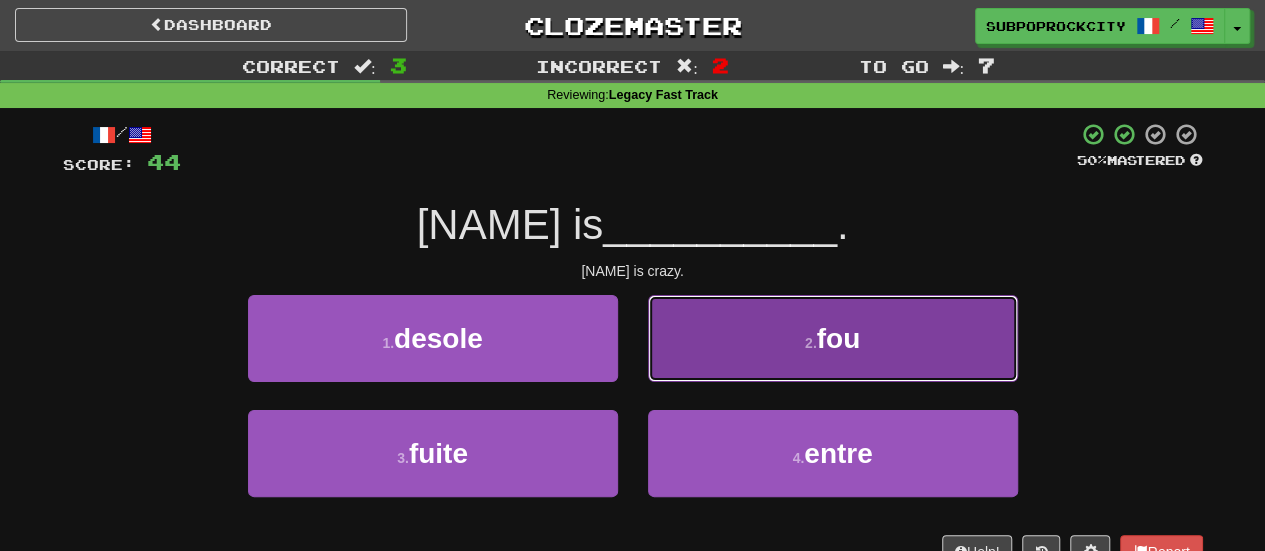 click on "2 .  fou" at bounding box center (833, 338) 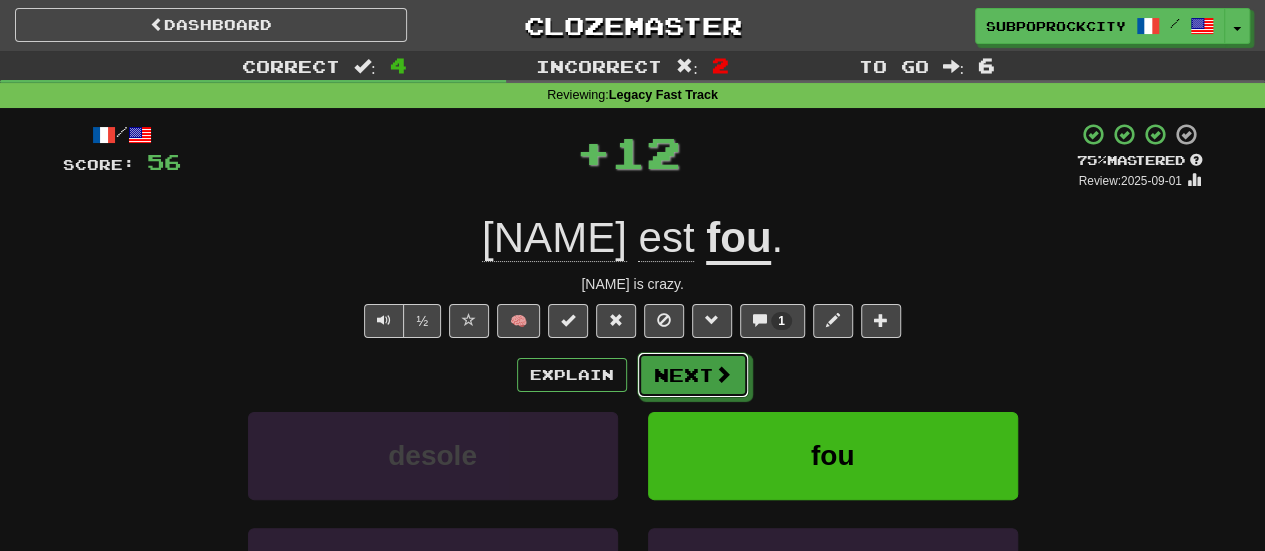 click on "Next" at bounding box center [693, 375] 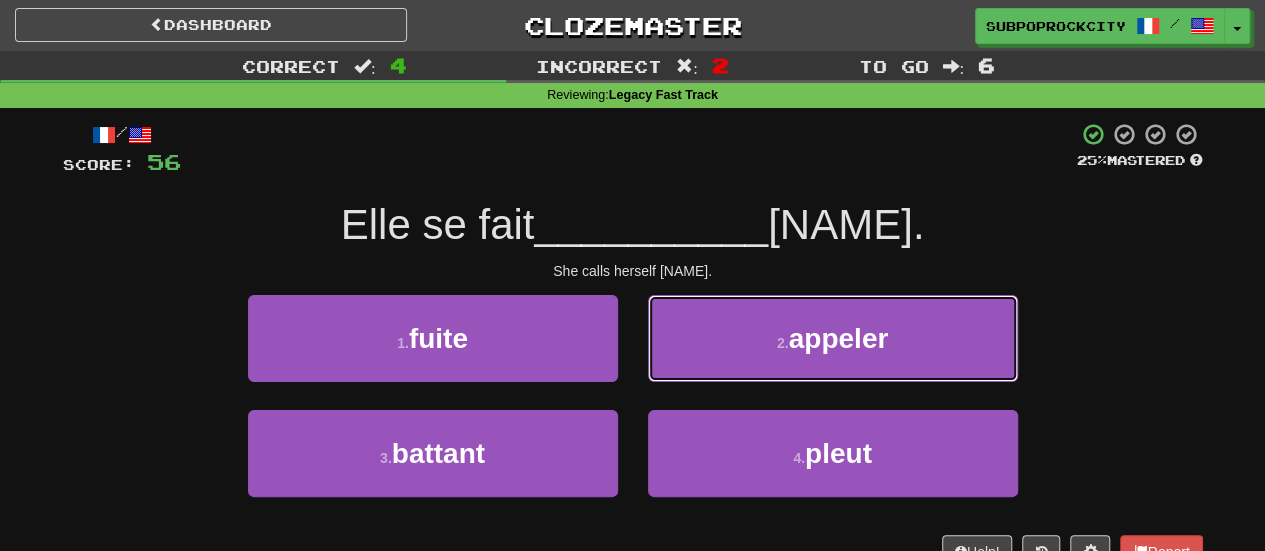 click on "2 .  appeler" at bounding box center [833, 338] 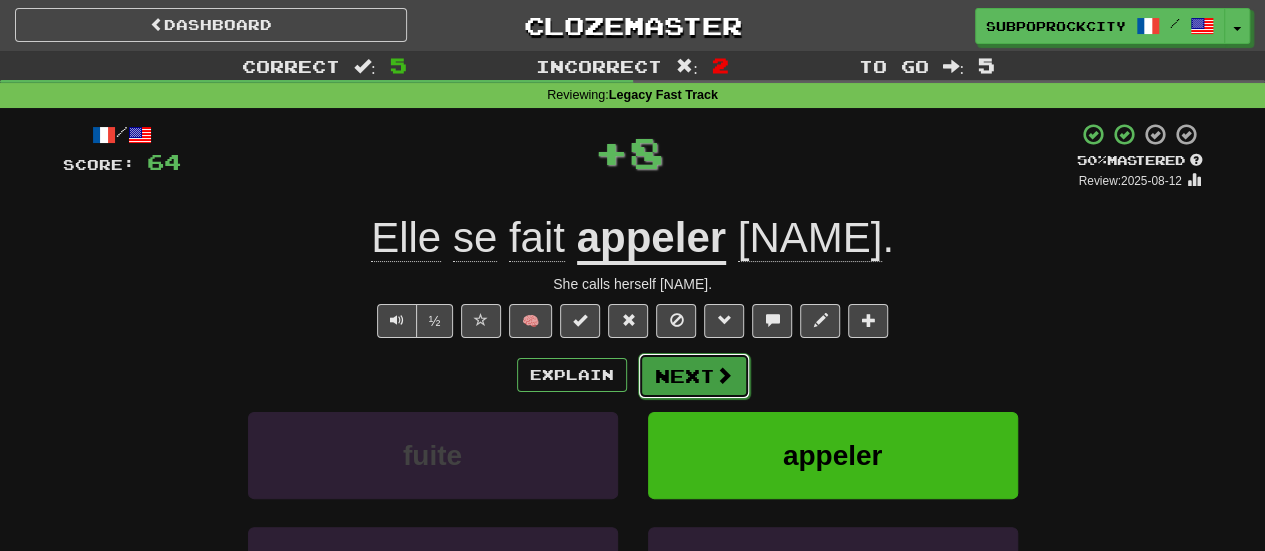 click on "Next" at bounding box center [694, 376] 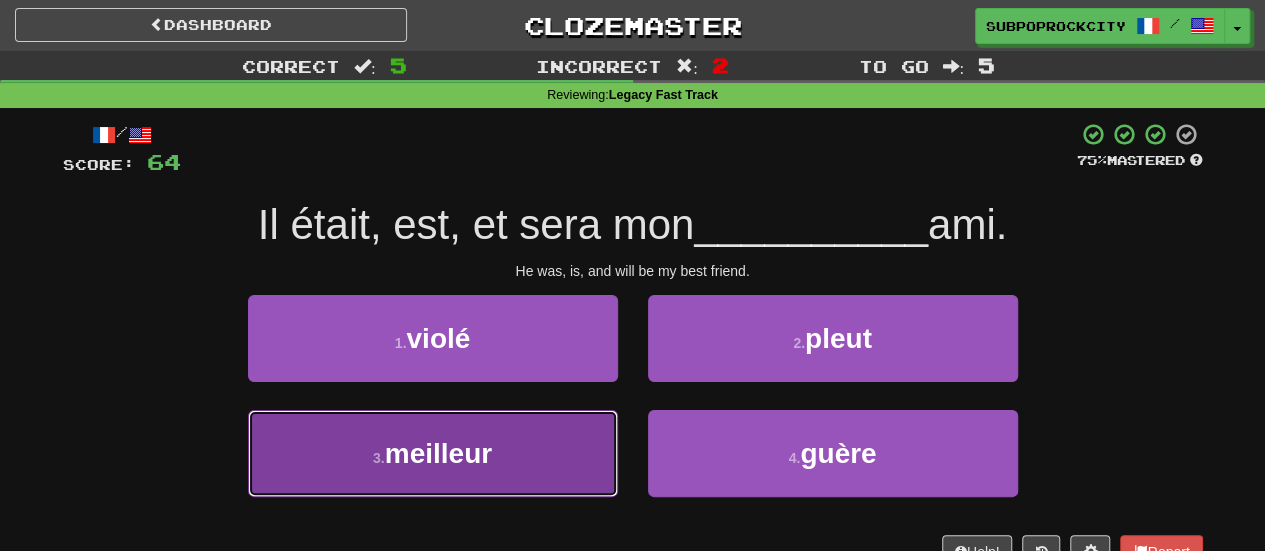 click on "3 .  meilleur" at bounding box center (433, 453) 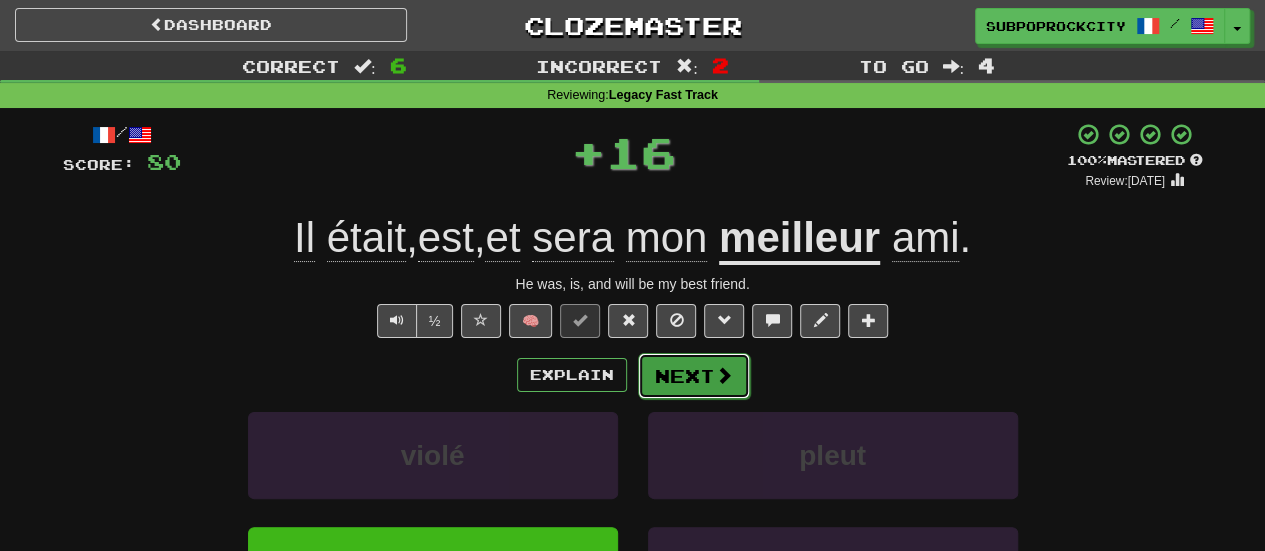 click on "Next" at bounding box center (694, 376) 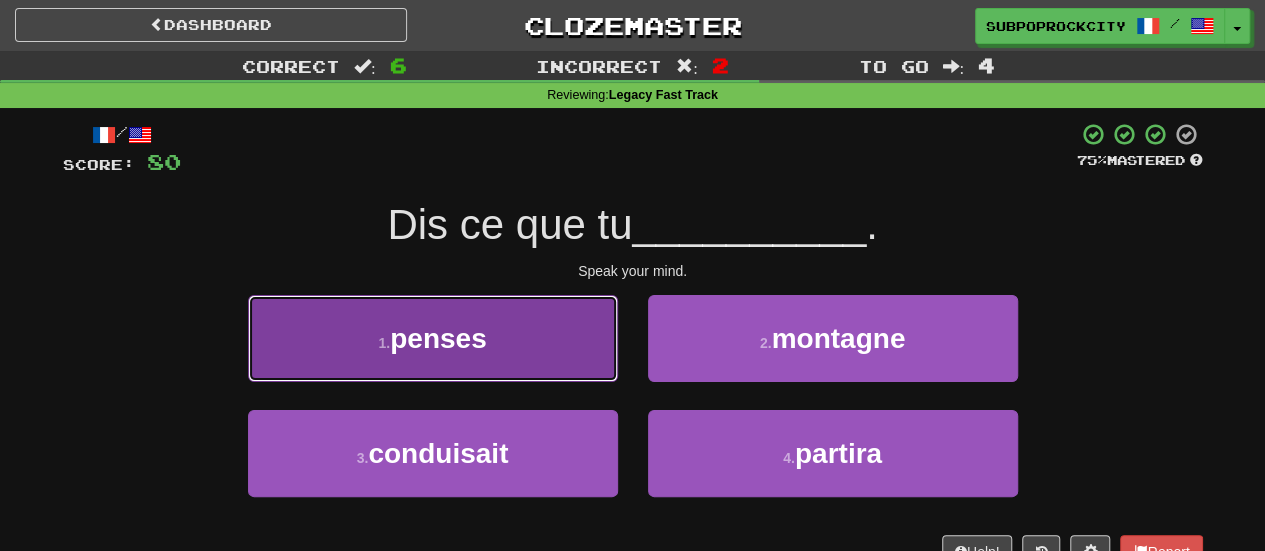 click on "1 .  penses" at bounding box center (433, 338) 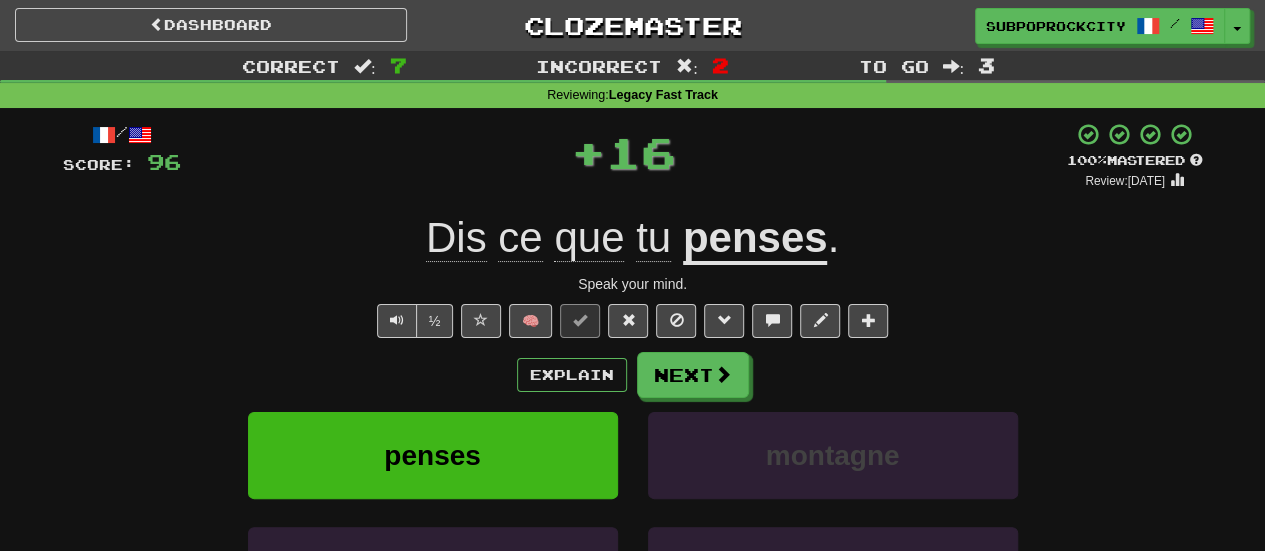 click on "Next" at bounding box center [693, 375] 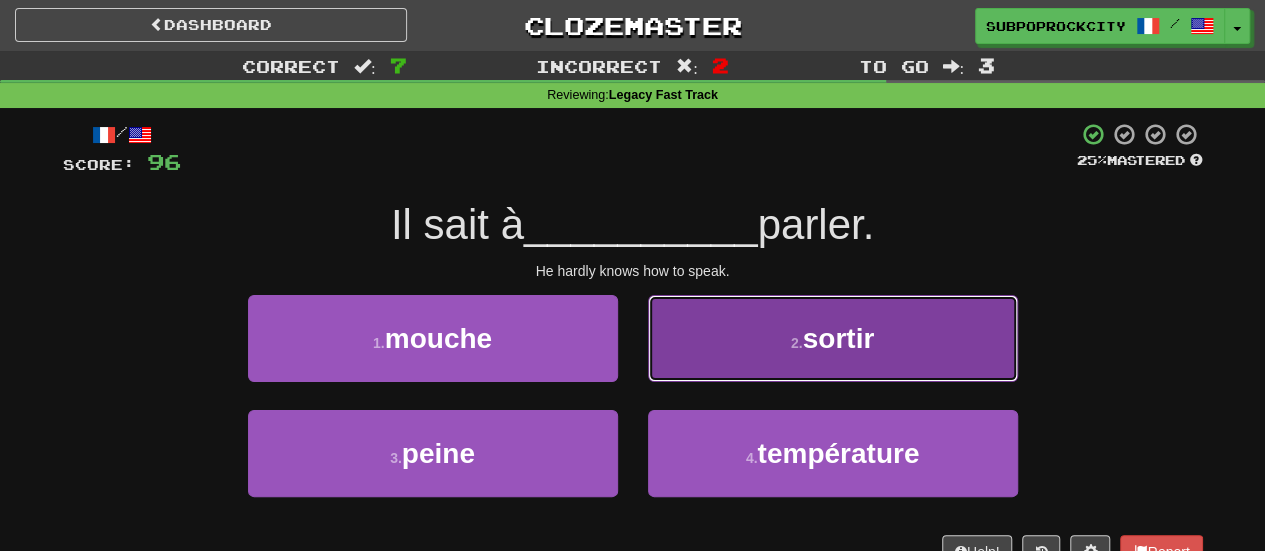 click on "2 .  sortir" at bounding box center (833, 338) 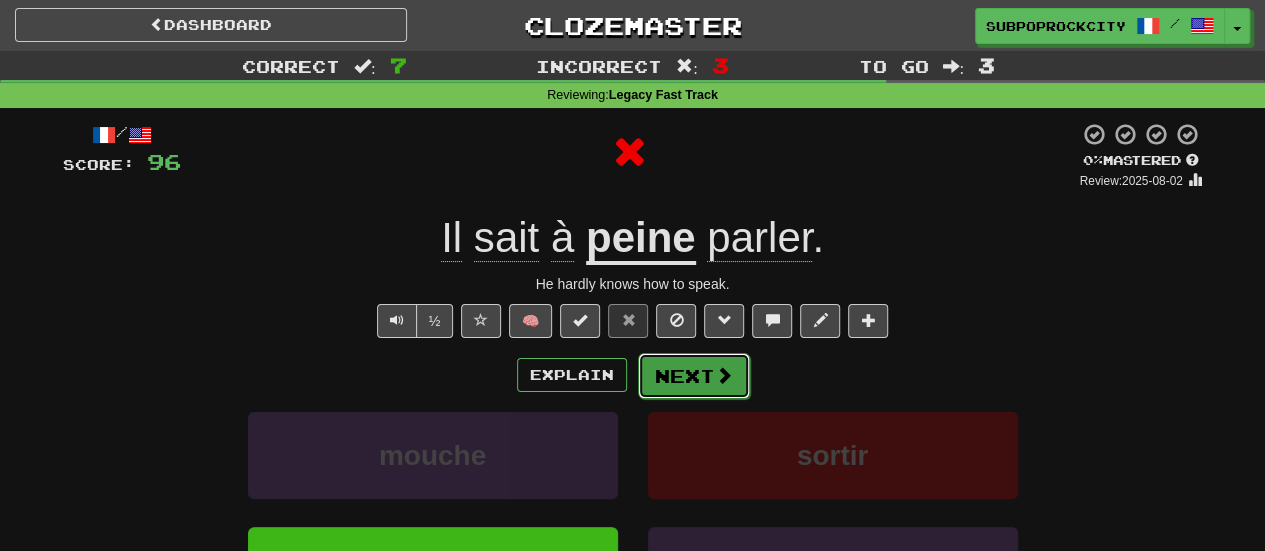click on "Next" at bounding box center [694, 376] 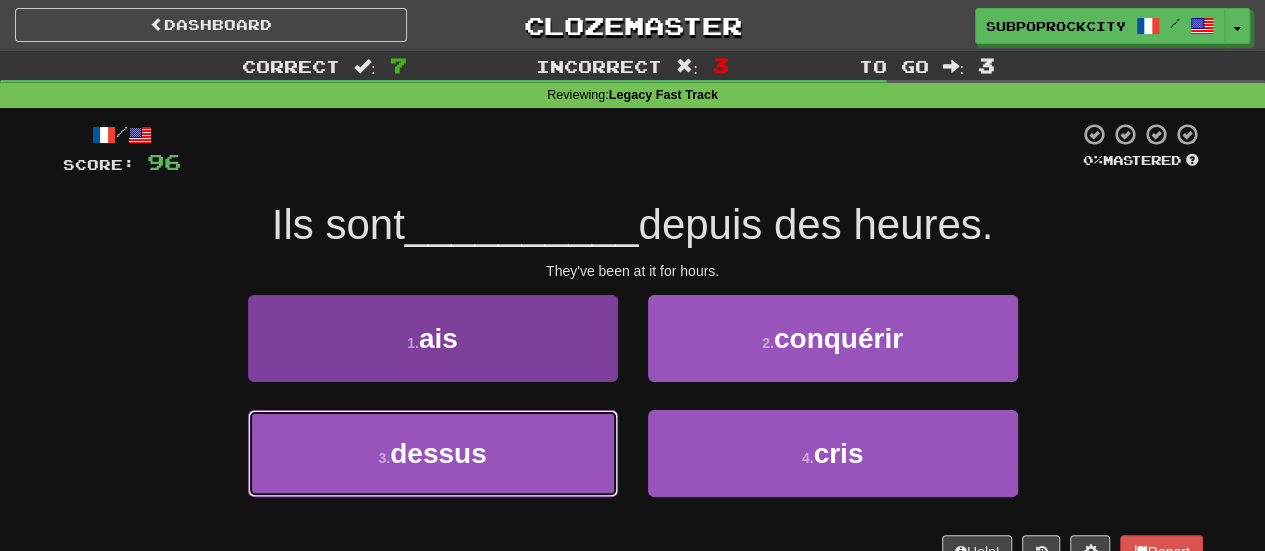 drag, startPoint x: 544, startPoint y: 442, endPoint x: 573, endPoint y: 425, distance: 33.61547 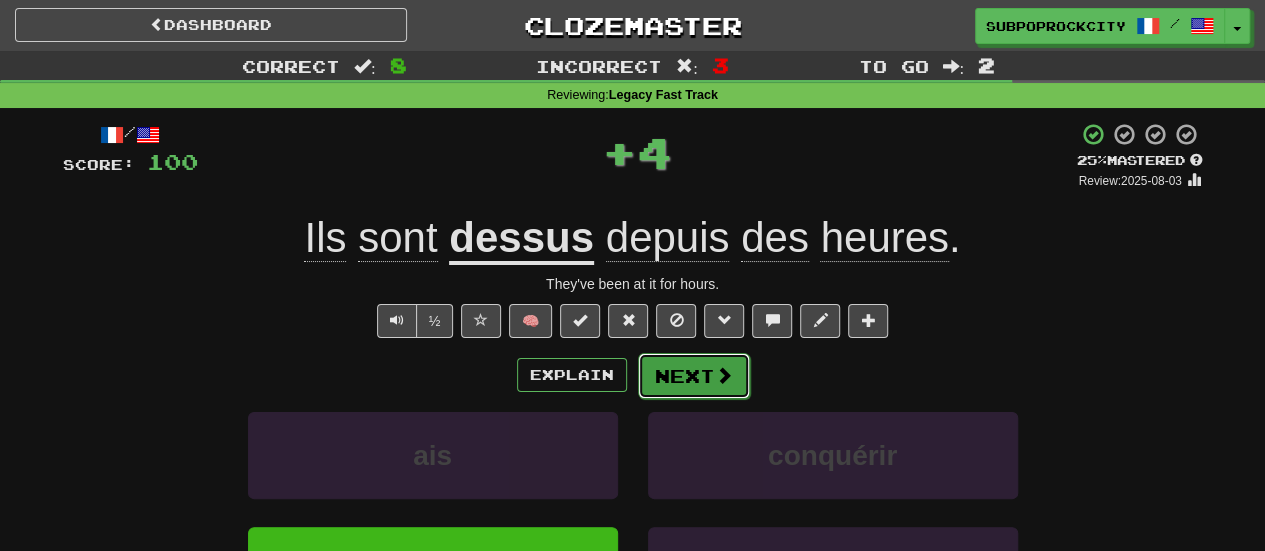 click on "Next" at bounding box center [694, 376] 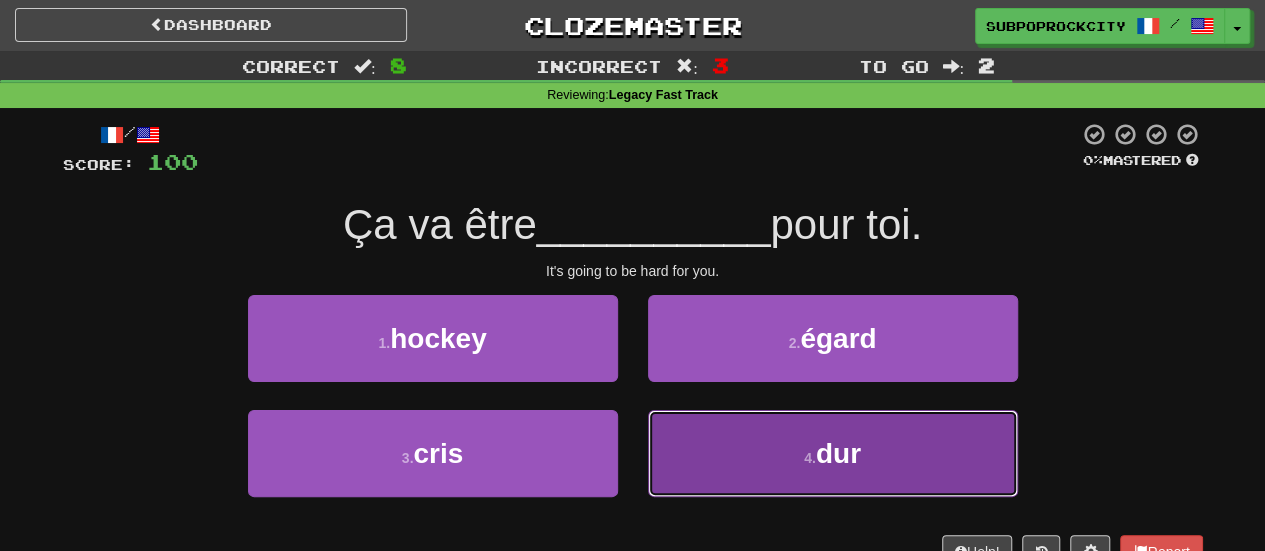 click on "4 .  dur" at bounding box center (833, 453) 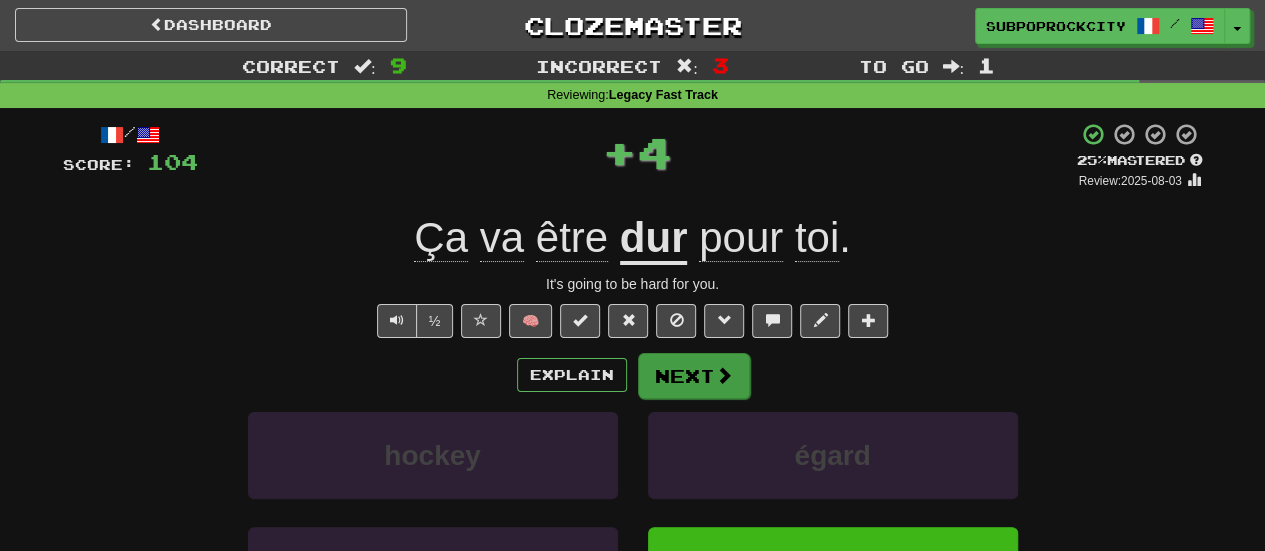click on "Next" at bounding box center (694, 376) 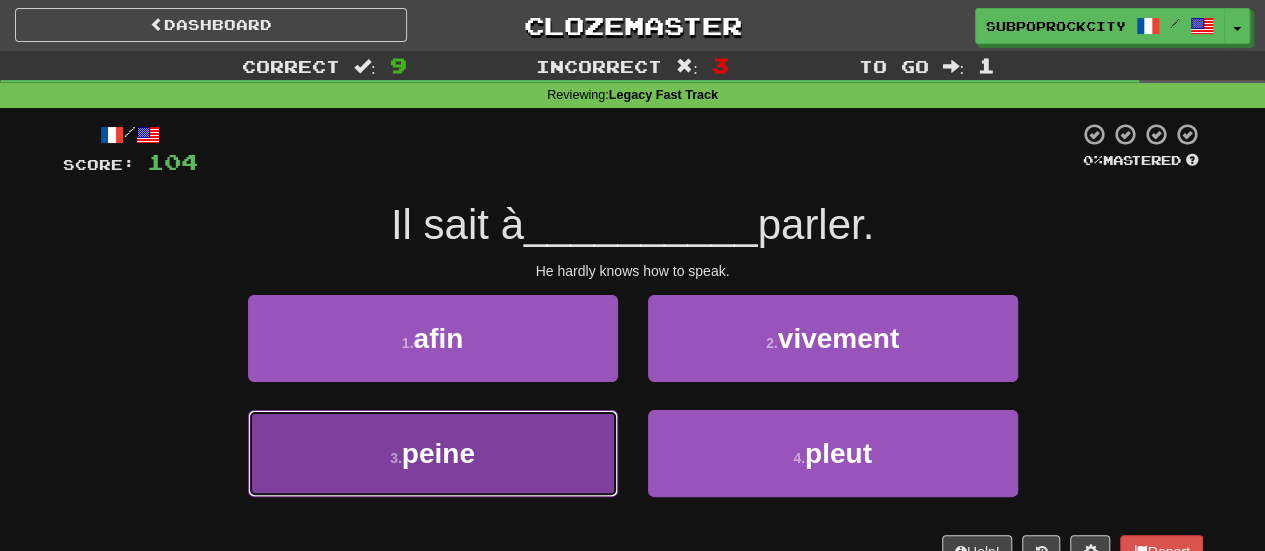 click on "3 .  peine" at bounding box center [433, 453] 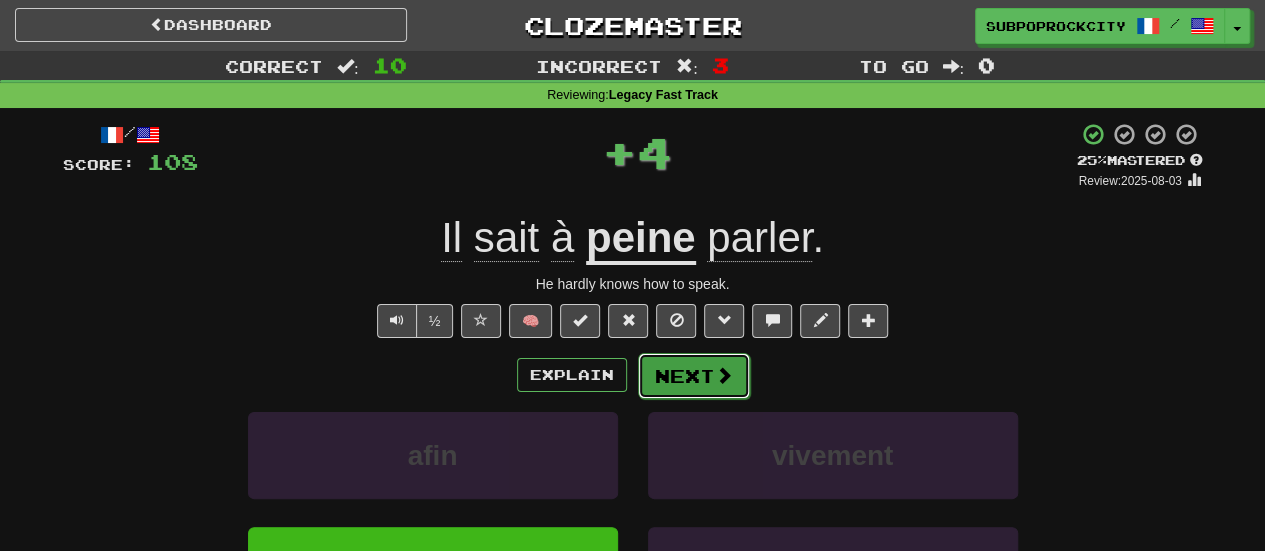 click on "Next" at bounding box center (694, 376) 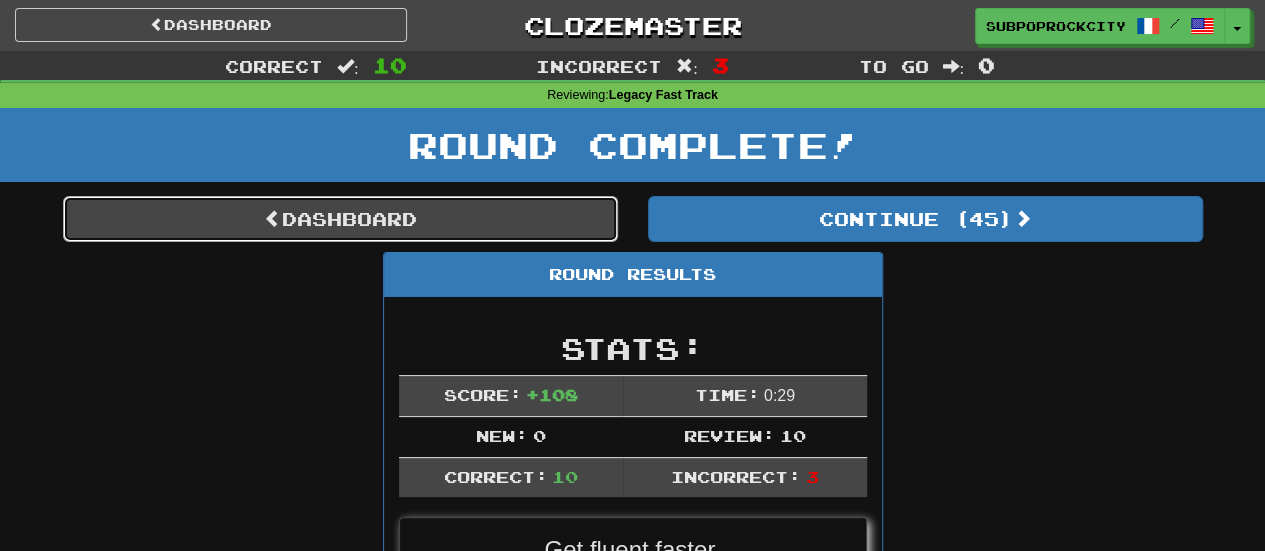 click on "Dashboard" at bounding box center [340, 219] 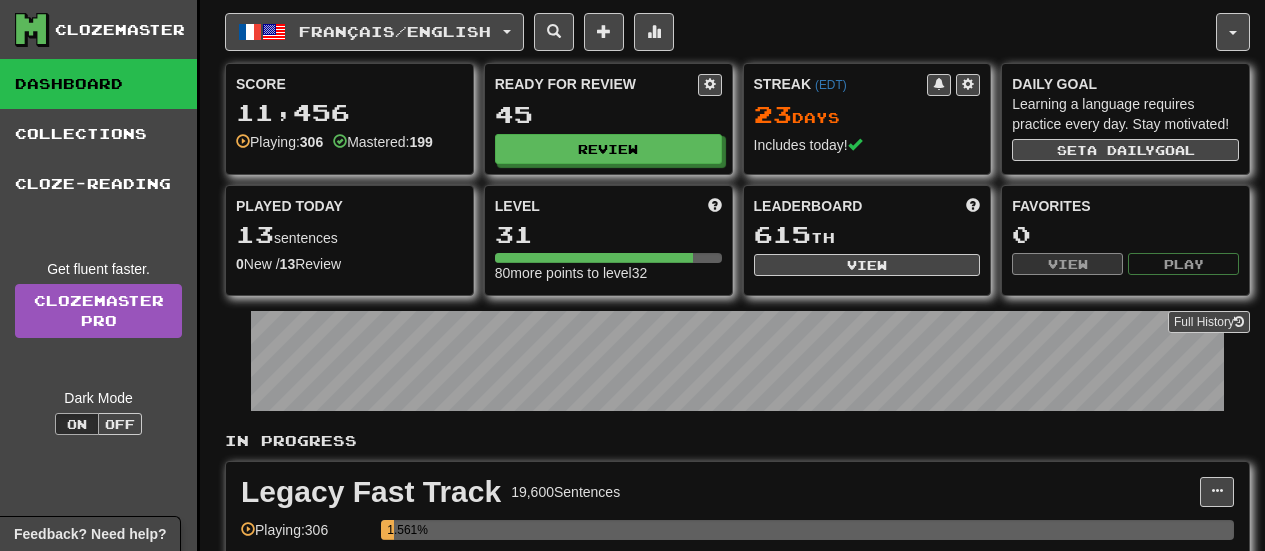 scroll, scrollTop: 0, scrollLeft: 0, axis: both 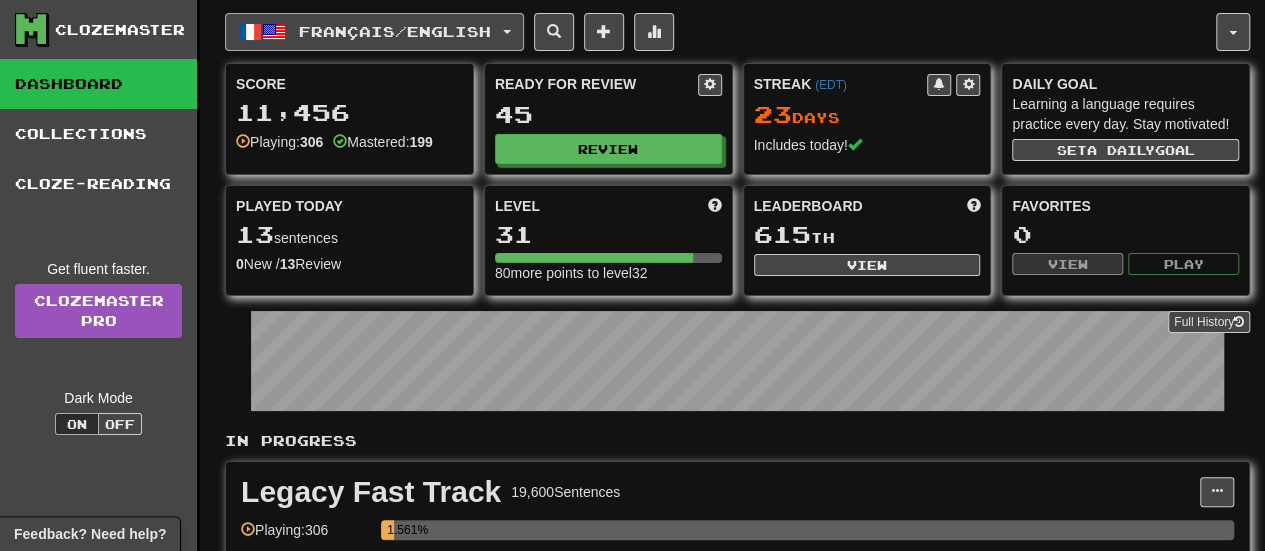 click on "Français  /  English" at bounding box center [395, 31] 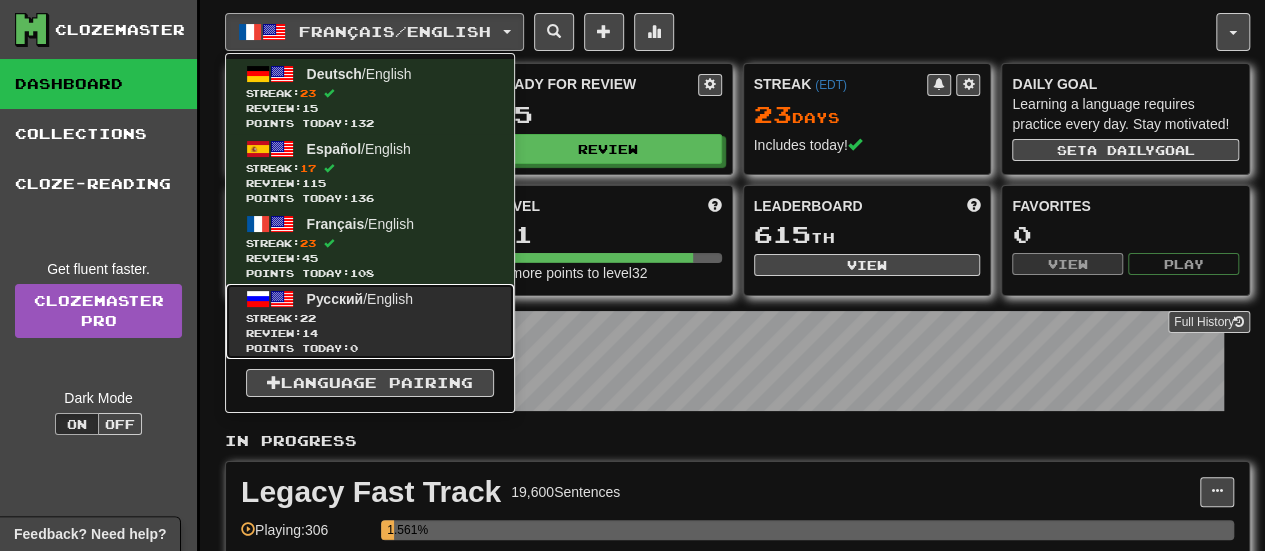 click on "Streak:  22" at bounding box center (370, 318) 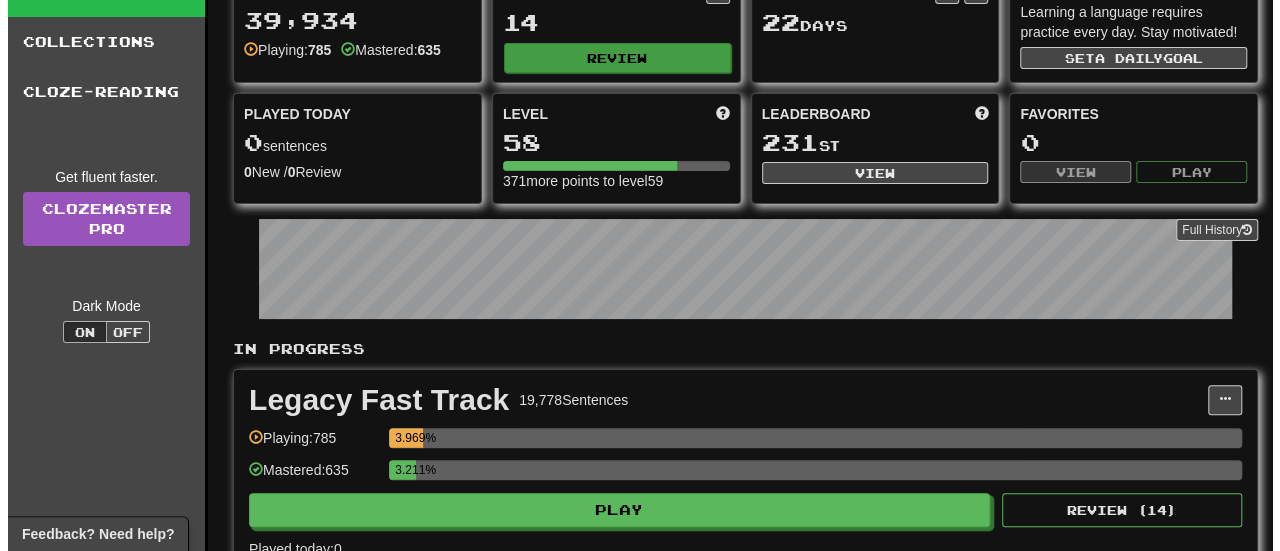 scroll, scrollTop: 0, scrollLeft: 0, axis: both 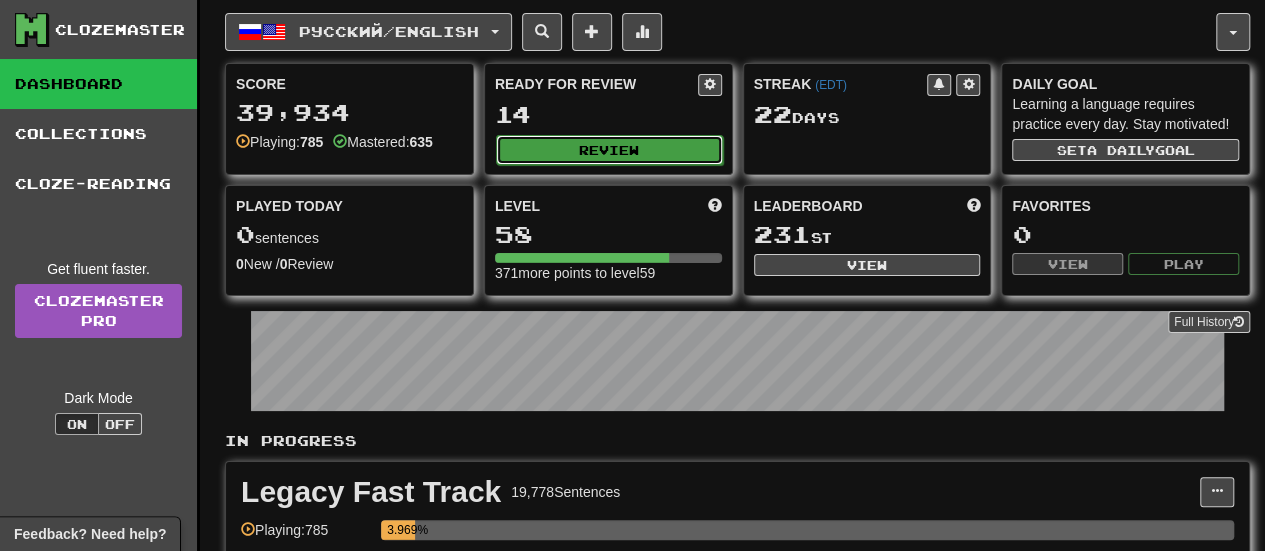 click on "Review" at bounding box center (609, 150) 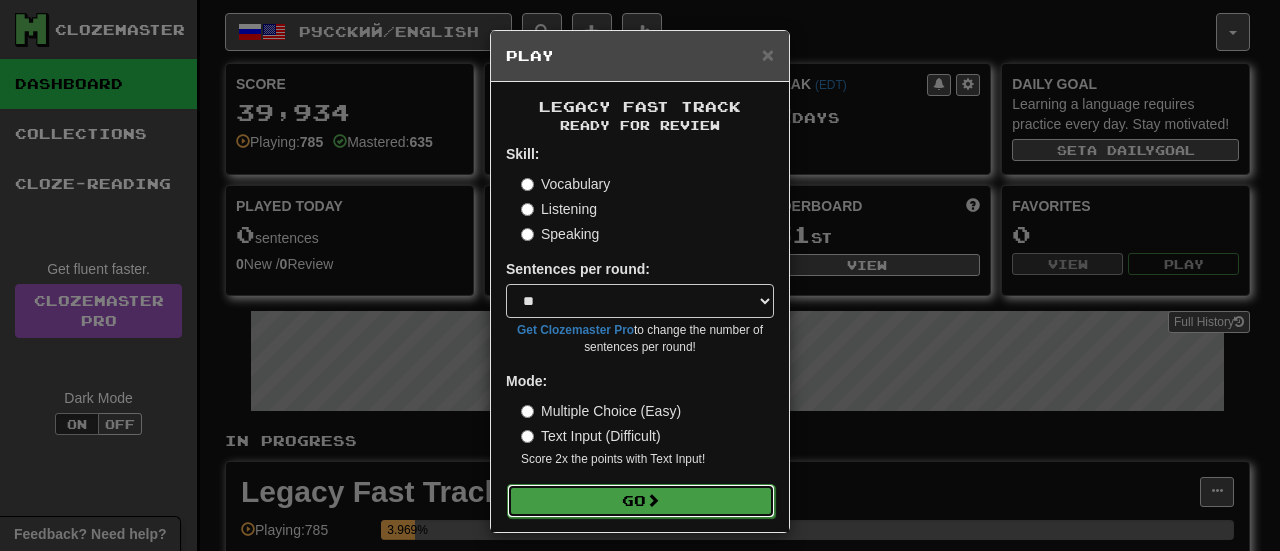 click on "Go" at bounding box center (641, 501) 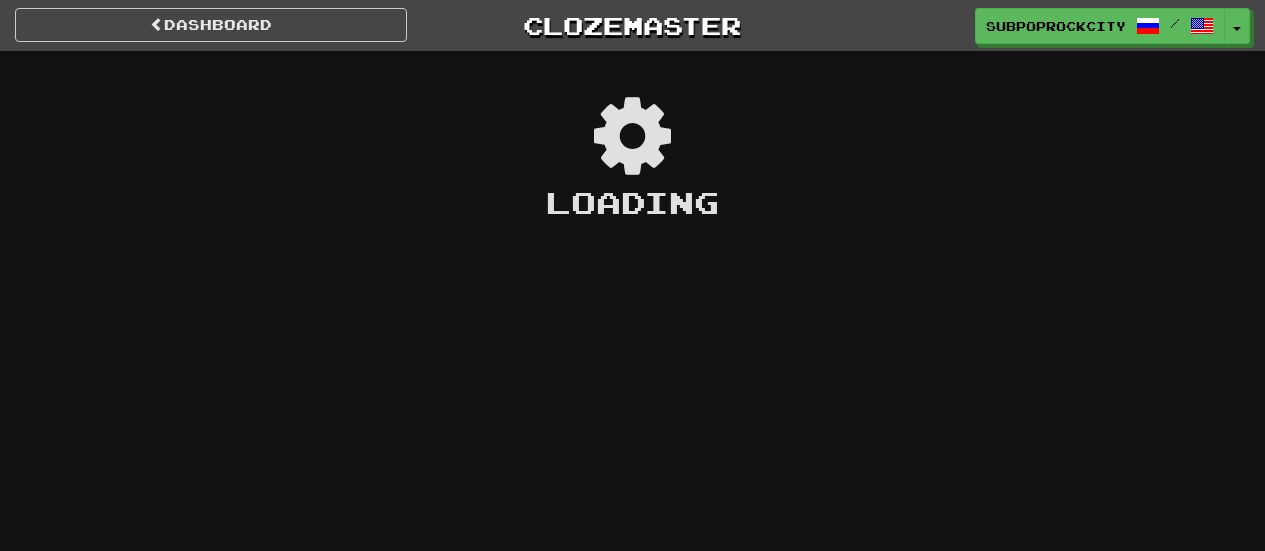 scroll, scrollTop: 0, scrollLeft: 0, axis: both 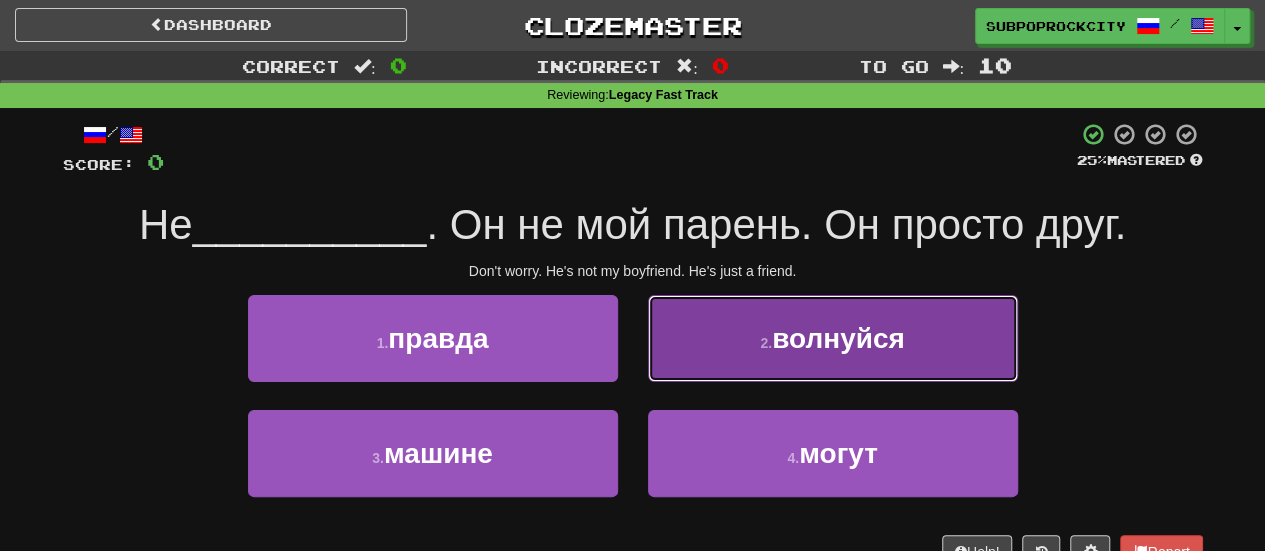 click on "2 .  волнуйся" at bounding box center [833, 338] 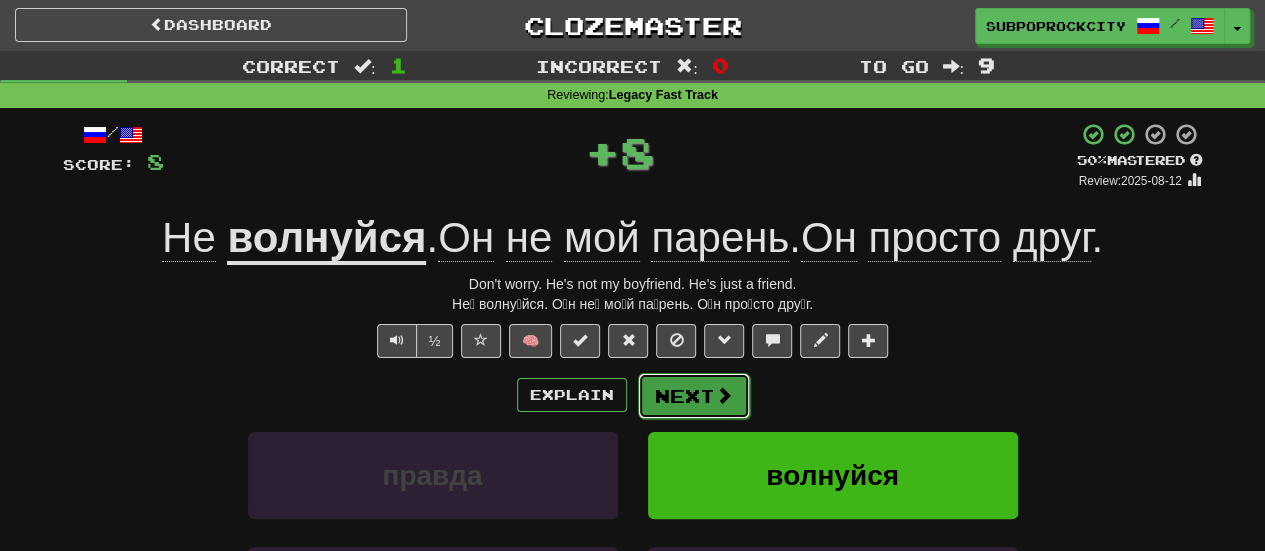 click on "Next" at bounding box center [694, 396] 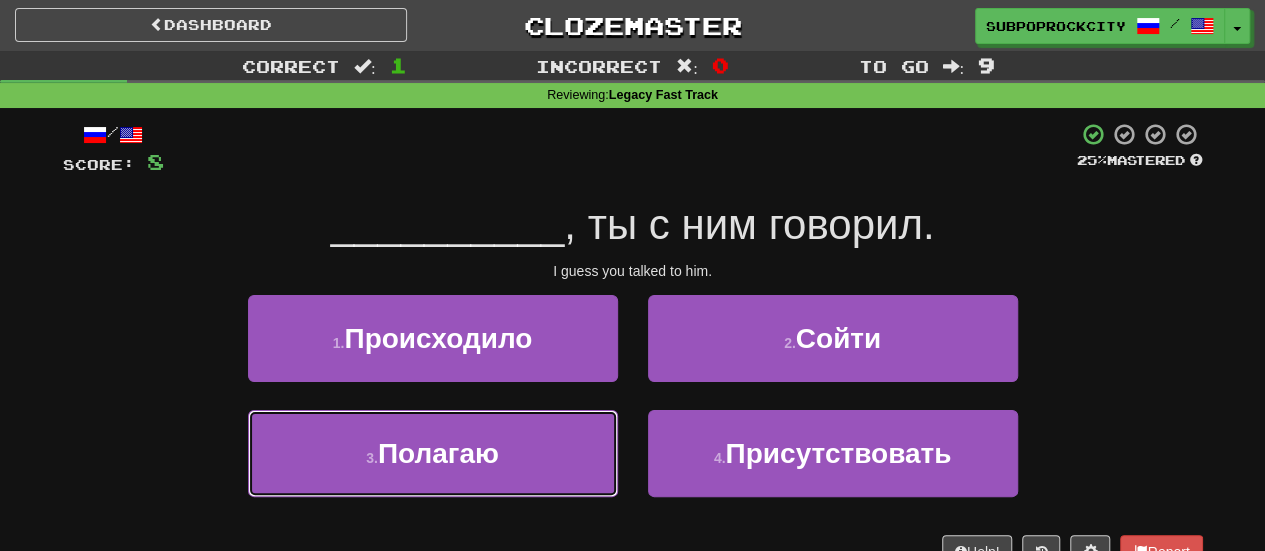 drag, startPoint x: 573, startPoint y: 478, endPoint x: 626, endPoint y: 423, distance: 76.38062 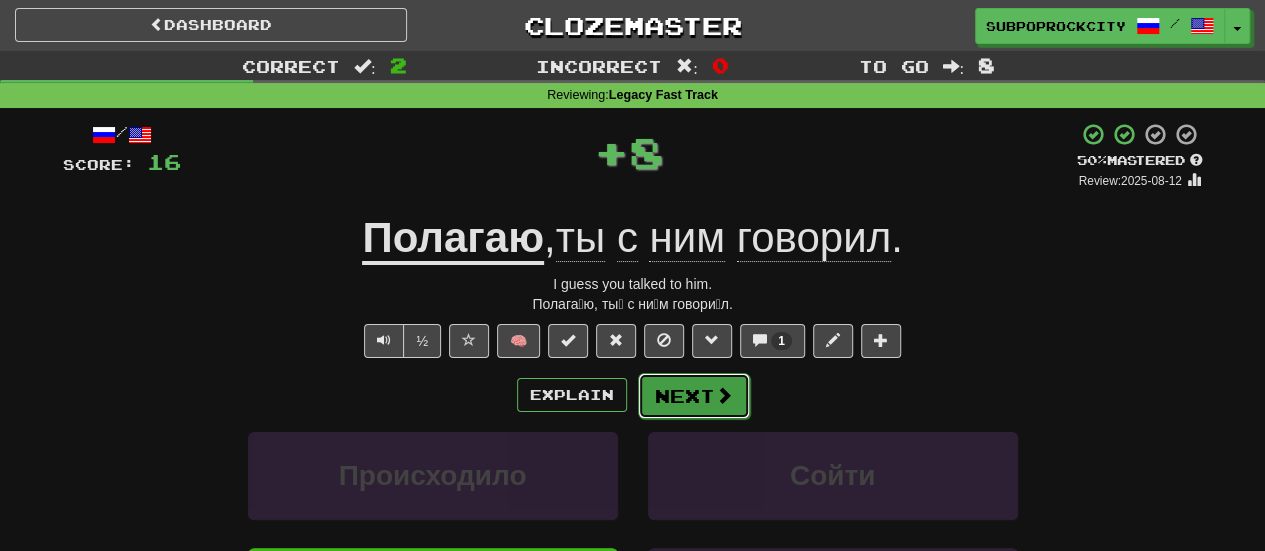 click on "Next" at bounding box center [694, 396] 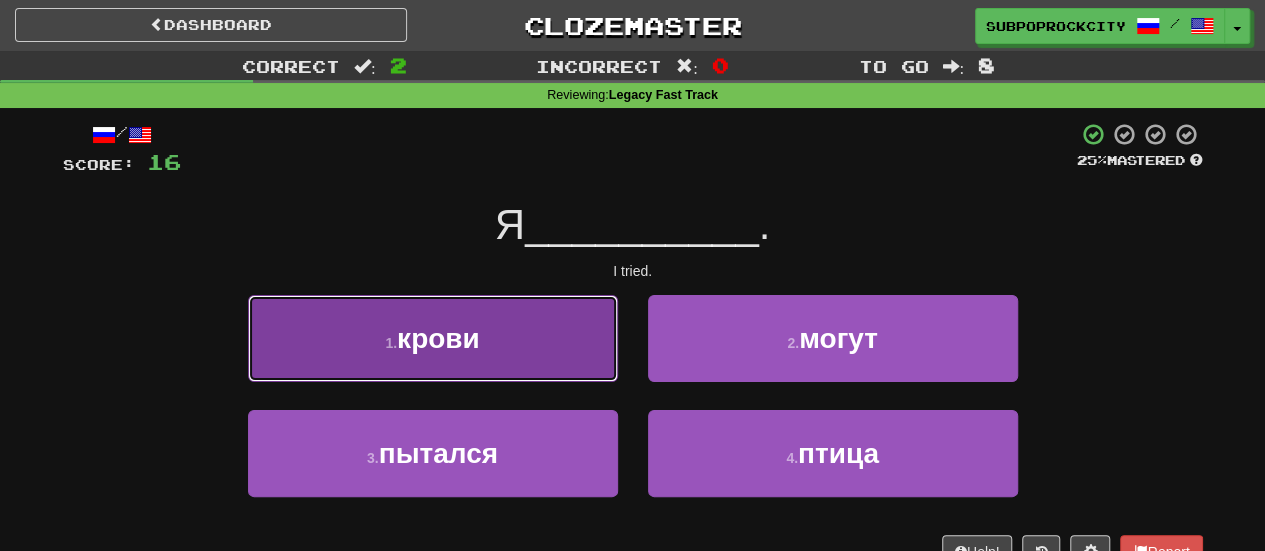 click on "1 .  крови" at bounding box center (433, 338) 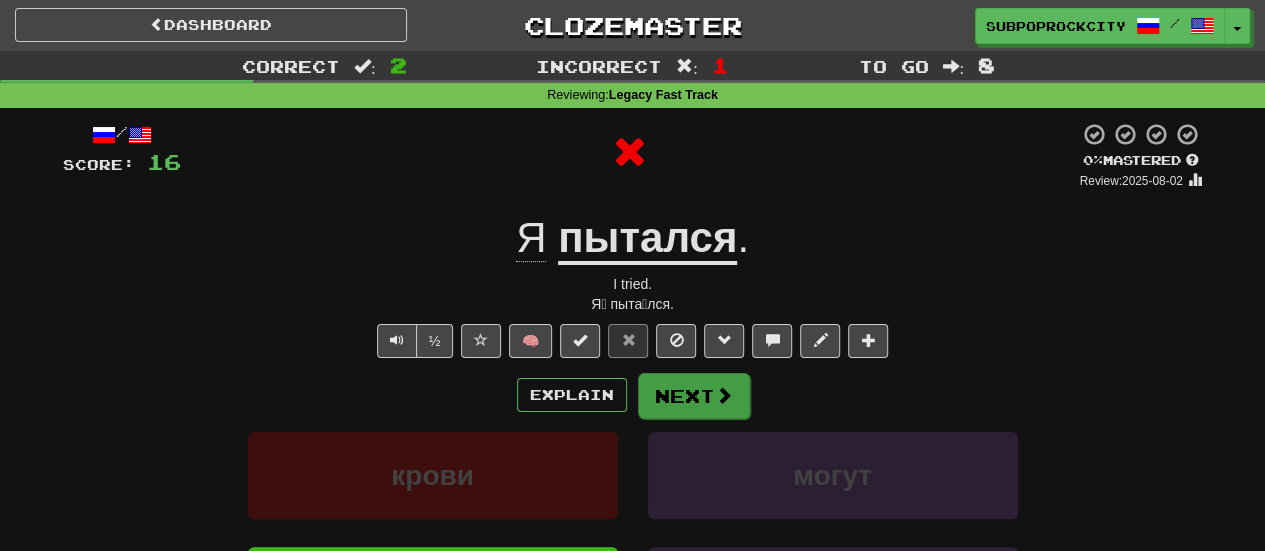 click on "/ Score: 16 0 % Mastered Review: 2025-08-02 Я пытался. I tried. Я́ пыта́лся. ½ 🧠 Explain Next крови могут пытался птица Learn more: крови могут пытался птица Help! Report Sentence Source" at bounding box center (633, 445) 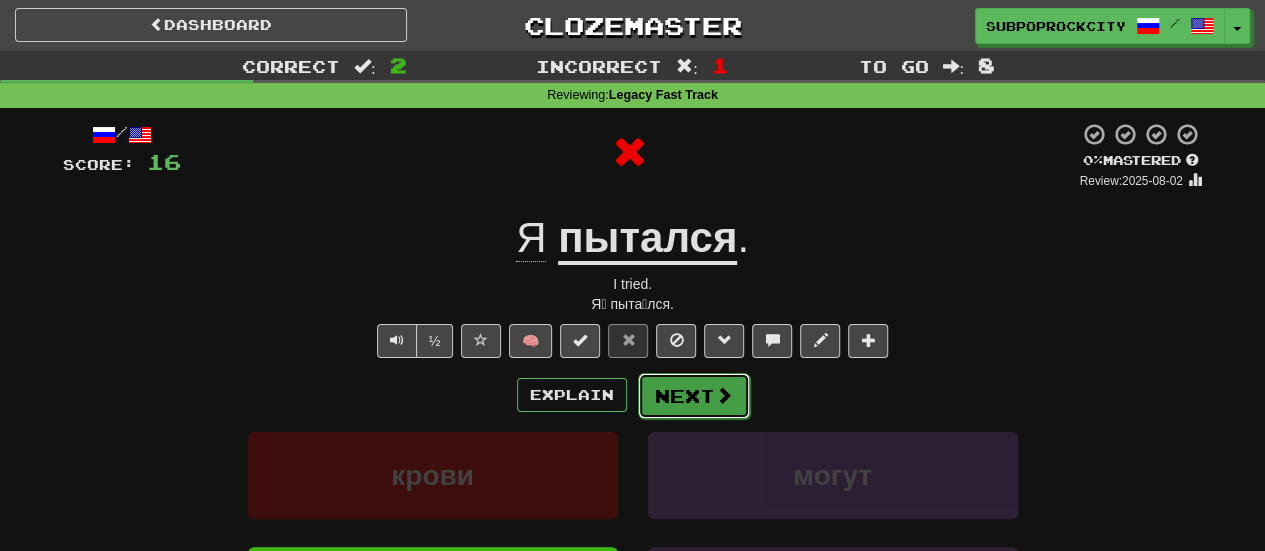 click on "Next" at bounding box center [694, 396] 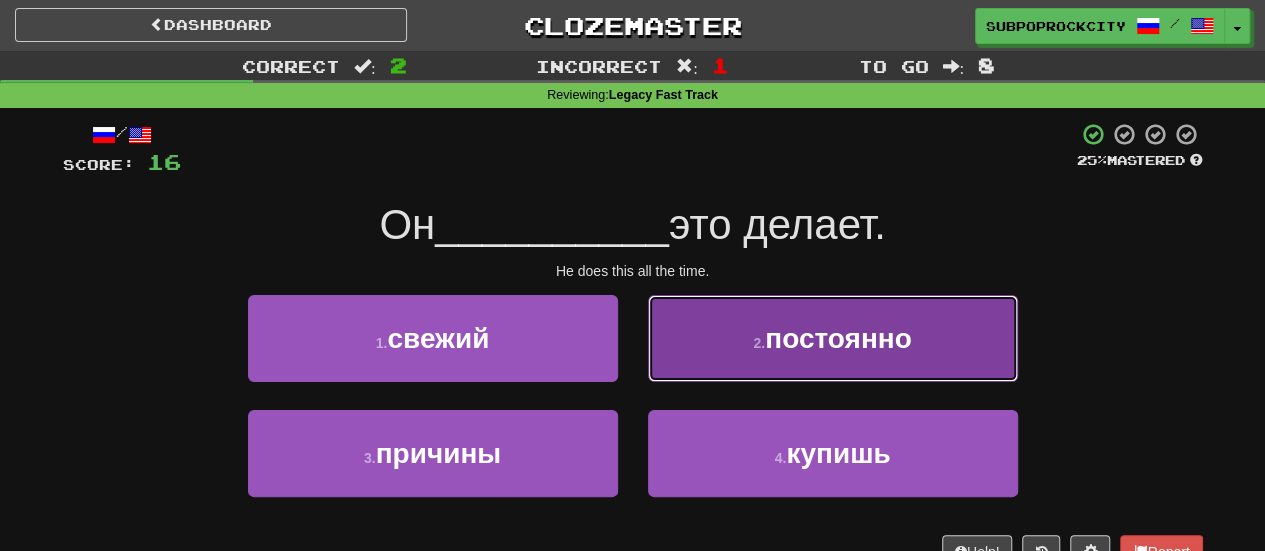 click on "2 .  постоянно" at bounding box center (833, 338) 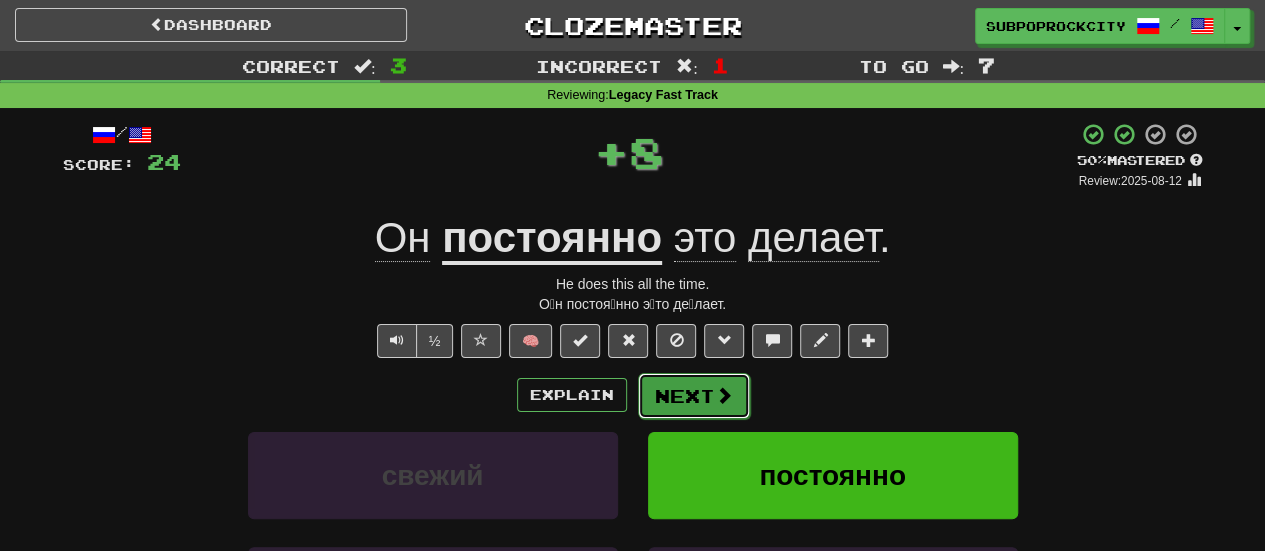 click on "Next" at bounding box center [694, 396] 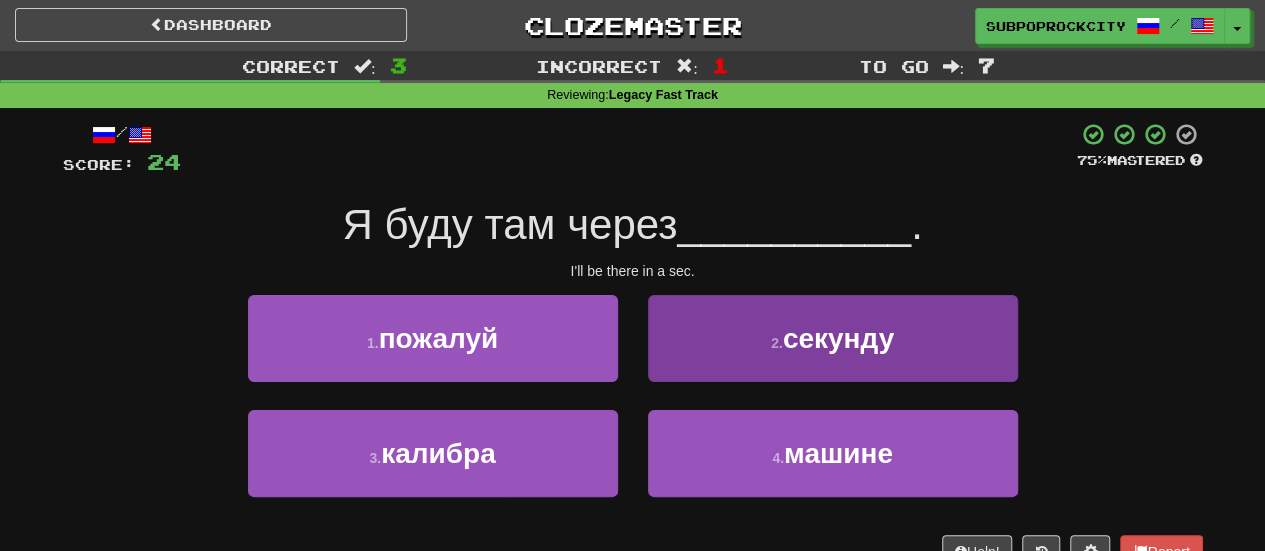 click on "2 .  секунду" at bounding box center (833, 338) 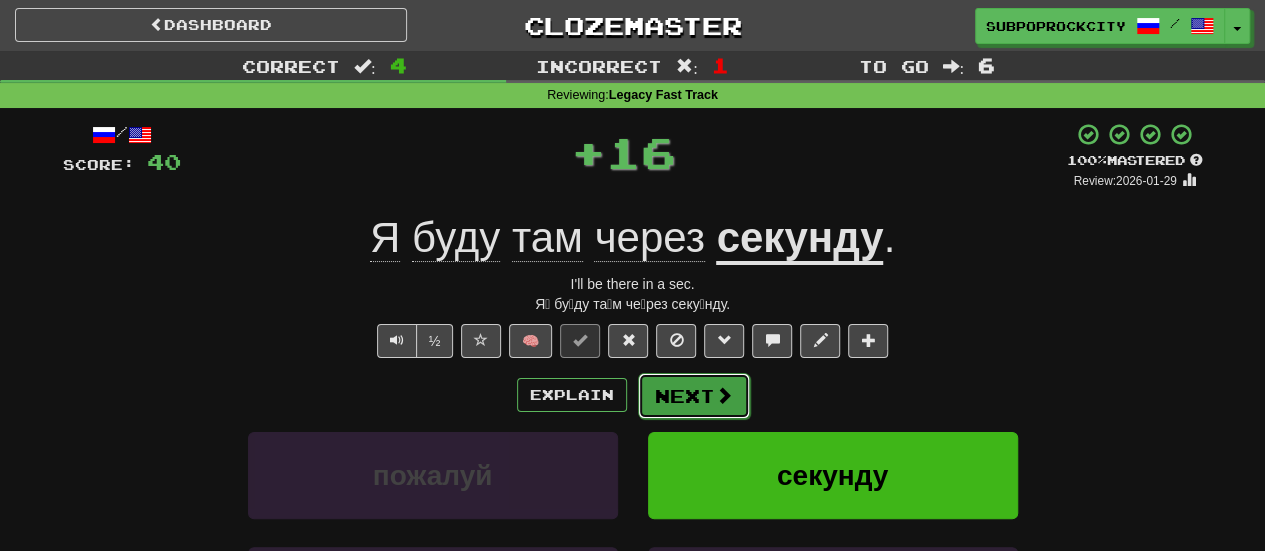 click on "Next" at bounding box center [694, 396] 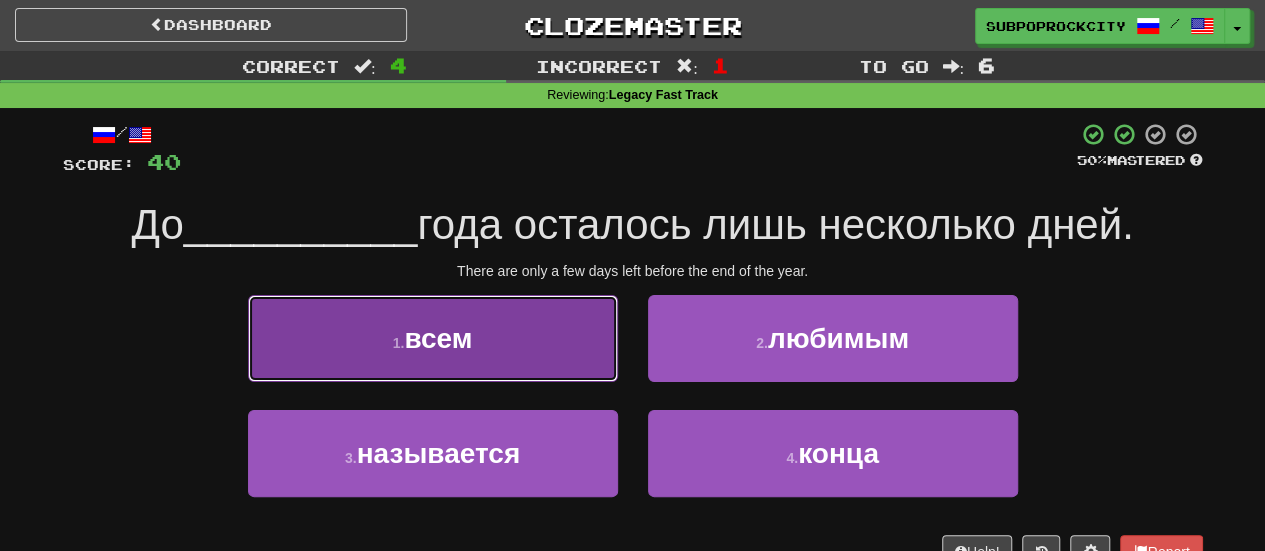 click on "1 .  всем" at bounding box center (433, 338) 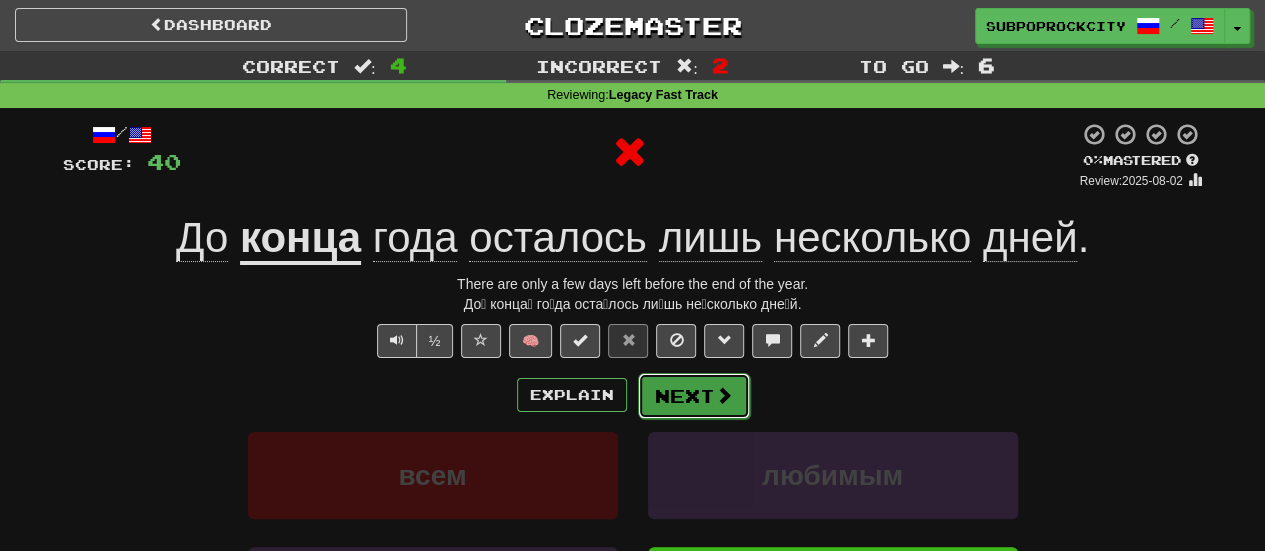 click on "Next" at bounding box center [694, 396] 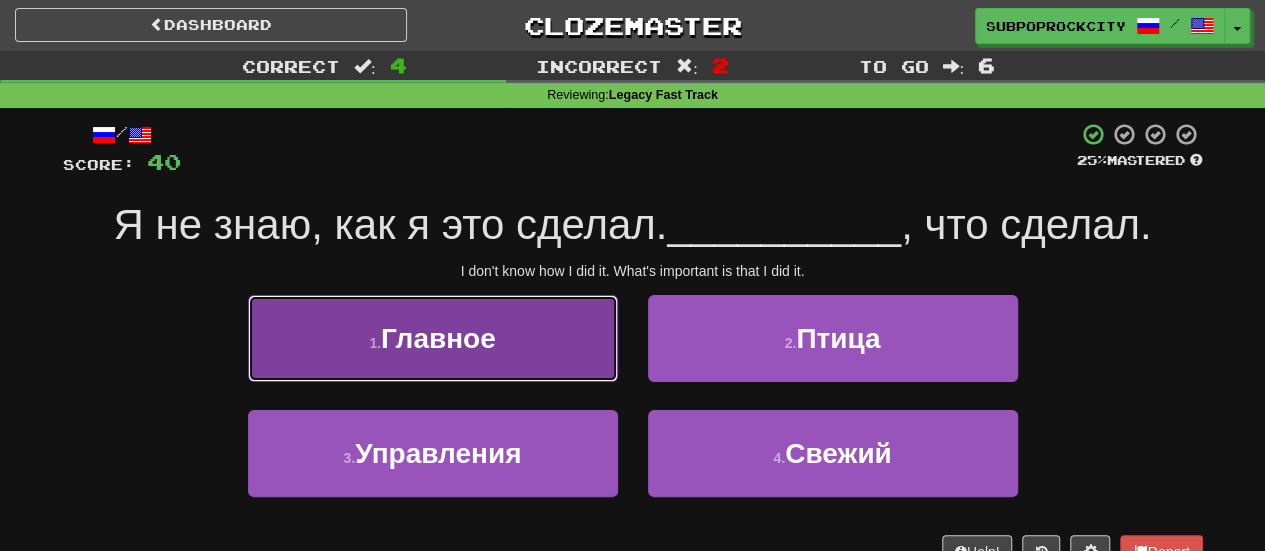 click on "1 .  Главное" at bounding box center [433, 338] 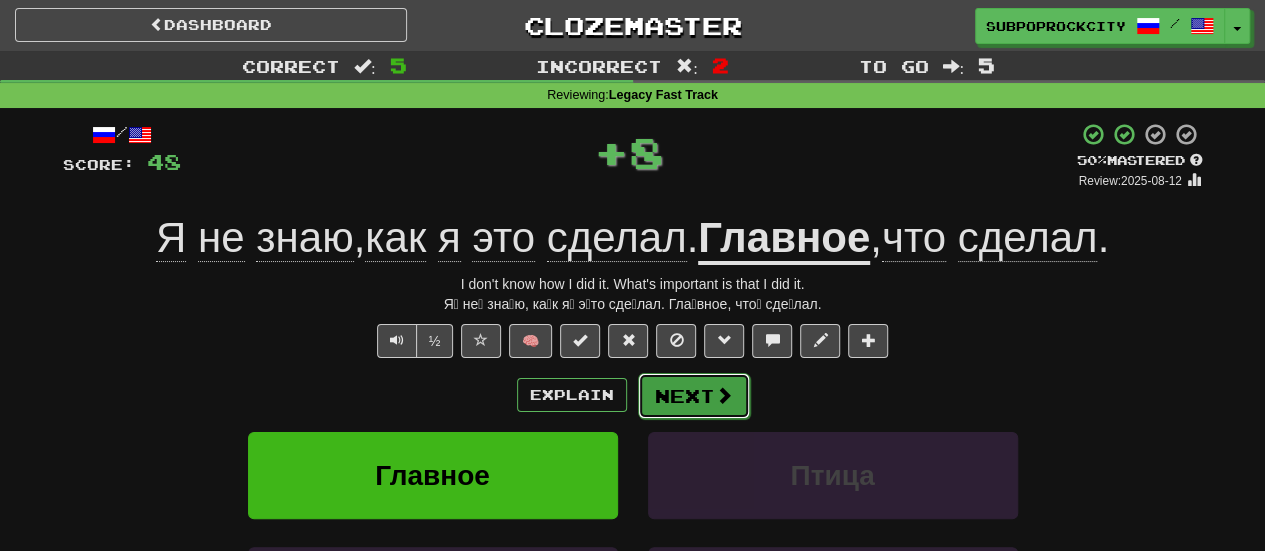 click on "Next" at bounding box center (694, 396) 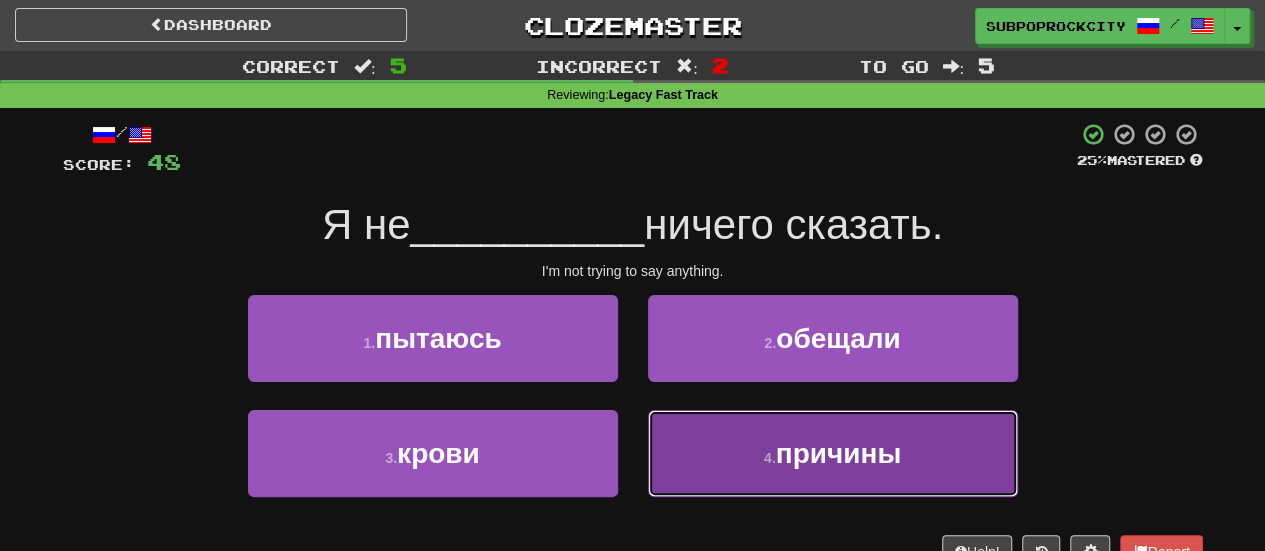 click on "4 .  причины" at bounding box center [833, 453] 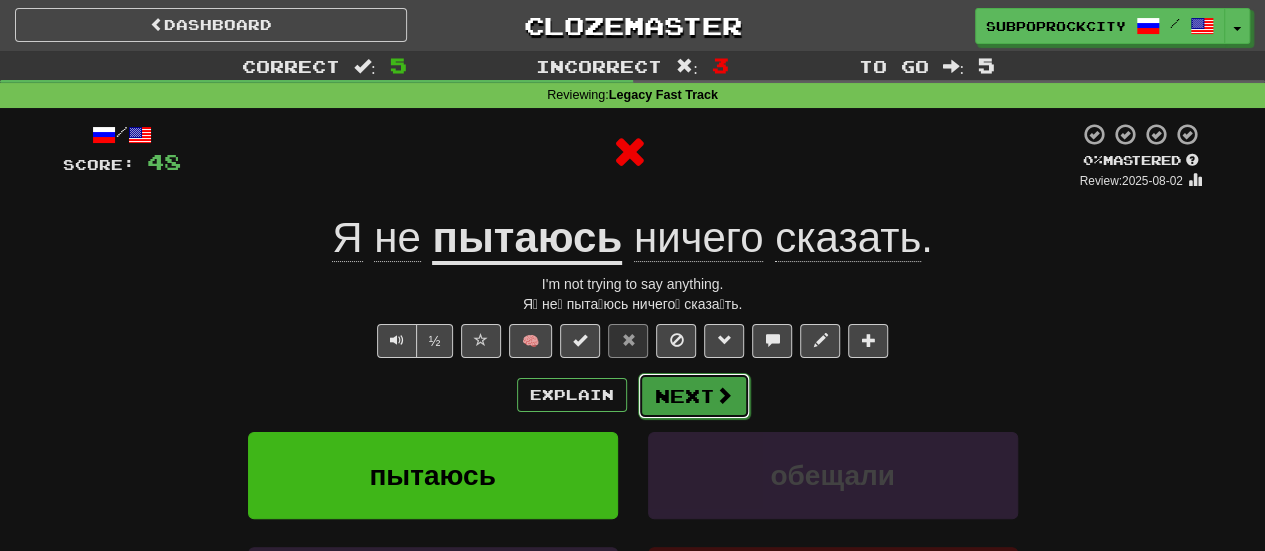 click on "Next" at bounding box center (694, 396) 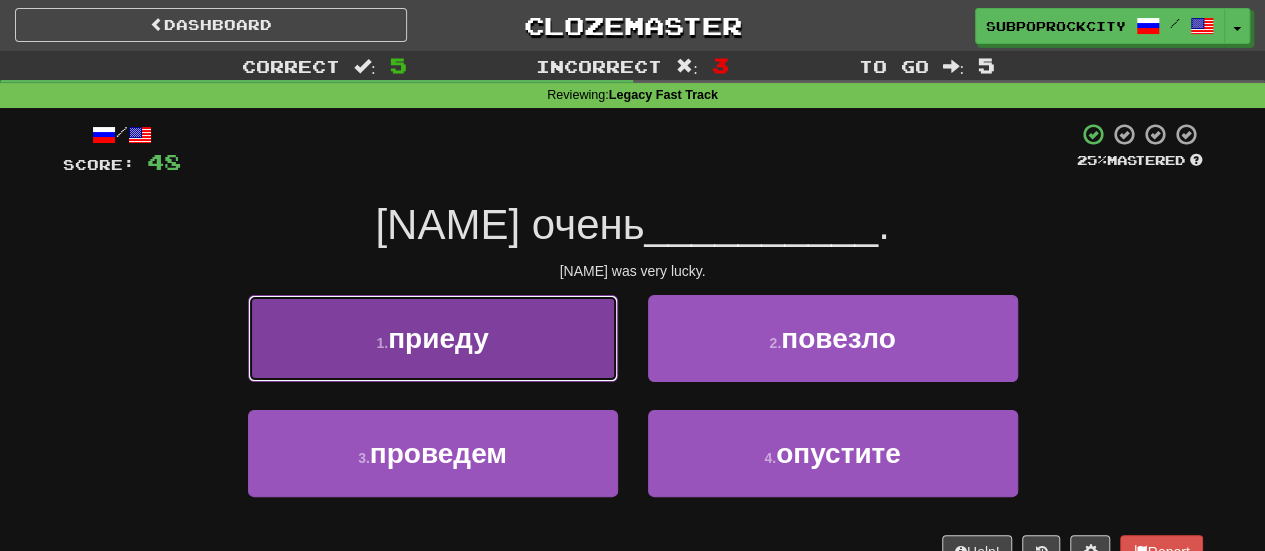 click on "1 .  приеду" at bounding box center [433, 338] 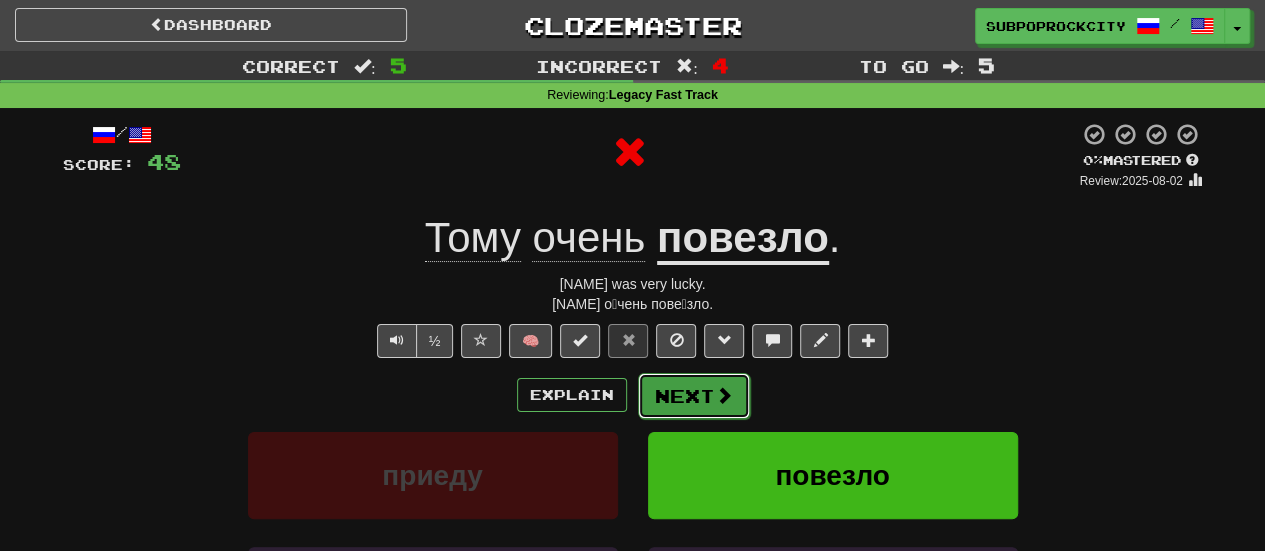 click on "Next" at bounding box center [694, 396] 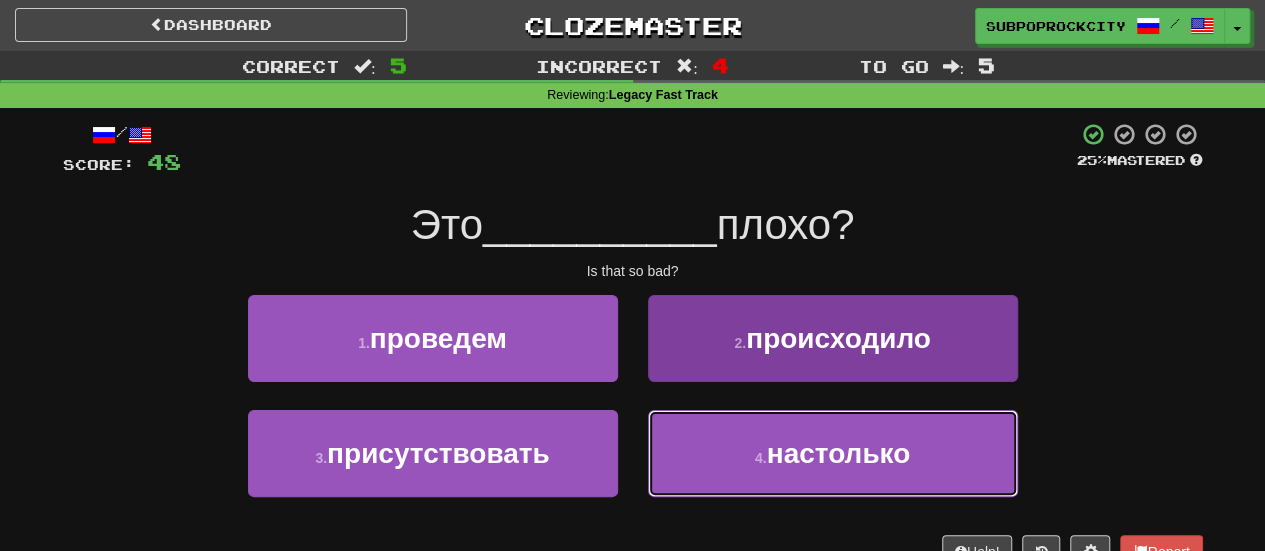 drag, startPoint x: 698, startPoint y: 473, endPoint x: 692, endPoint y: 451, distance: 22.803509 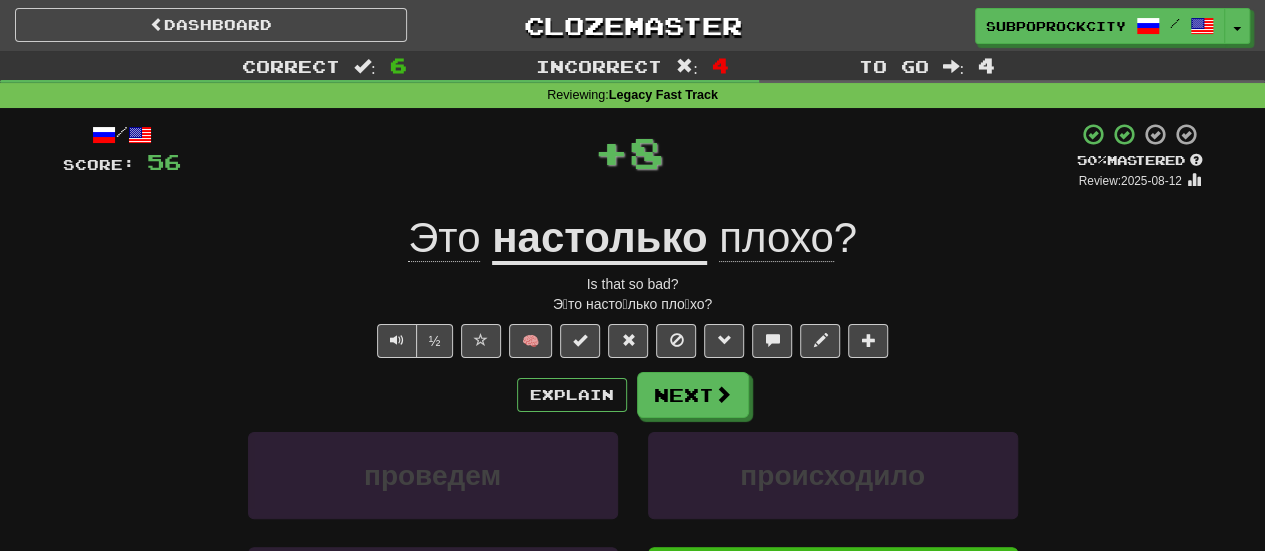 click on "/ Score: 56 + 8 50 % Mastered Review: 2025-08-12 Это настолько плохо? Is that so bad? Э́то насто́лько пло́хо? ½ 🧠 Explain Next проведем происходило присутствовать настолько Learn more: проведем происходило присутствовать настолько Help! Report Sentence Source" at bounding box center [633, 445] 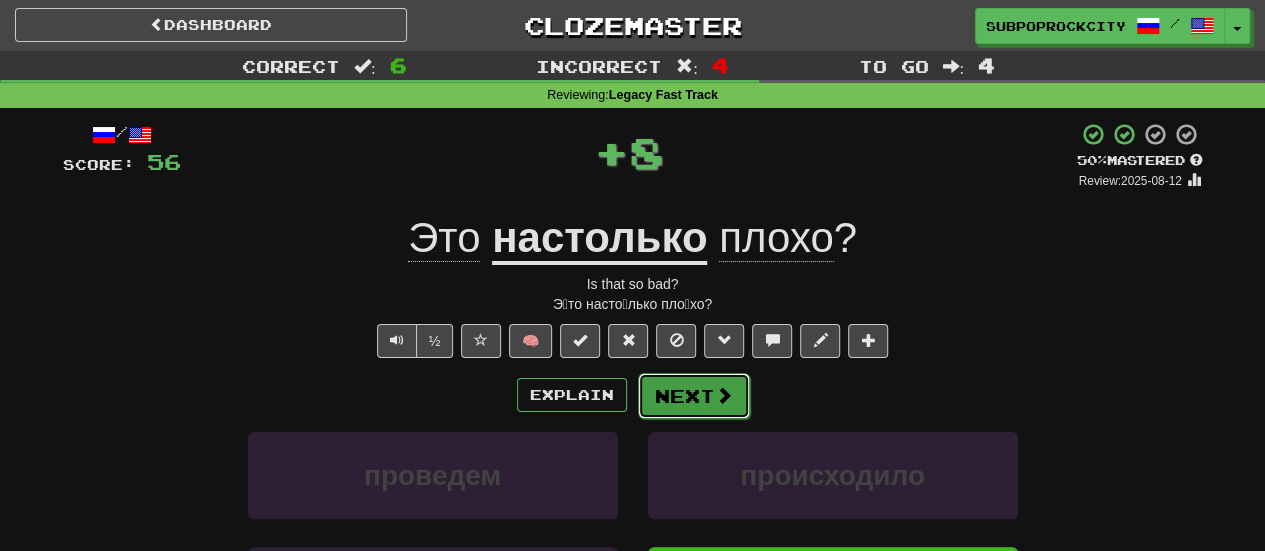 click on "Next" at bounding box center [694, 396] 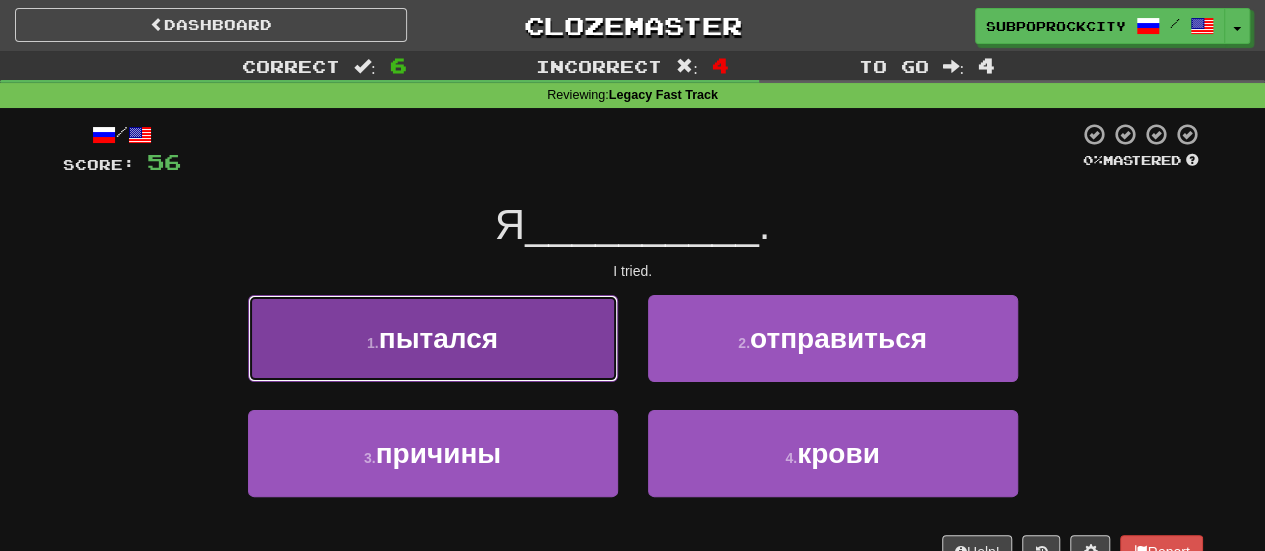 click on "1 .  пытался" at bounding box center (433, 338) 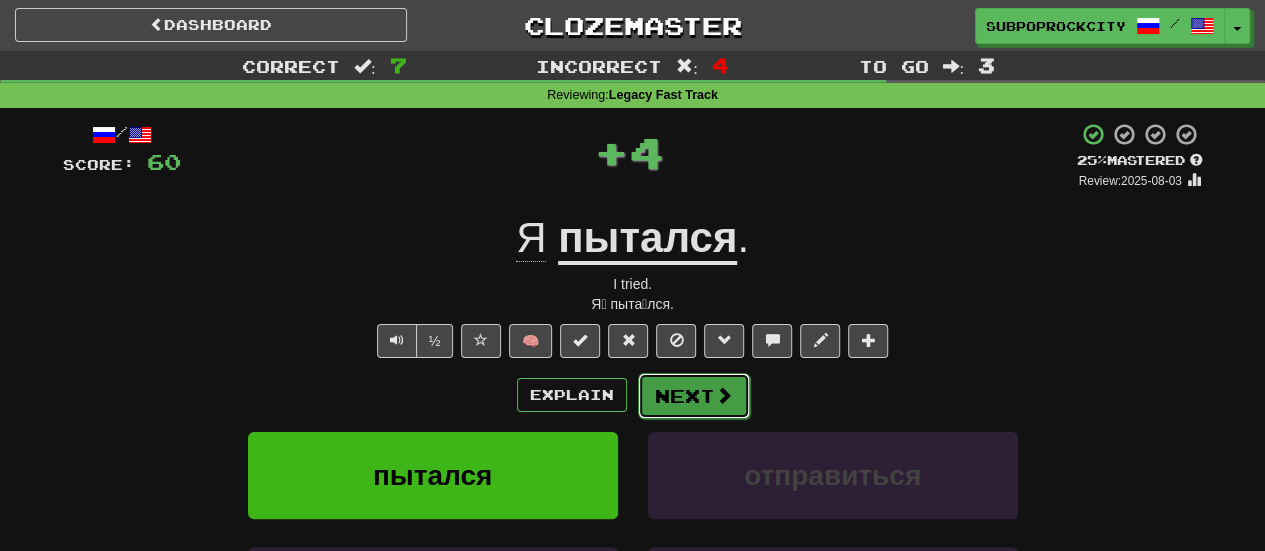 click on "Next" at bounding box center (694, 396) 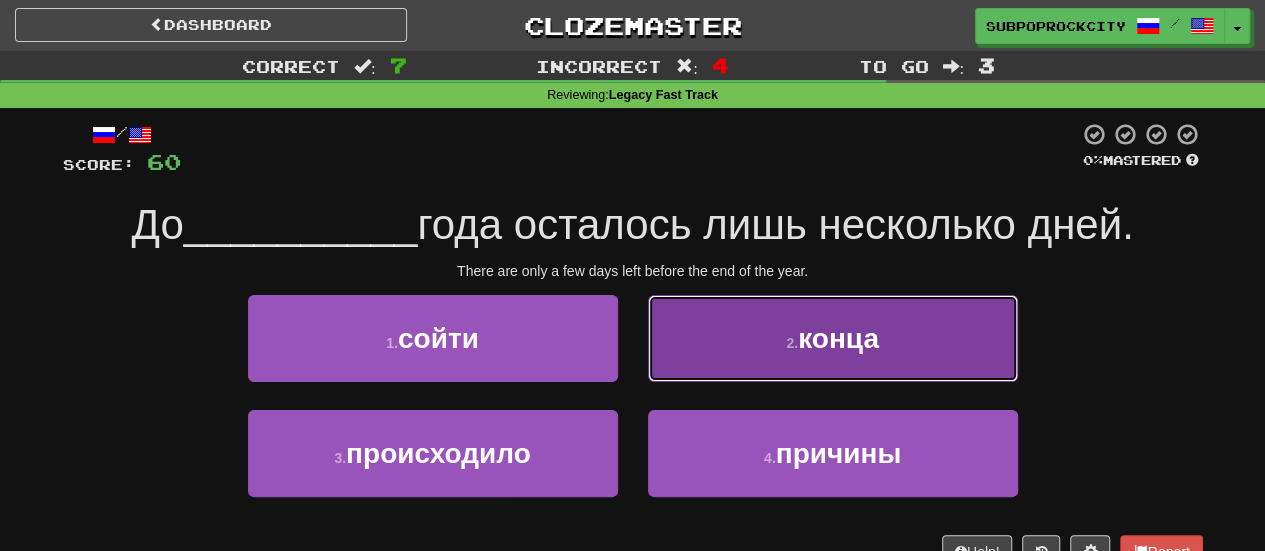 click on "2 .  конца" at bounding box center [833, 338] 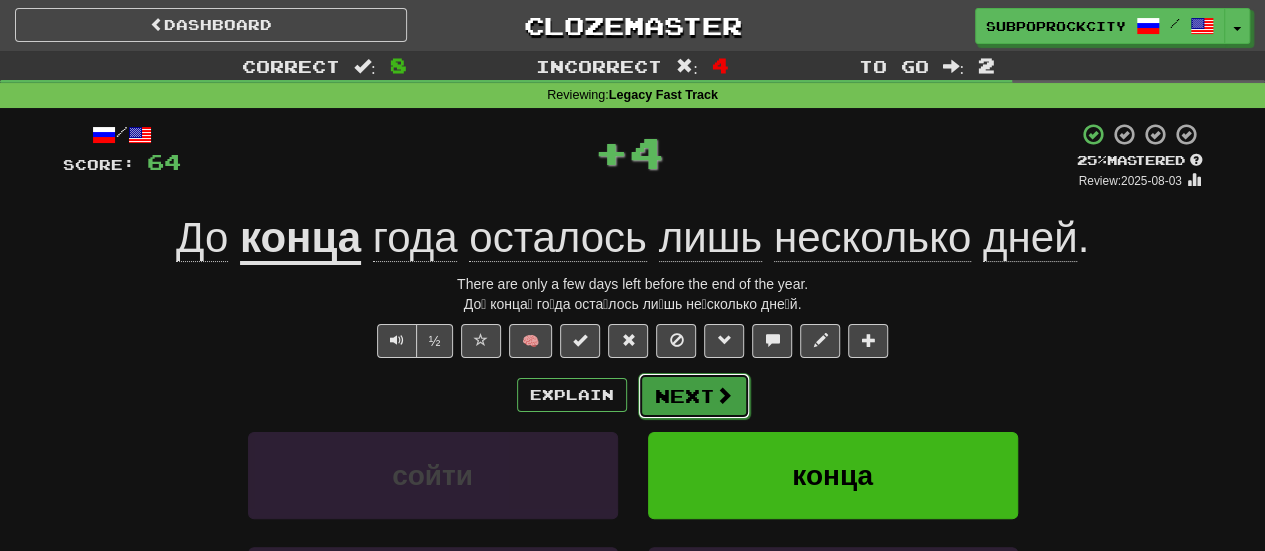 click on "Next" at bounding box center (694, 396) 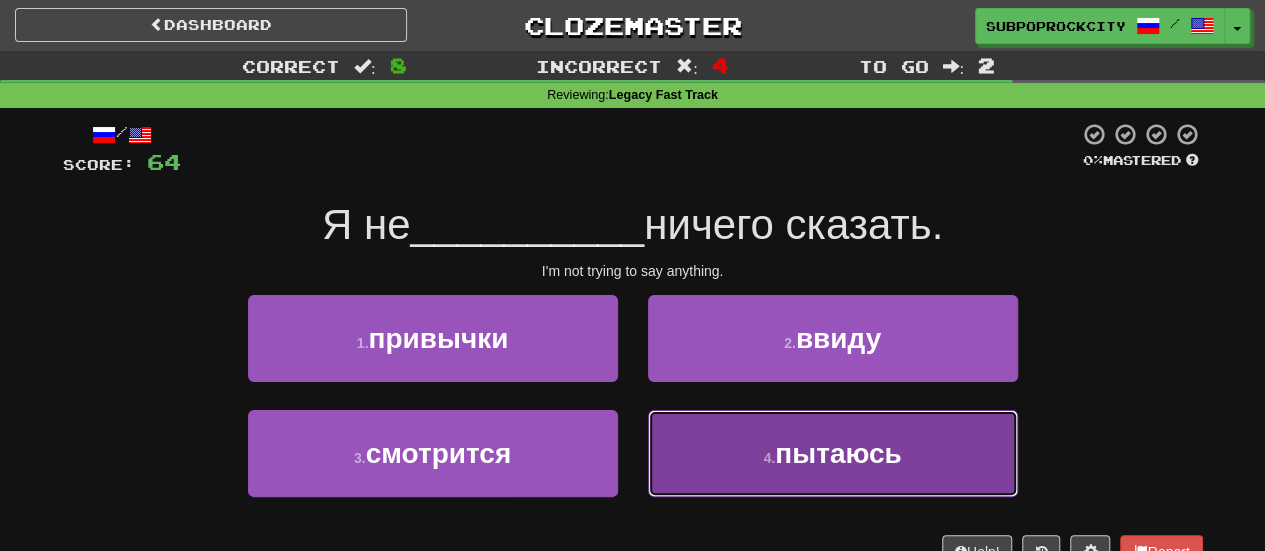 click on "4 .  пытаюсь" at bounding box center (833, 453) 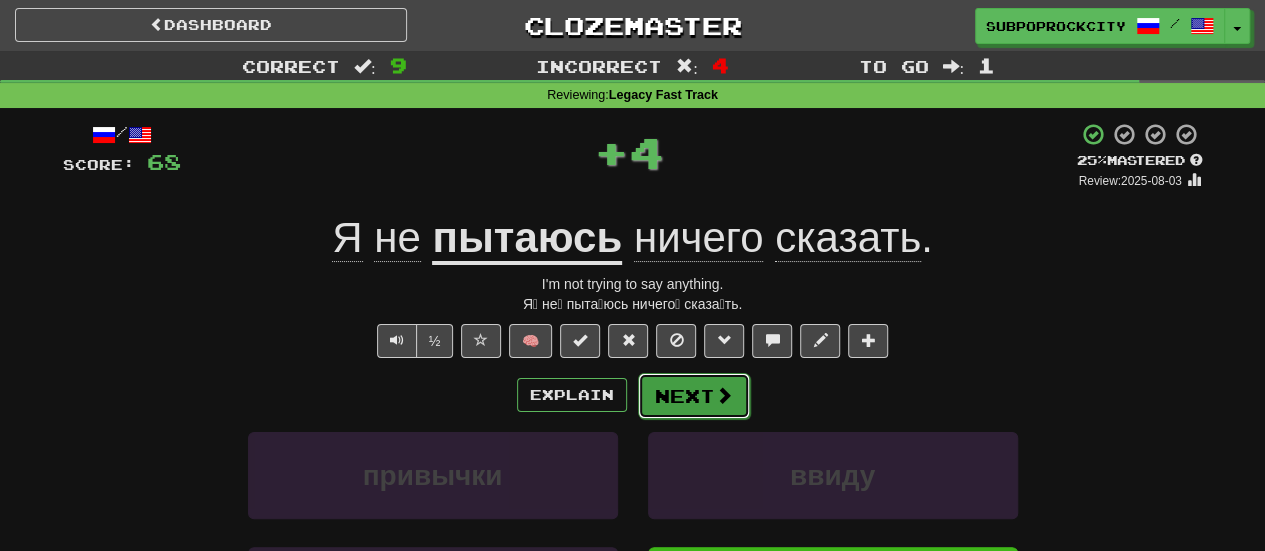 click on "Next" at bounding box center [694, 396] 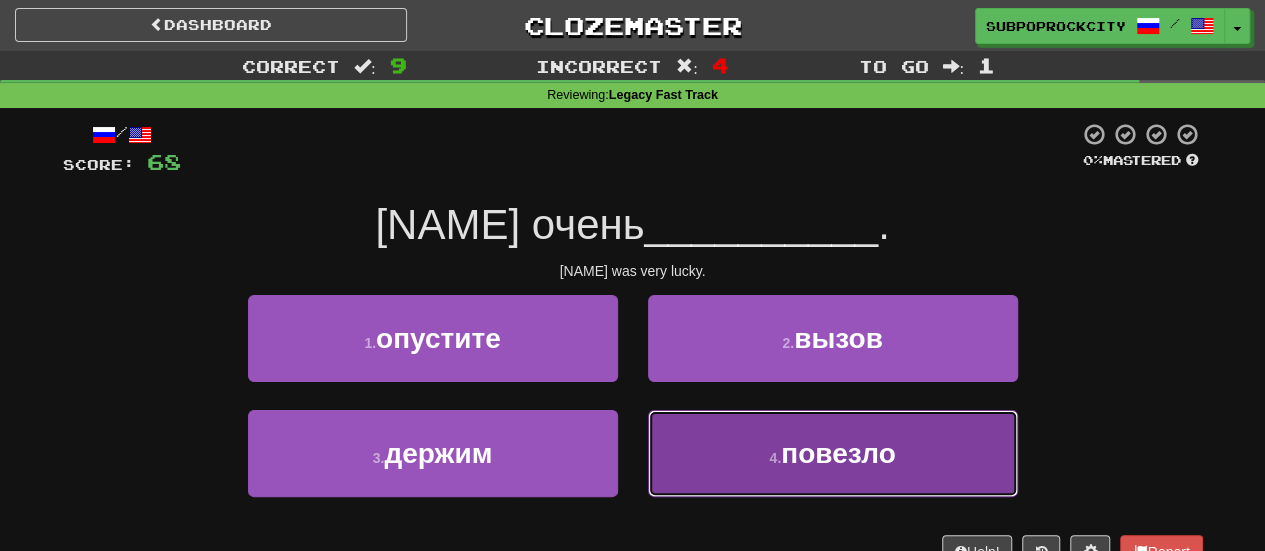 click on "4 .  повезло" at bounding box center [833, 453] 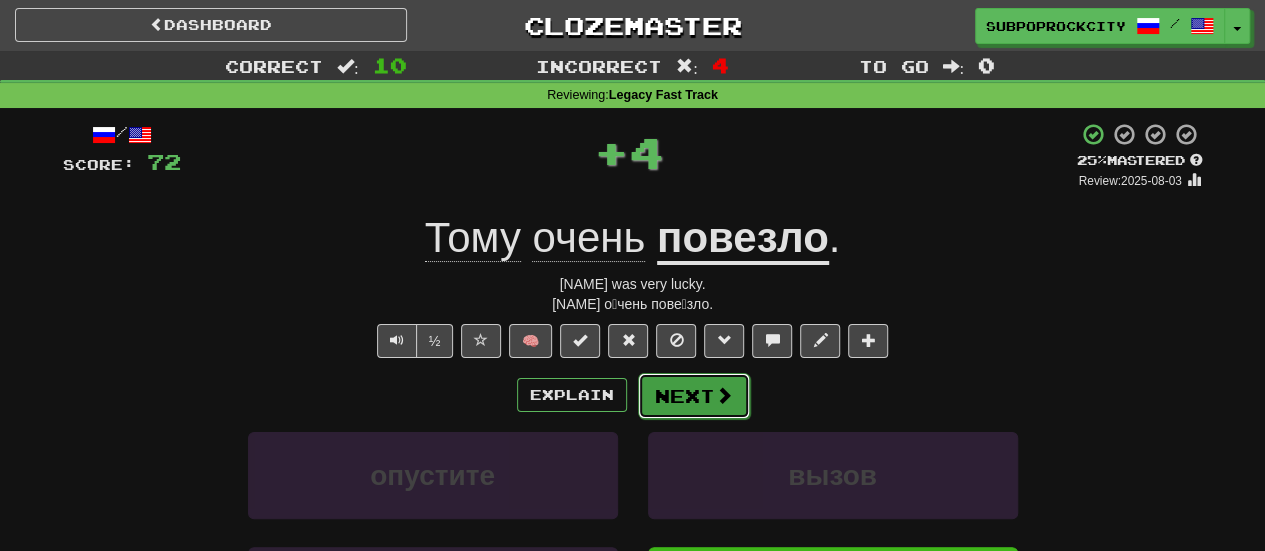 click on "Next" at bounding box center [694, 396] 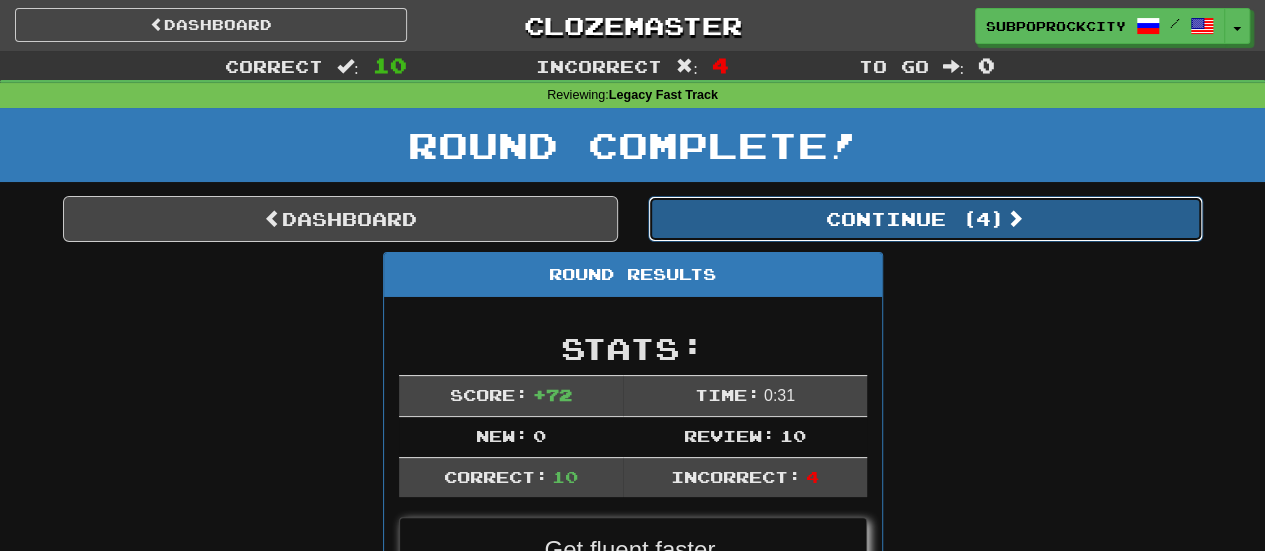 click on "Continue ( 4 )" at bounding box center (925, 219) 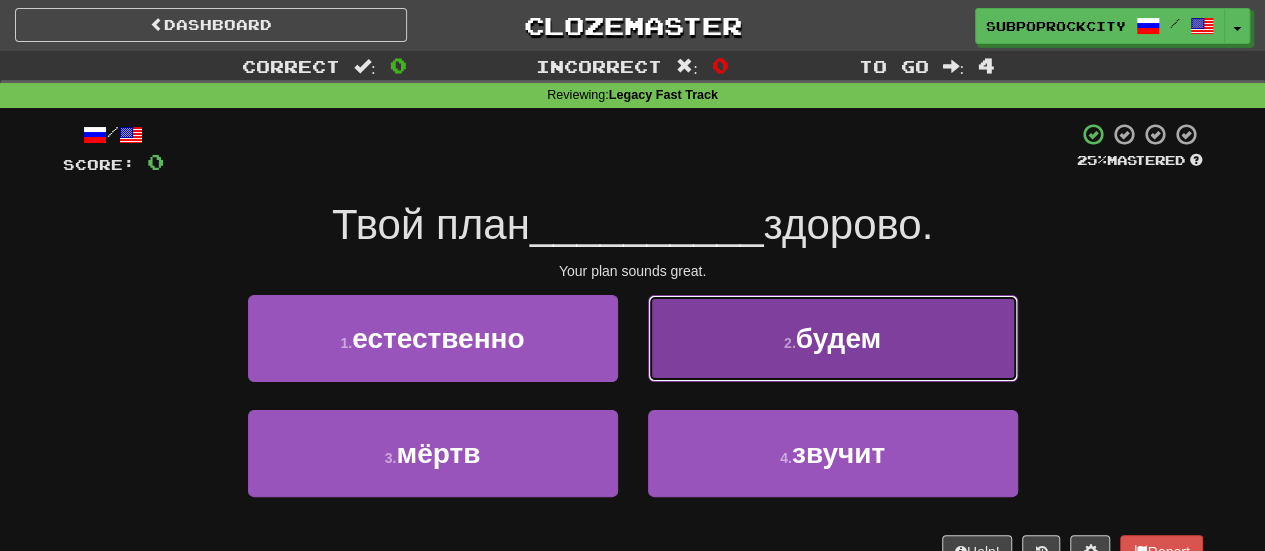 click on "2 .  будем" at bounding box center [833, 338] 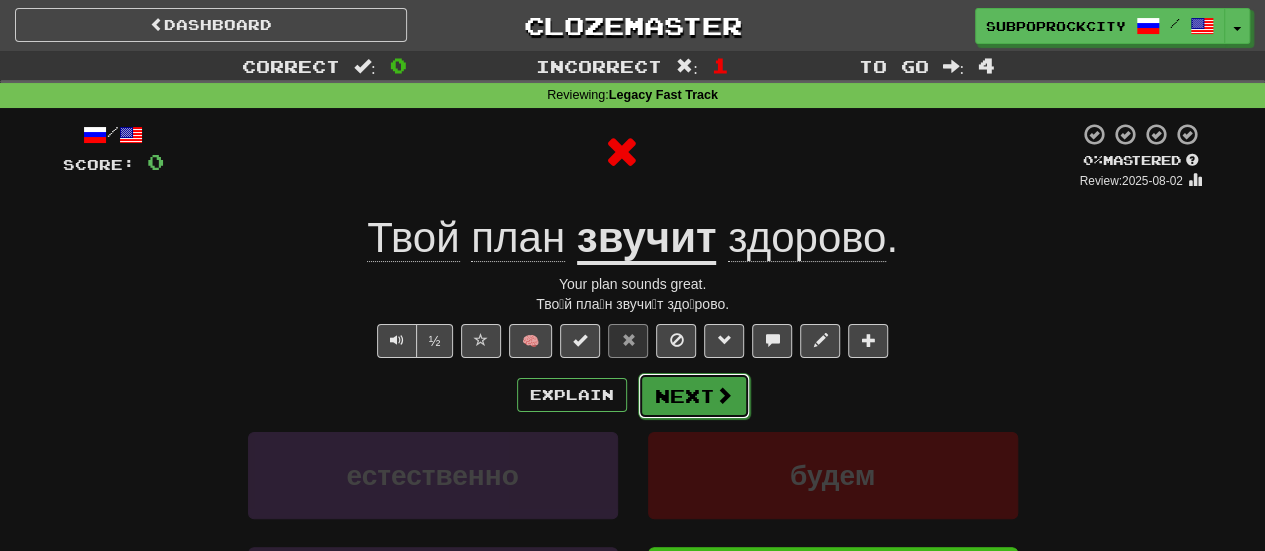 click on "Next" at bounding box center (694, 396) 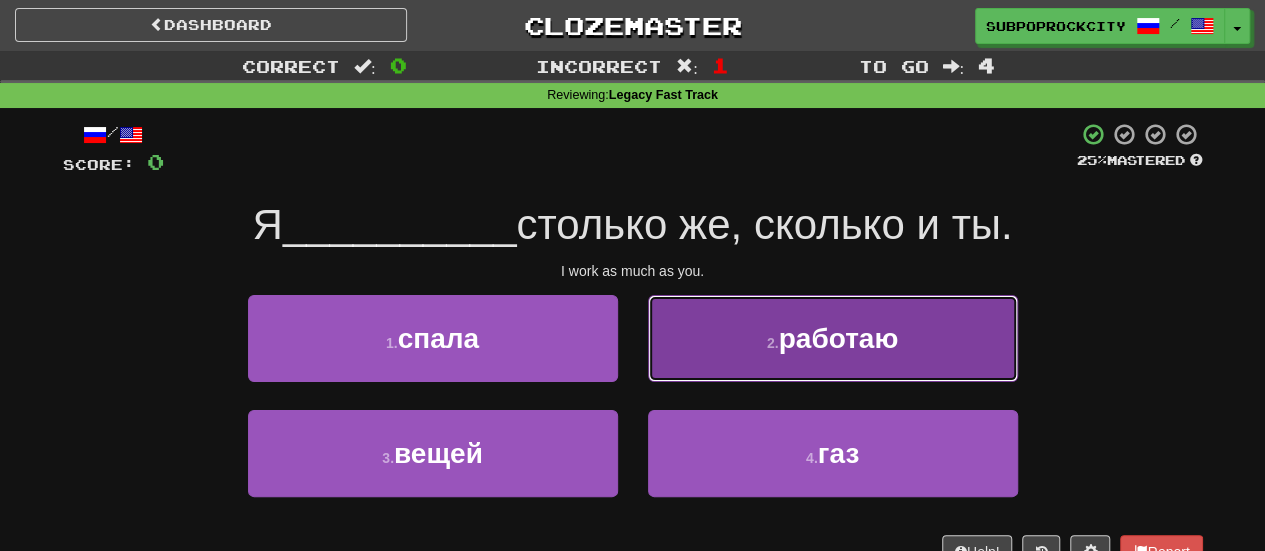 click on "2 .  работаю" at bounding box center [833, 338] 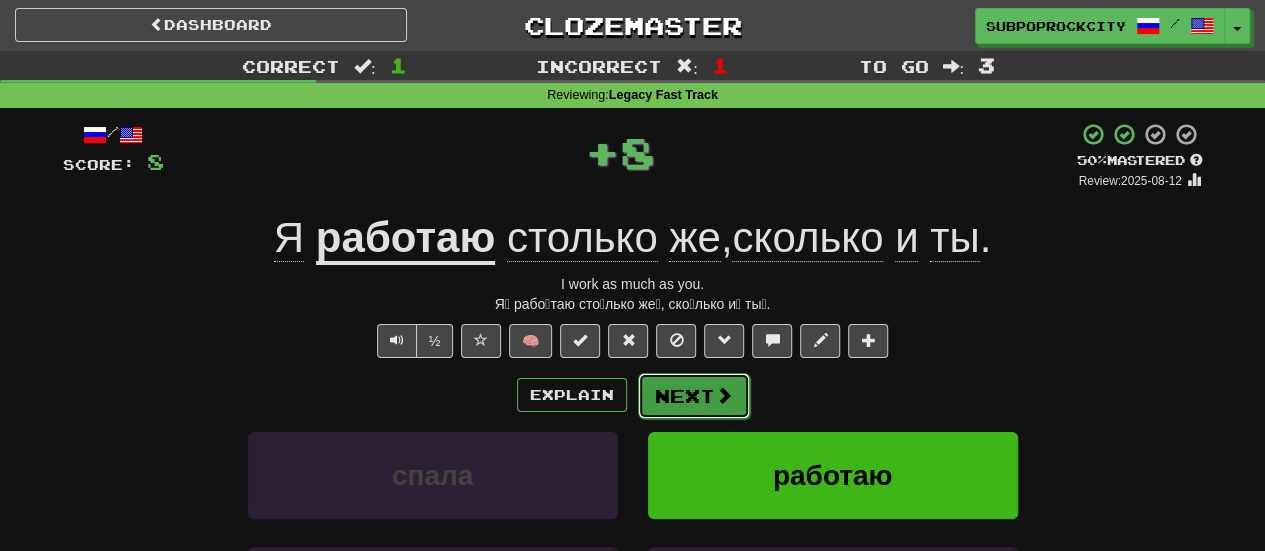 click on "Next" at bounding box center (694, 396) 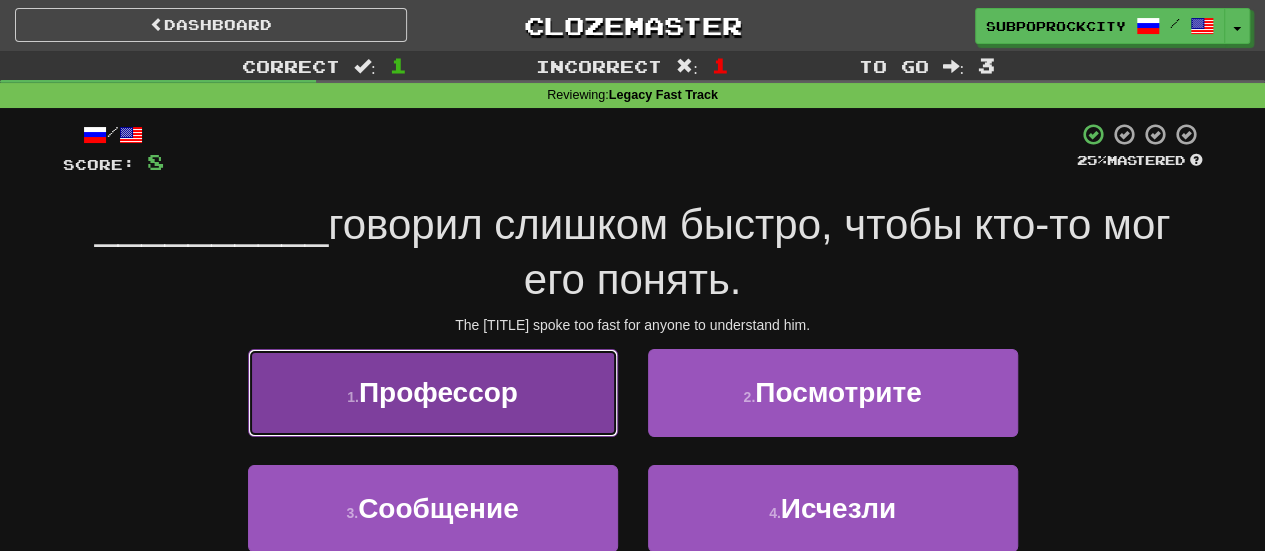click on "1 .  Профессор" at bounding box center [433, 392] 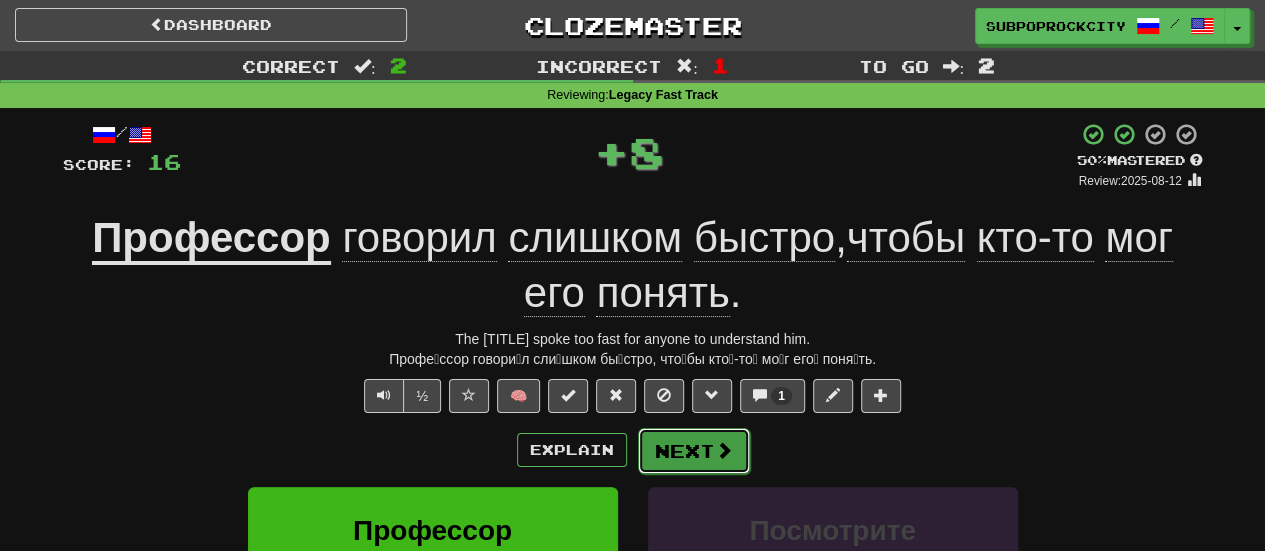 click on "Next" at bounding box center [694, 451] 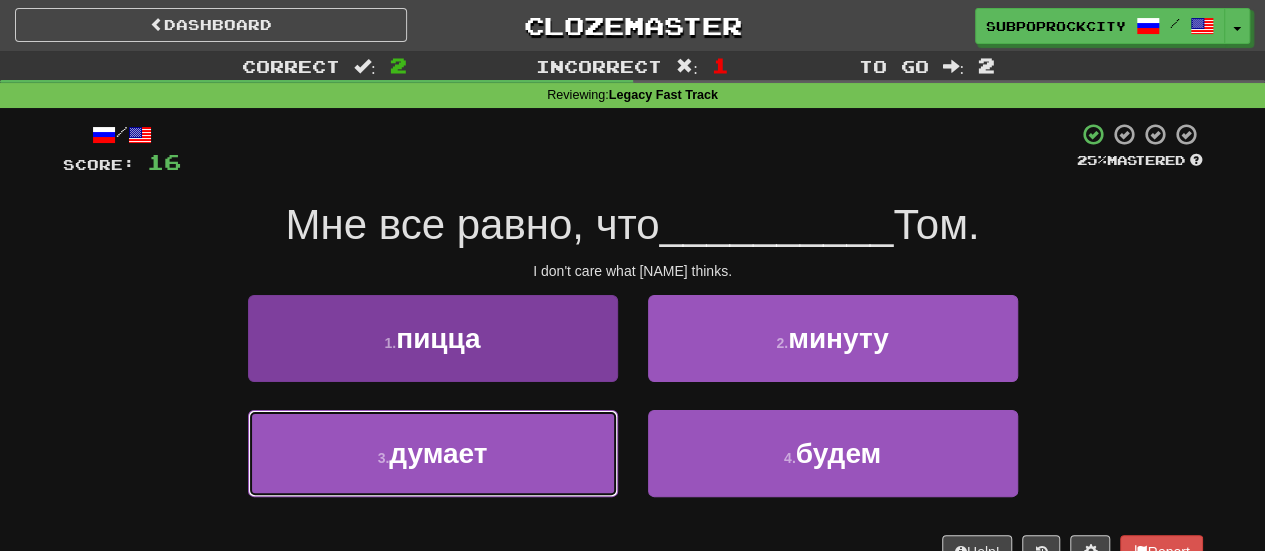 click on "3 .  думает" at bounding box center [433, 453] 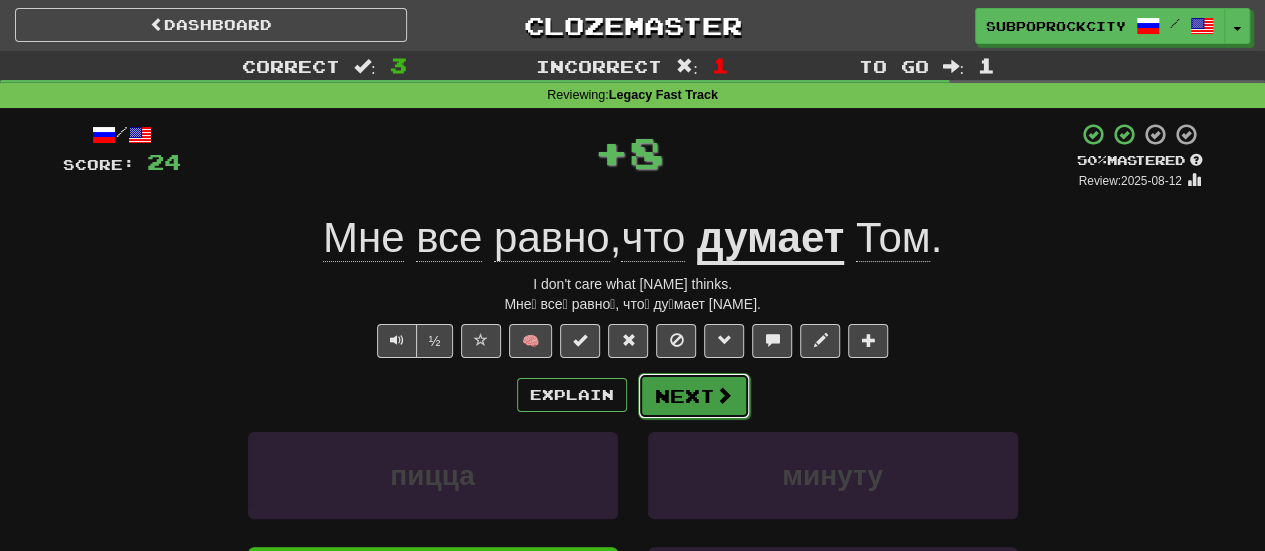 click on "Next" at bounding box center [694, 396] 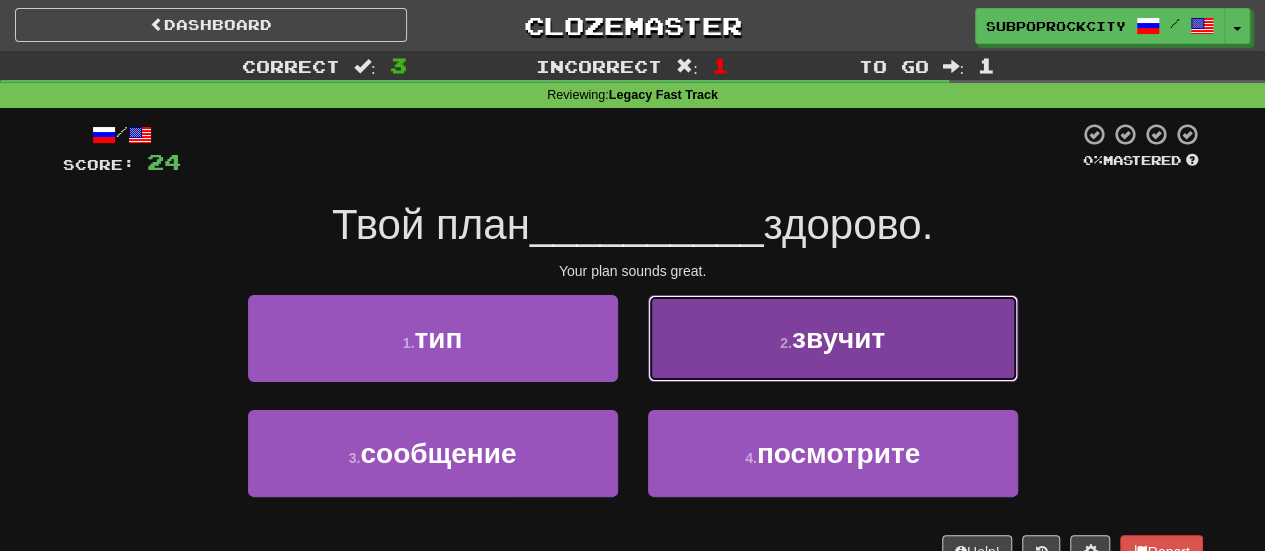 click on "2 .  звучит" at bounding box center (833, 338) 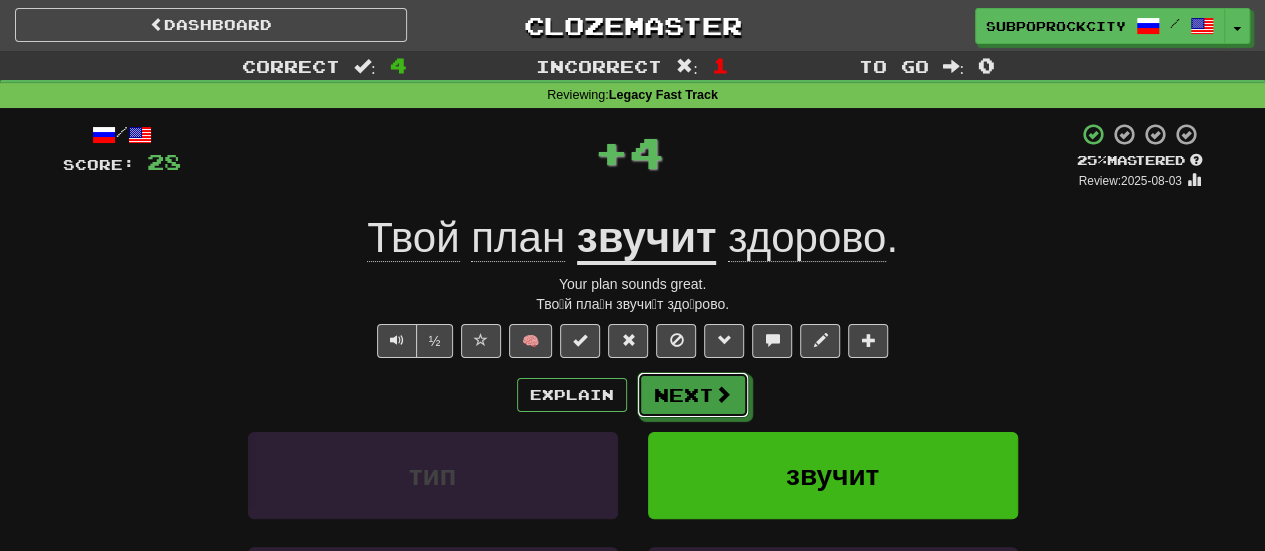click on "Next" at bounding box center [693, 395] 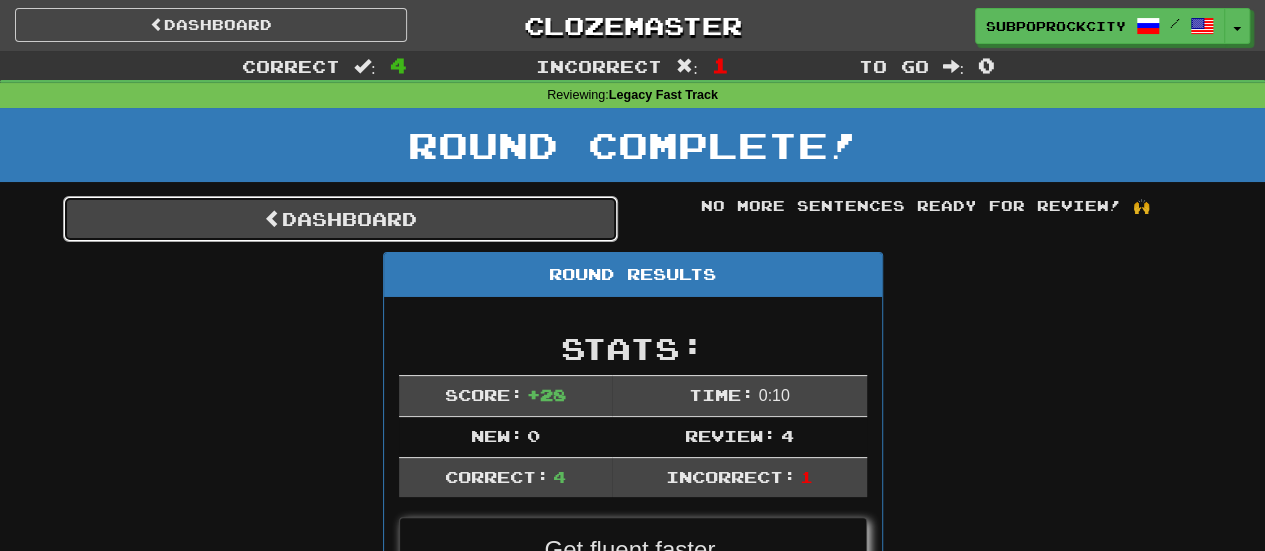 click on "Dashboard" at bounding box center [340, 219] 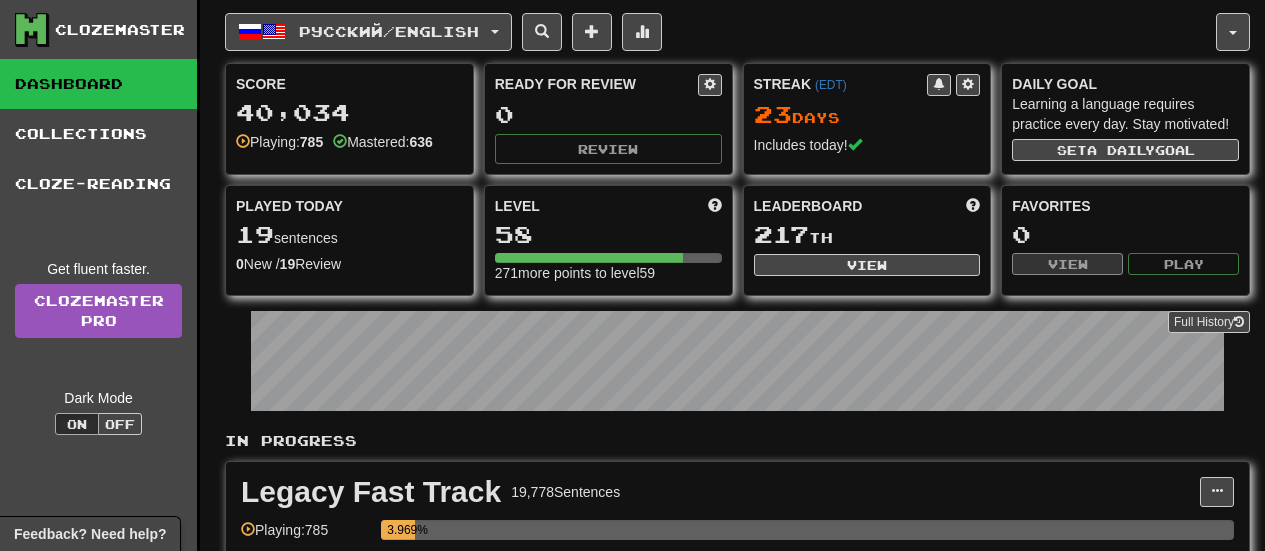 scroll, scrollTop: 0, scrollLeft: 0, axis: both 